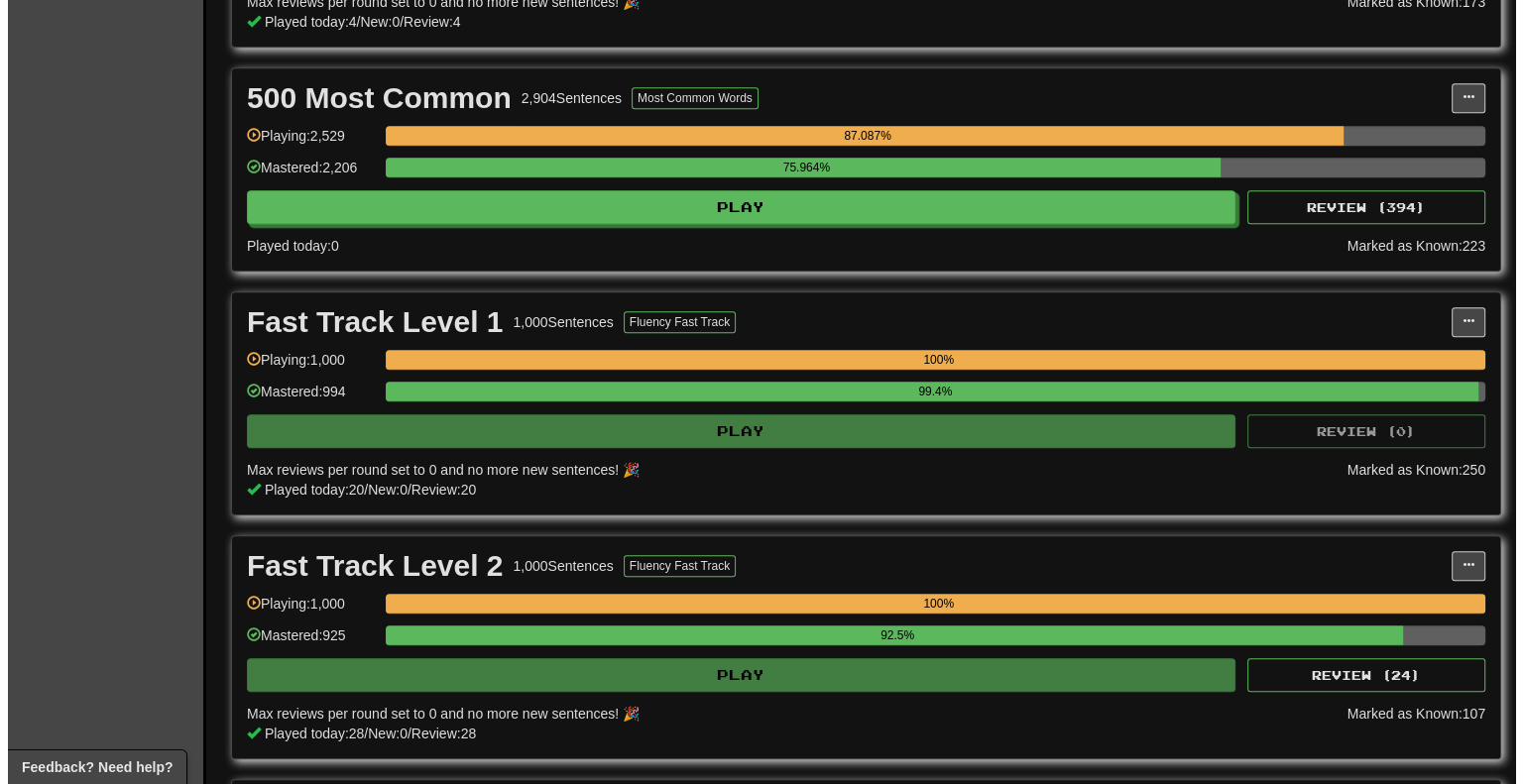scroll, scrollTop: 1189, scrollLeft: 0, axis: vertical 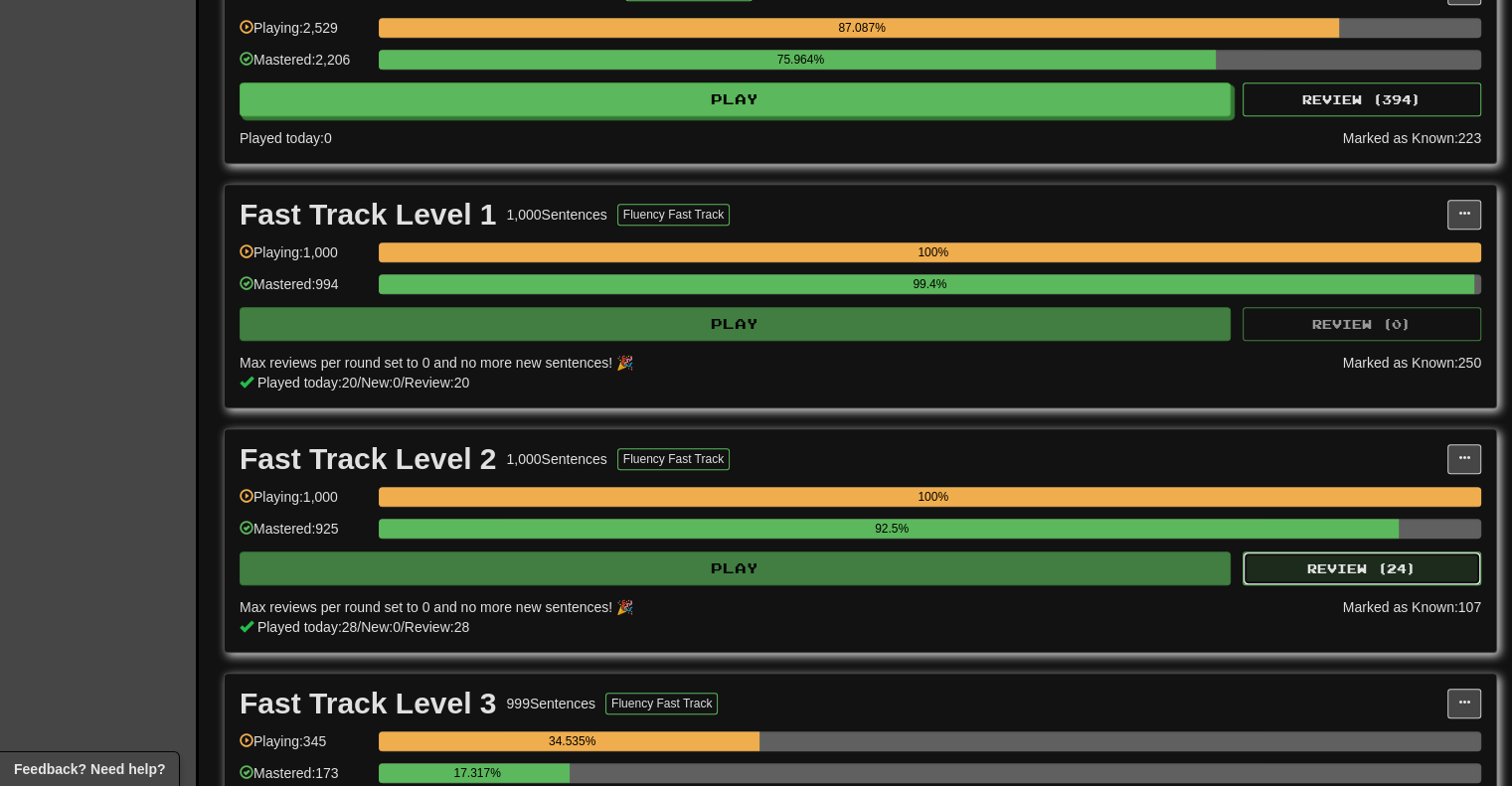 click on "Review ( 24 )" at bounding box center [1362, 568] 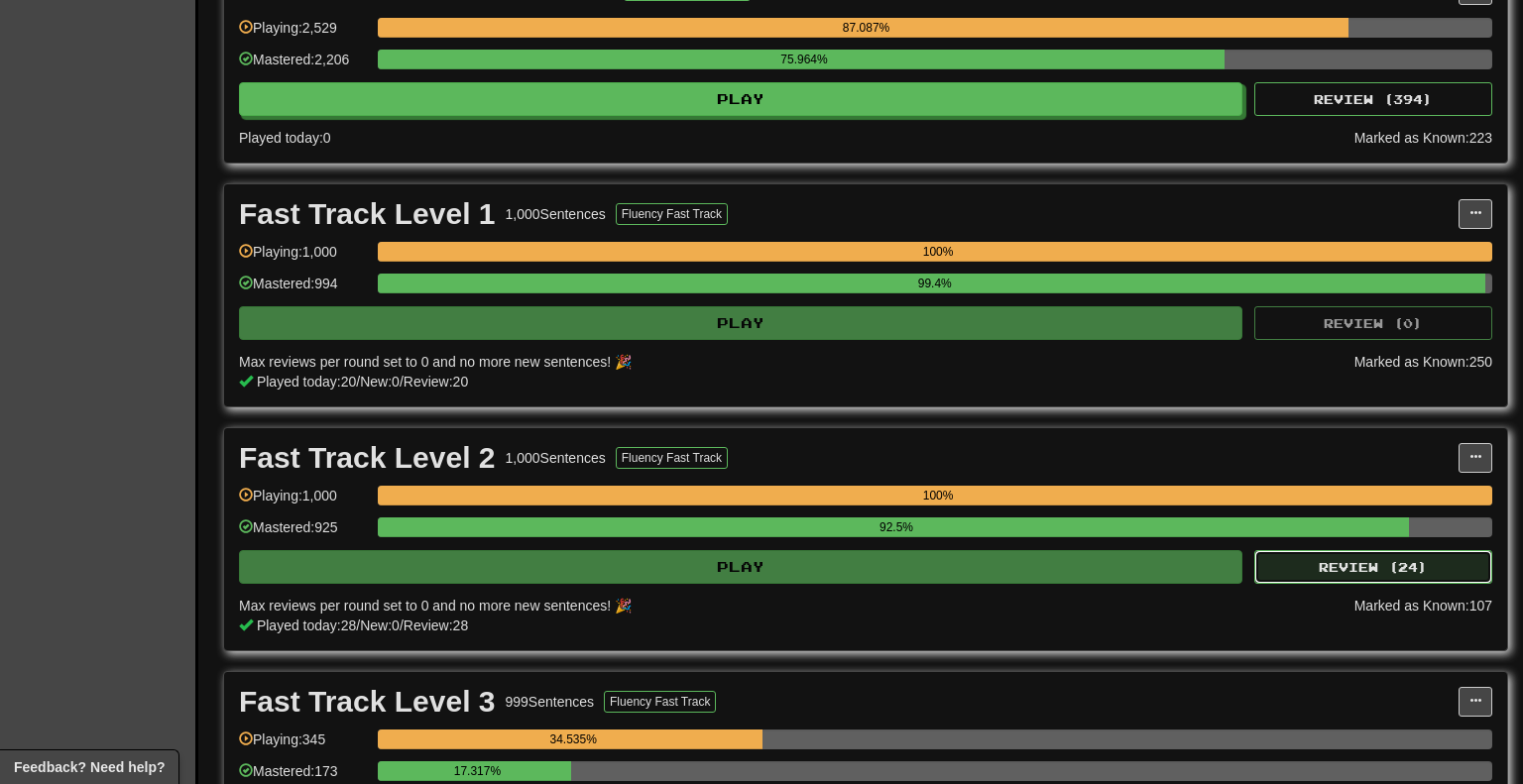 select on "********" 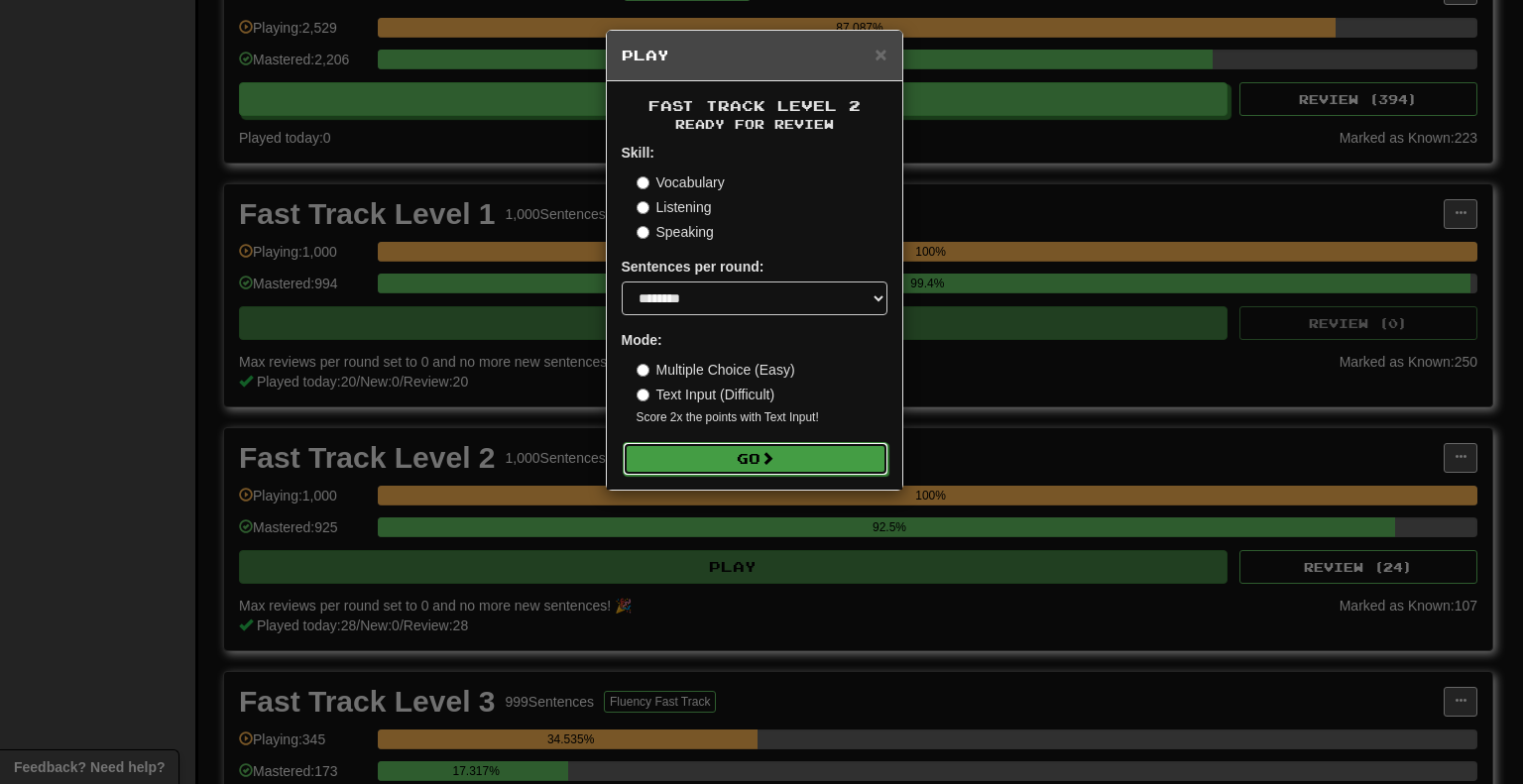 click on "Go" at bounding box center (756, 459) 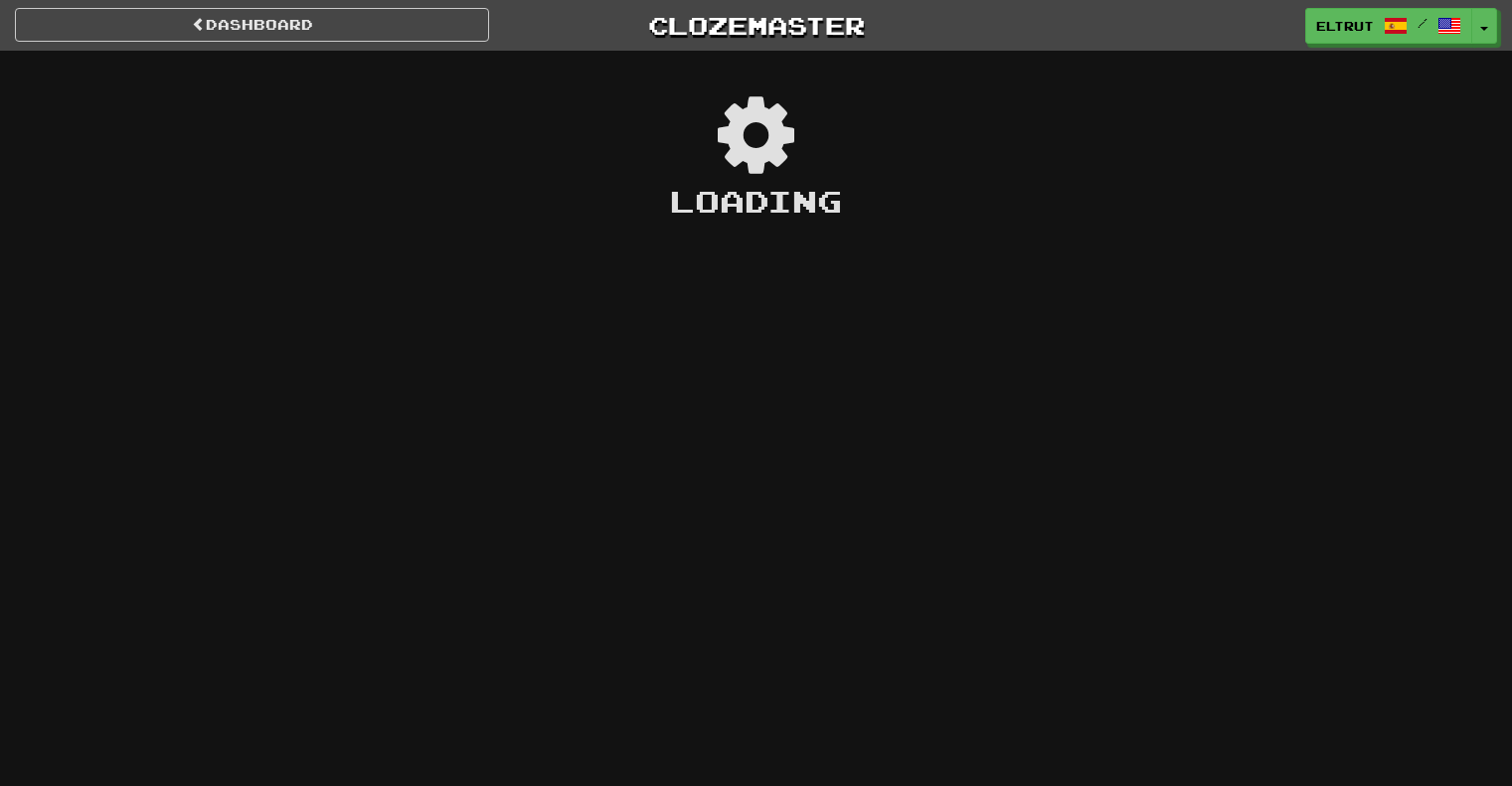 scroll, scrollTop: 0, scrollLeft: 0, axis: both 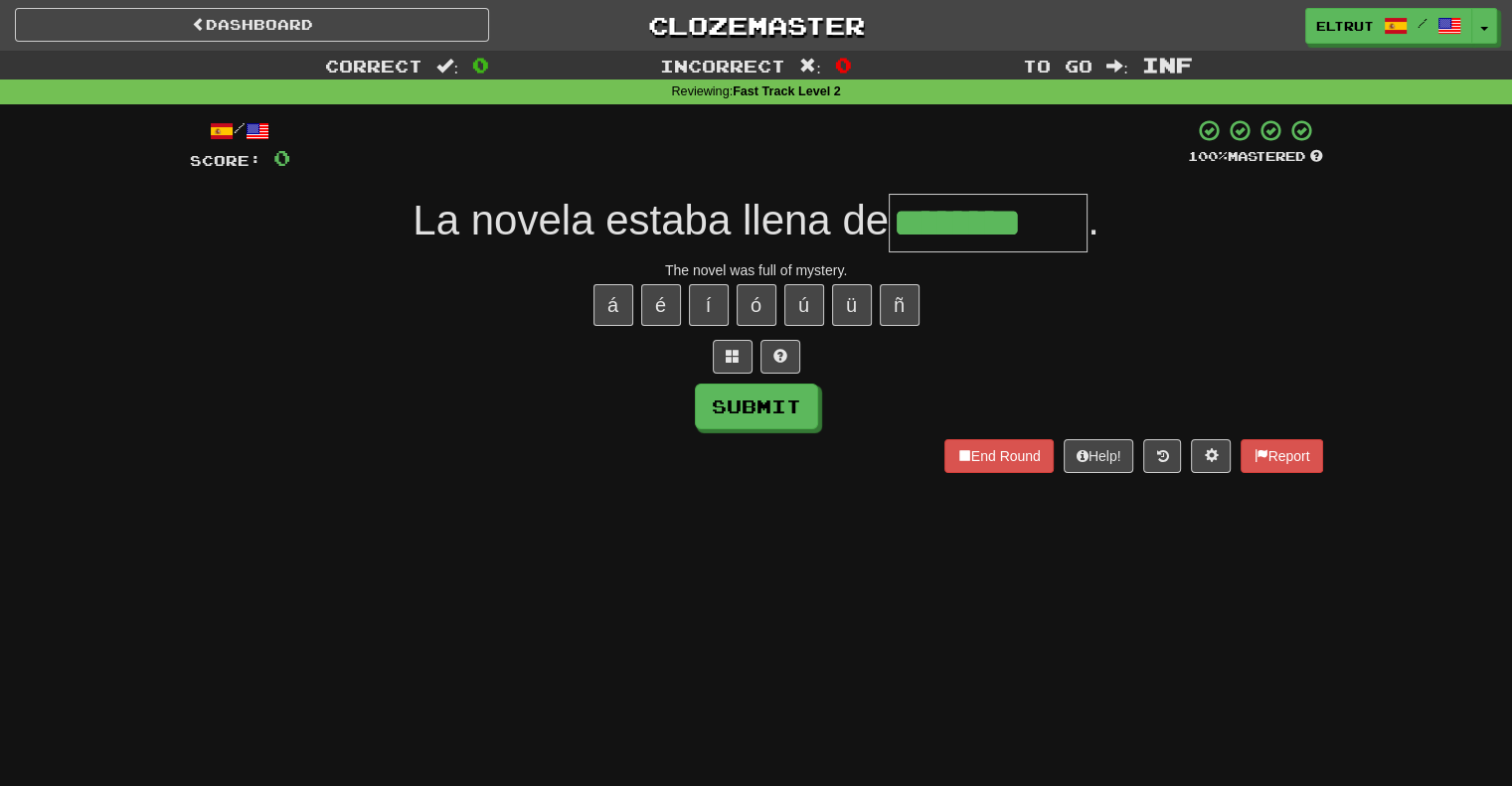 type on "********" 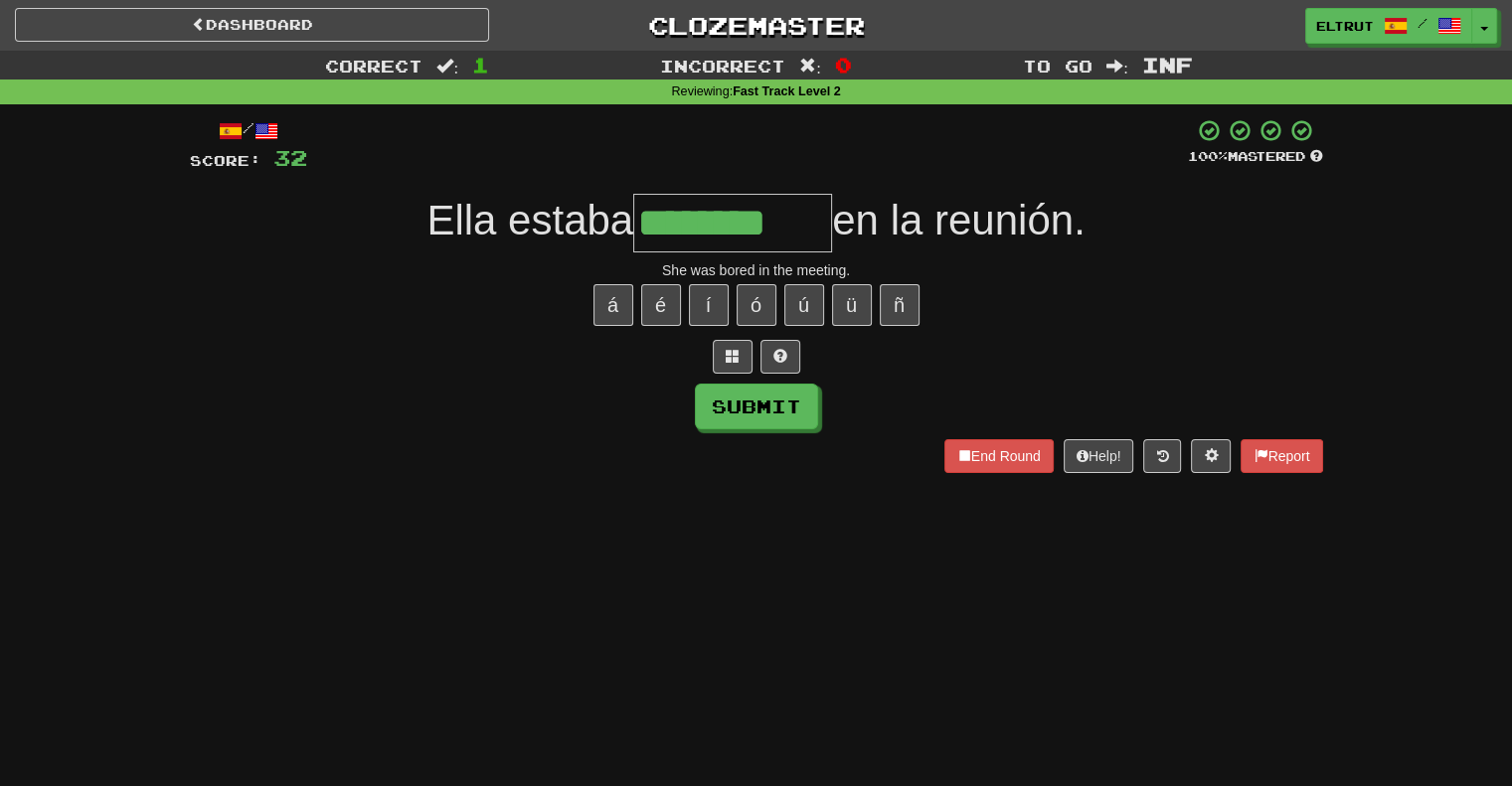 type on "********" 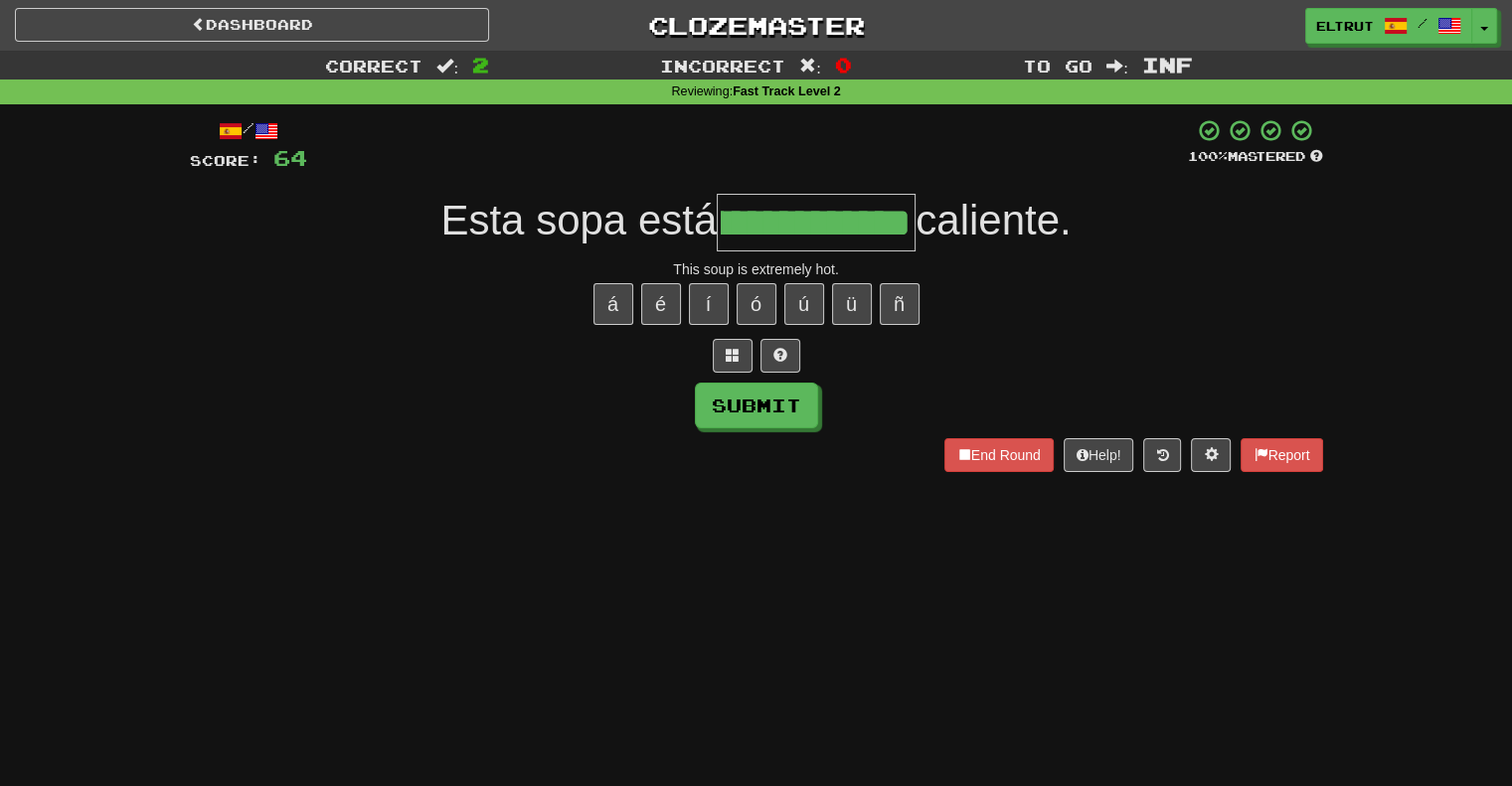 scroll, scrollTop: 0, scrollLeft: 121, axis: horizontal 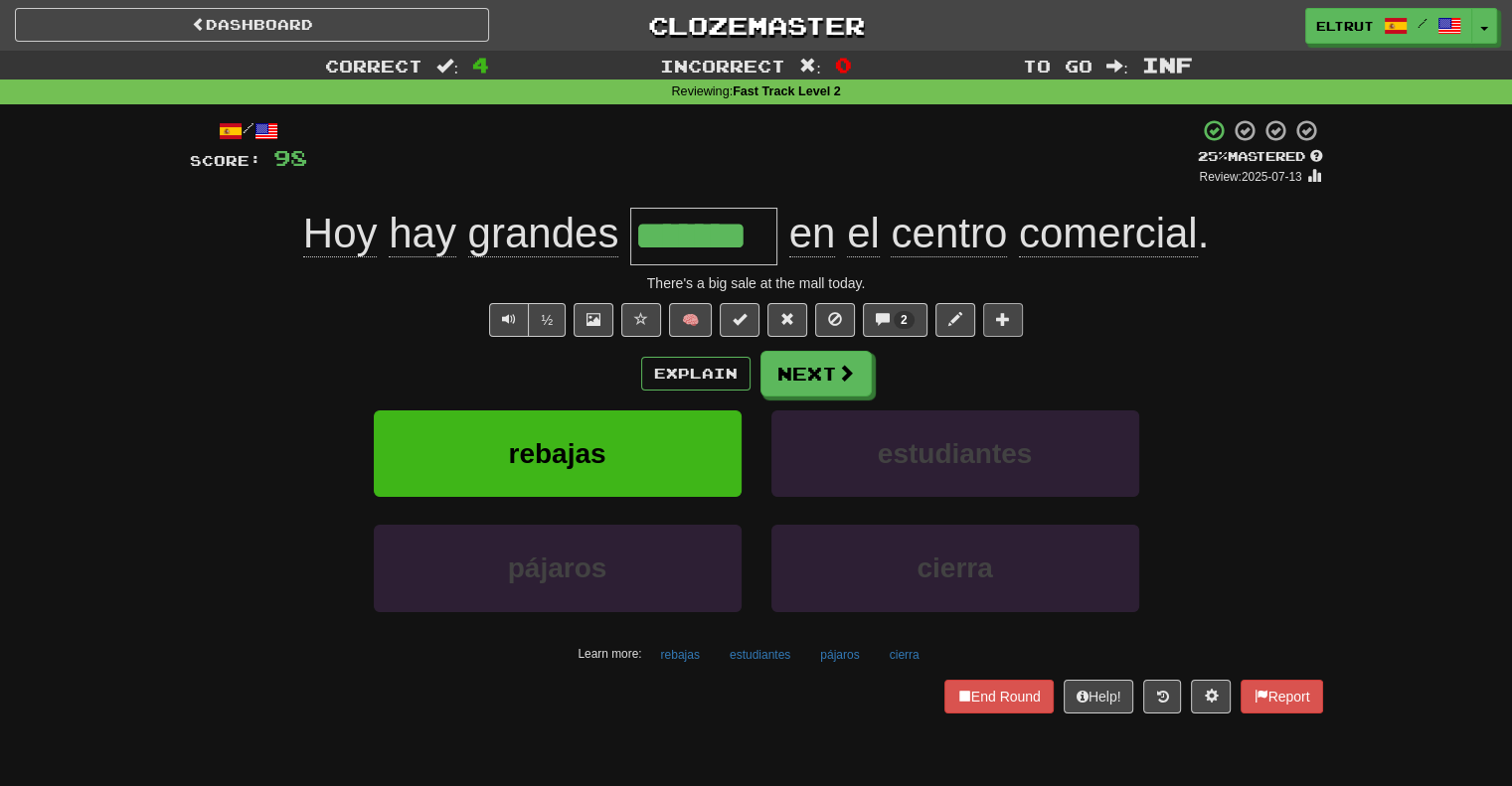 type on "*******" 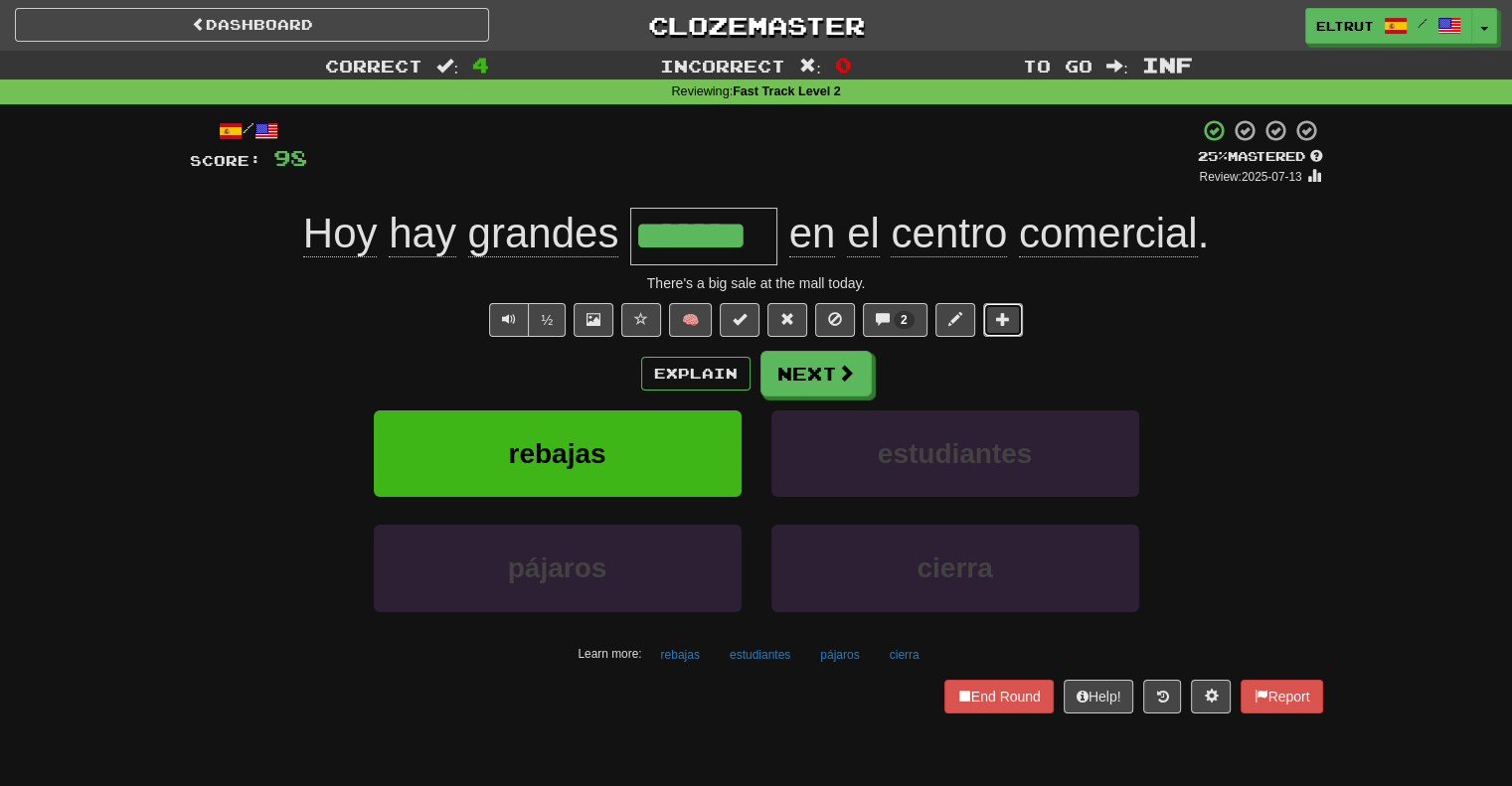 click at bounding box center [1003, 319] 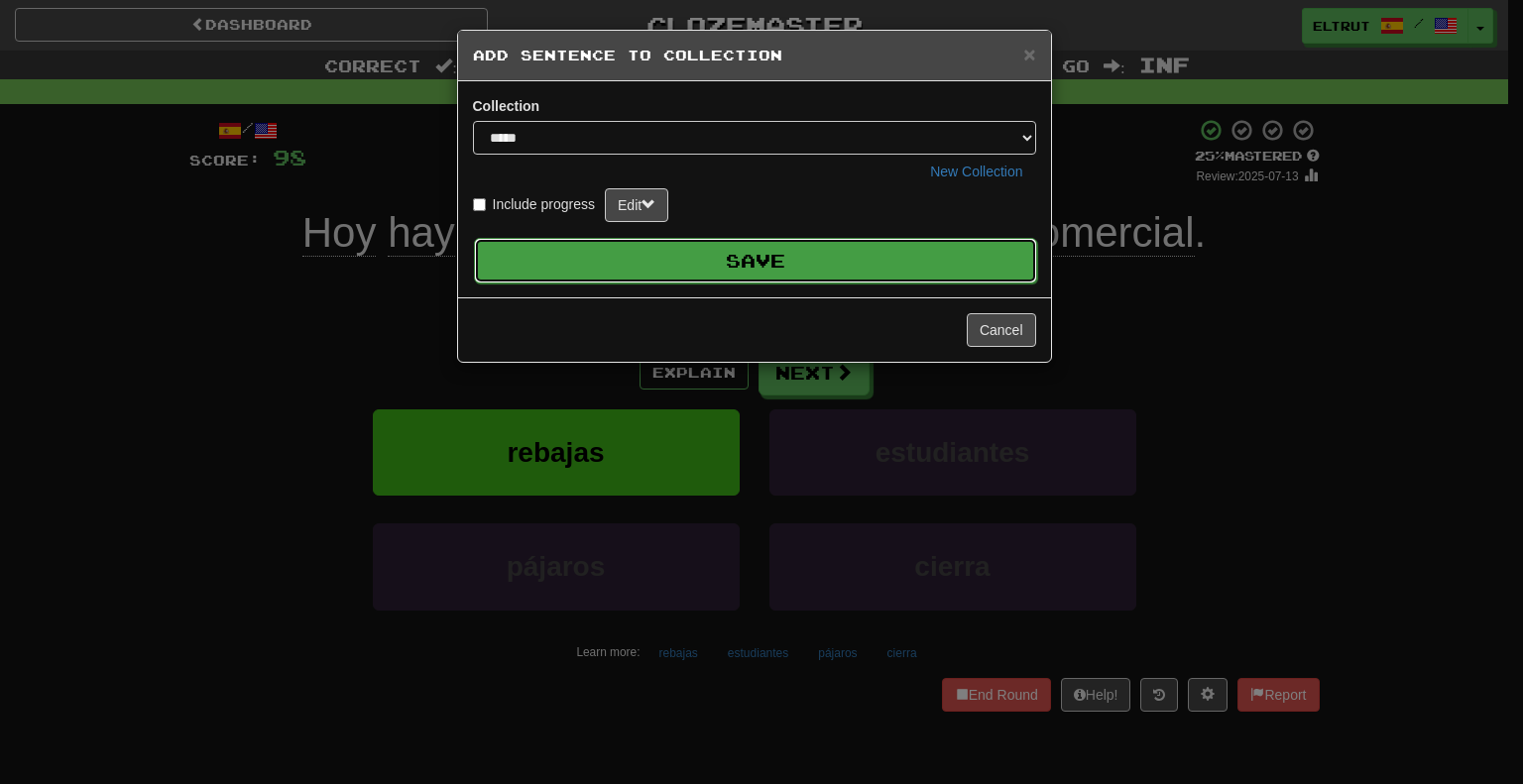 click on "Save" at bounding box center (756, 261) 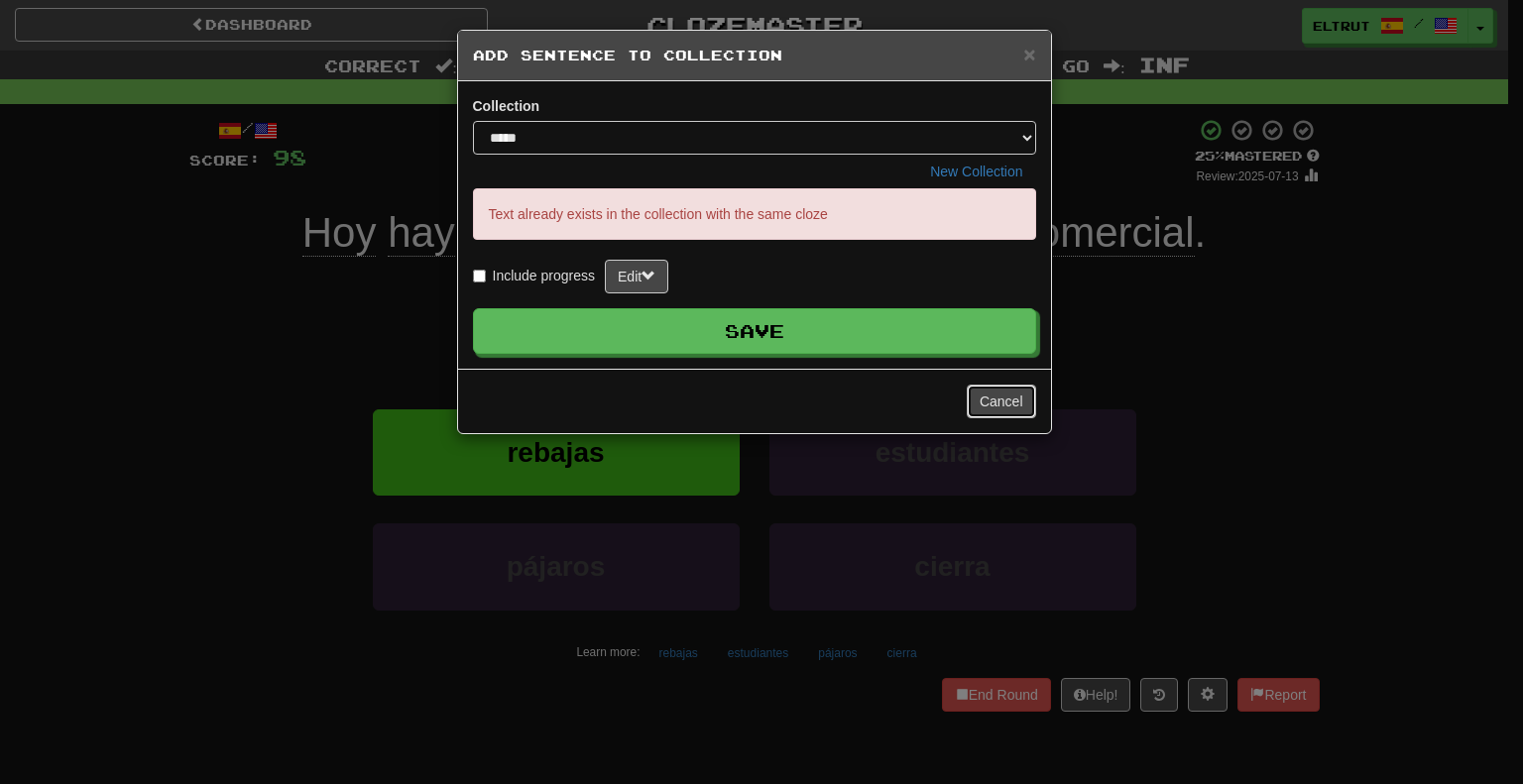 click on "Cancel" at bounding box center [1001, 401] 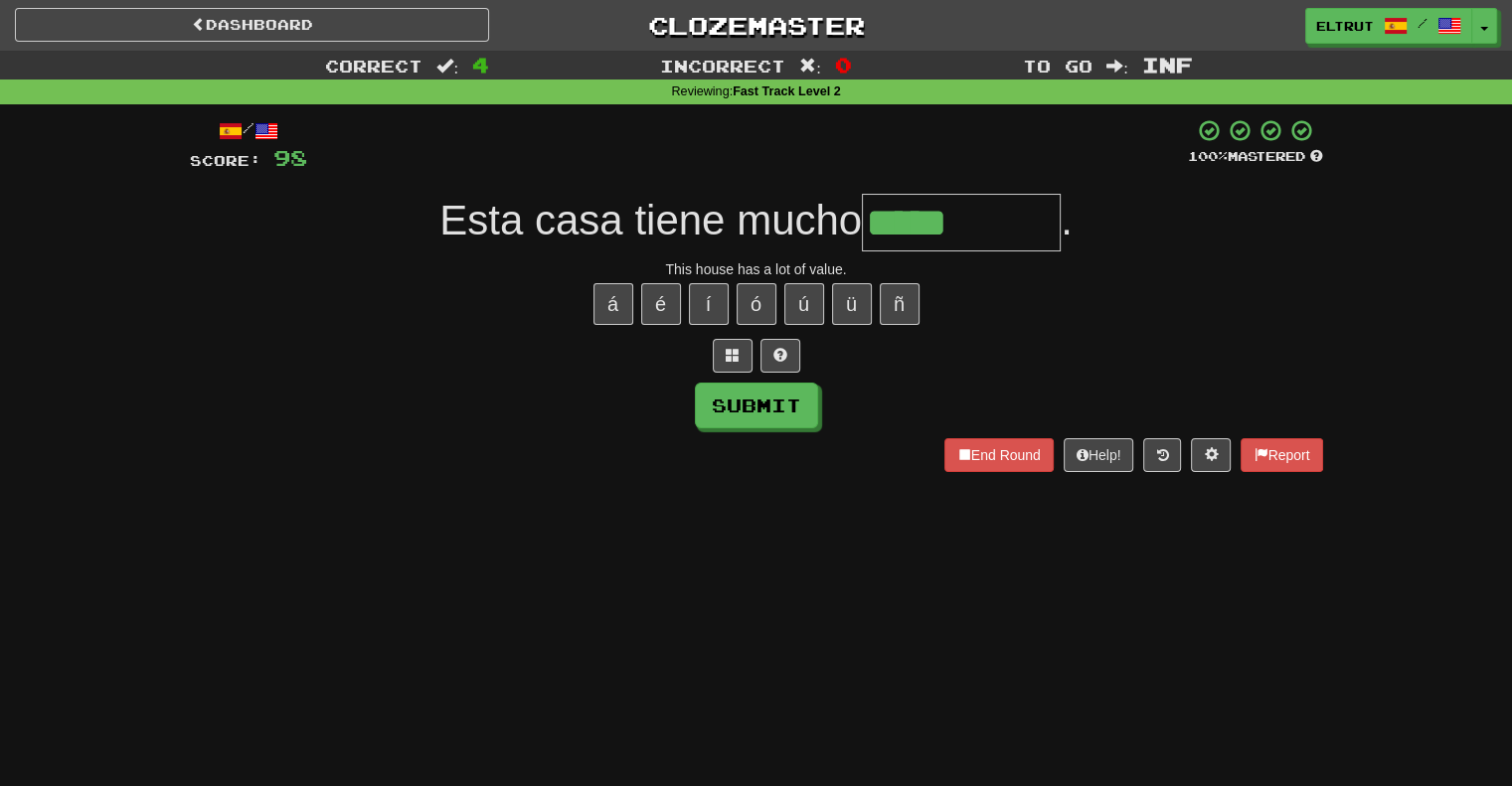 type on "*****" 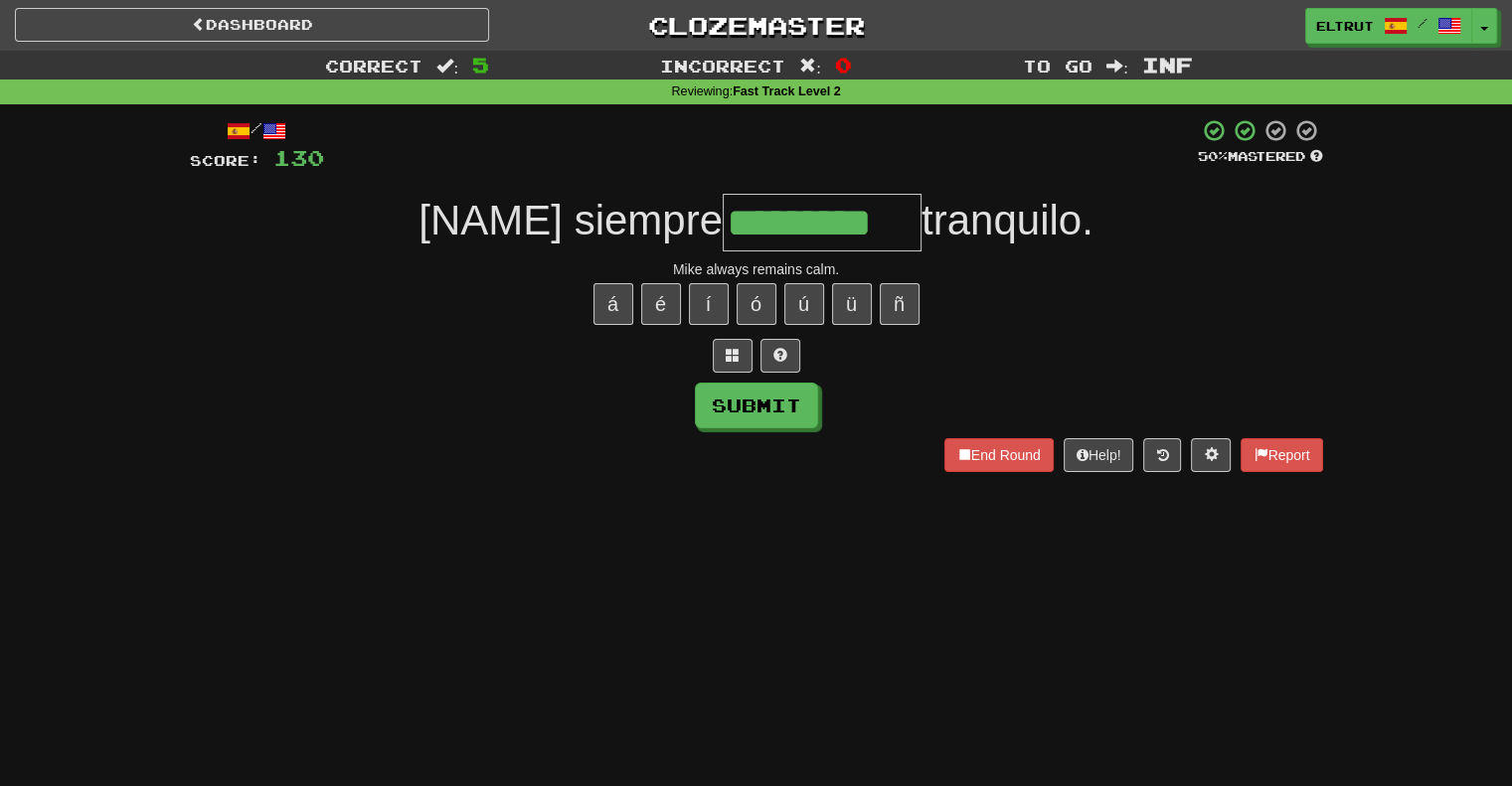 scroll, scrollTop: 0, scrollLeft: 17, axis: horizontal 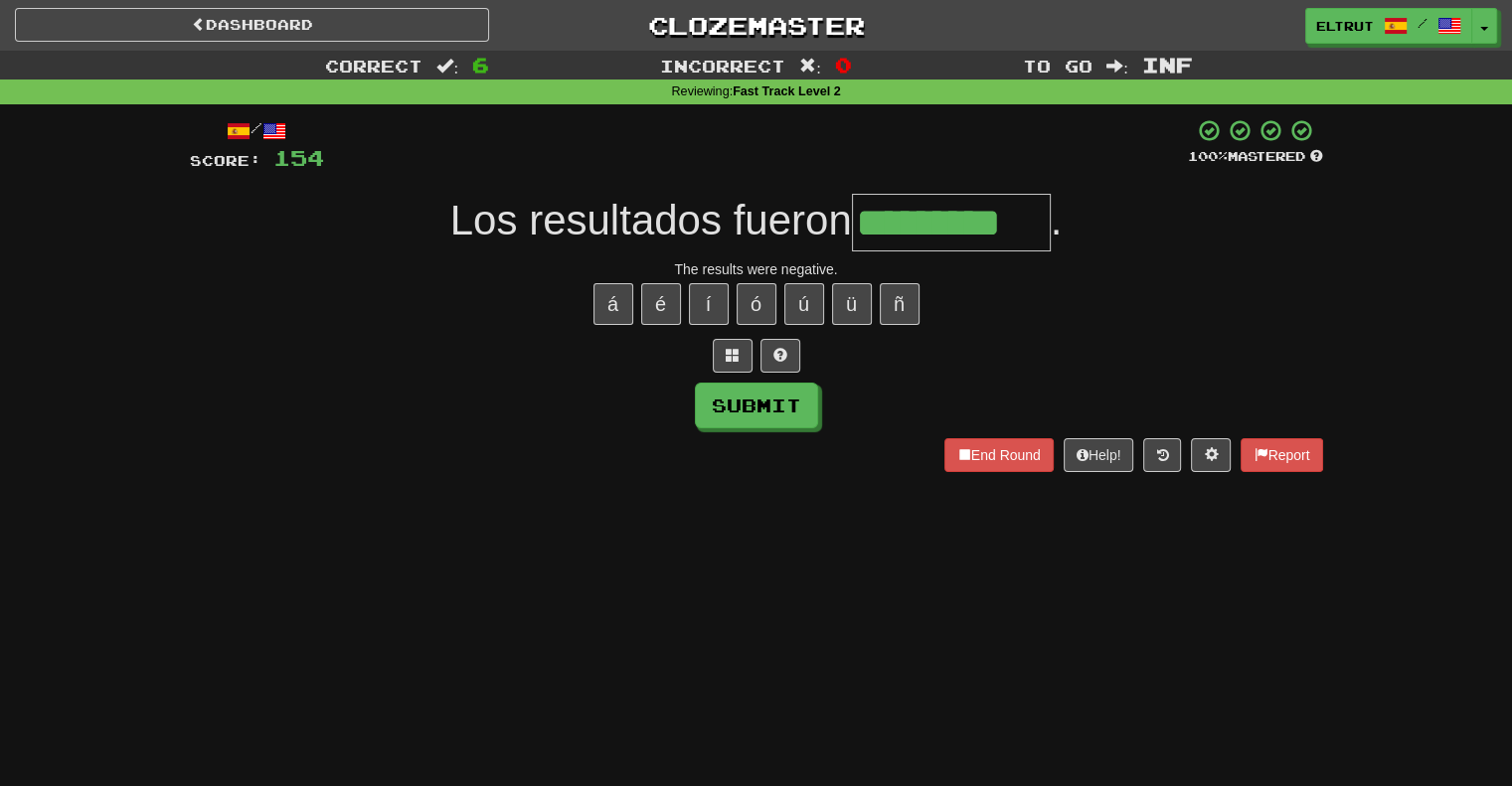 type on "*********" 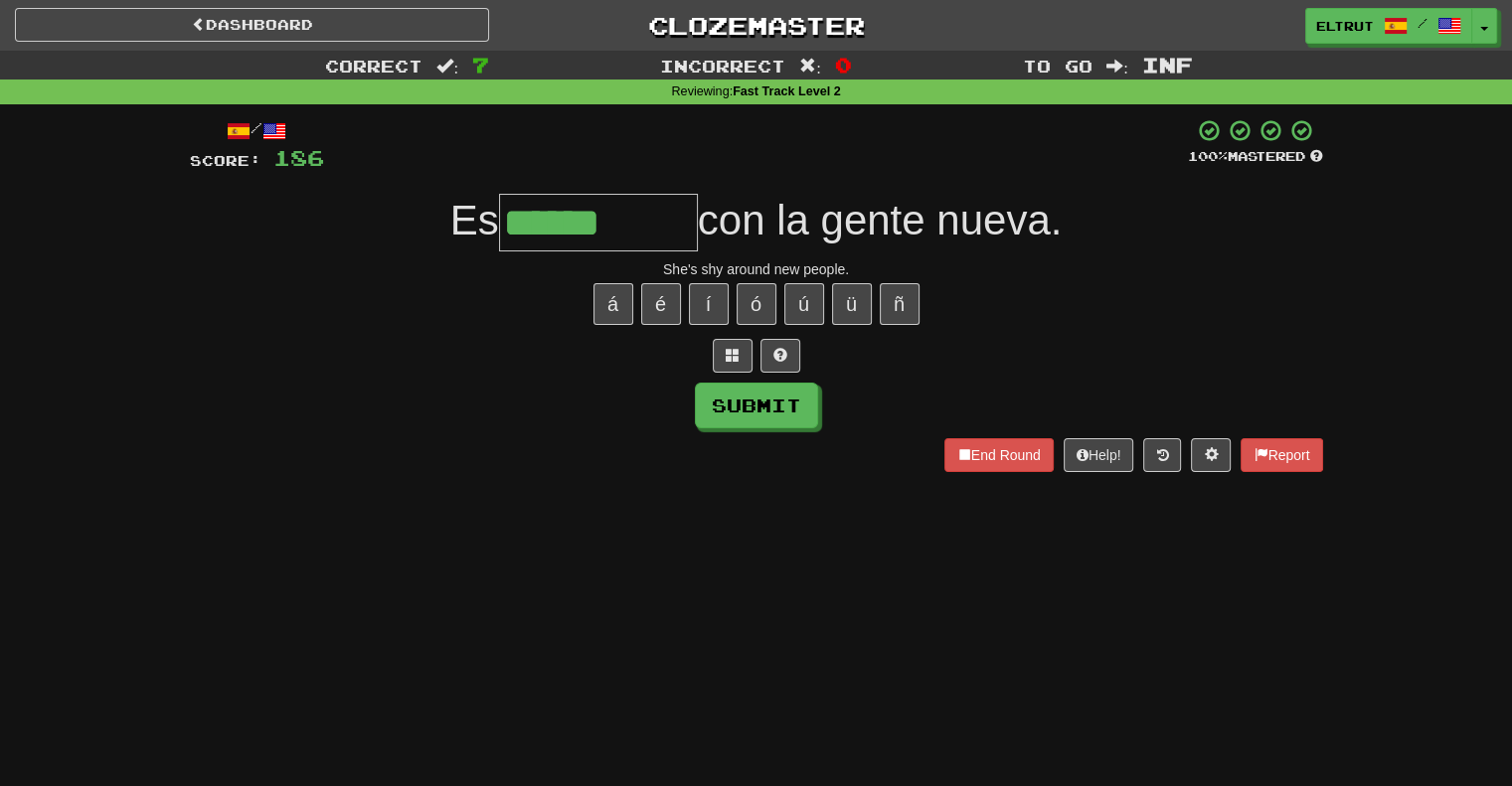 type on "******" 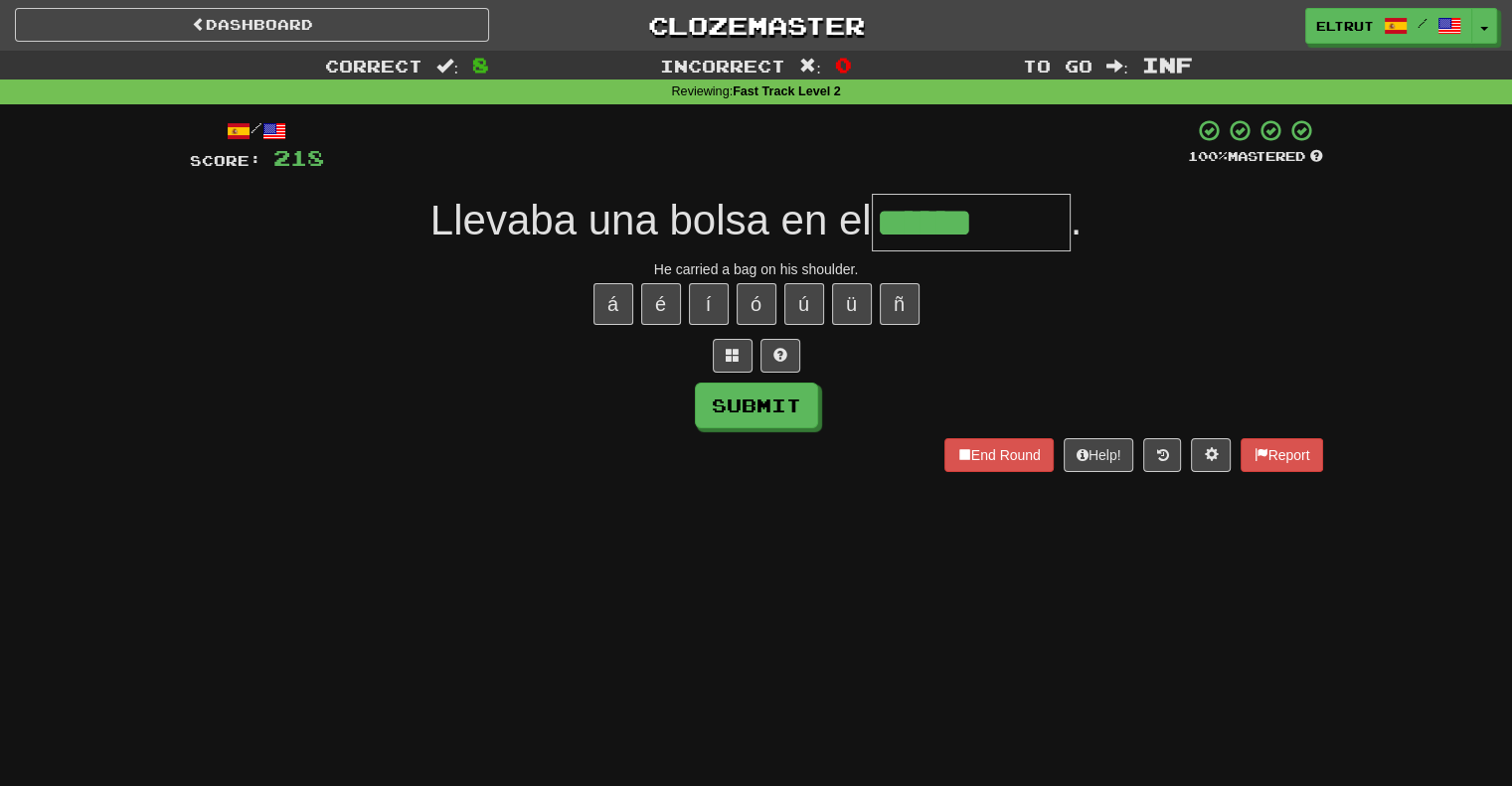 type on "******" 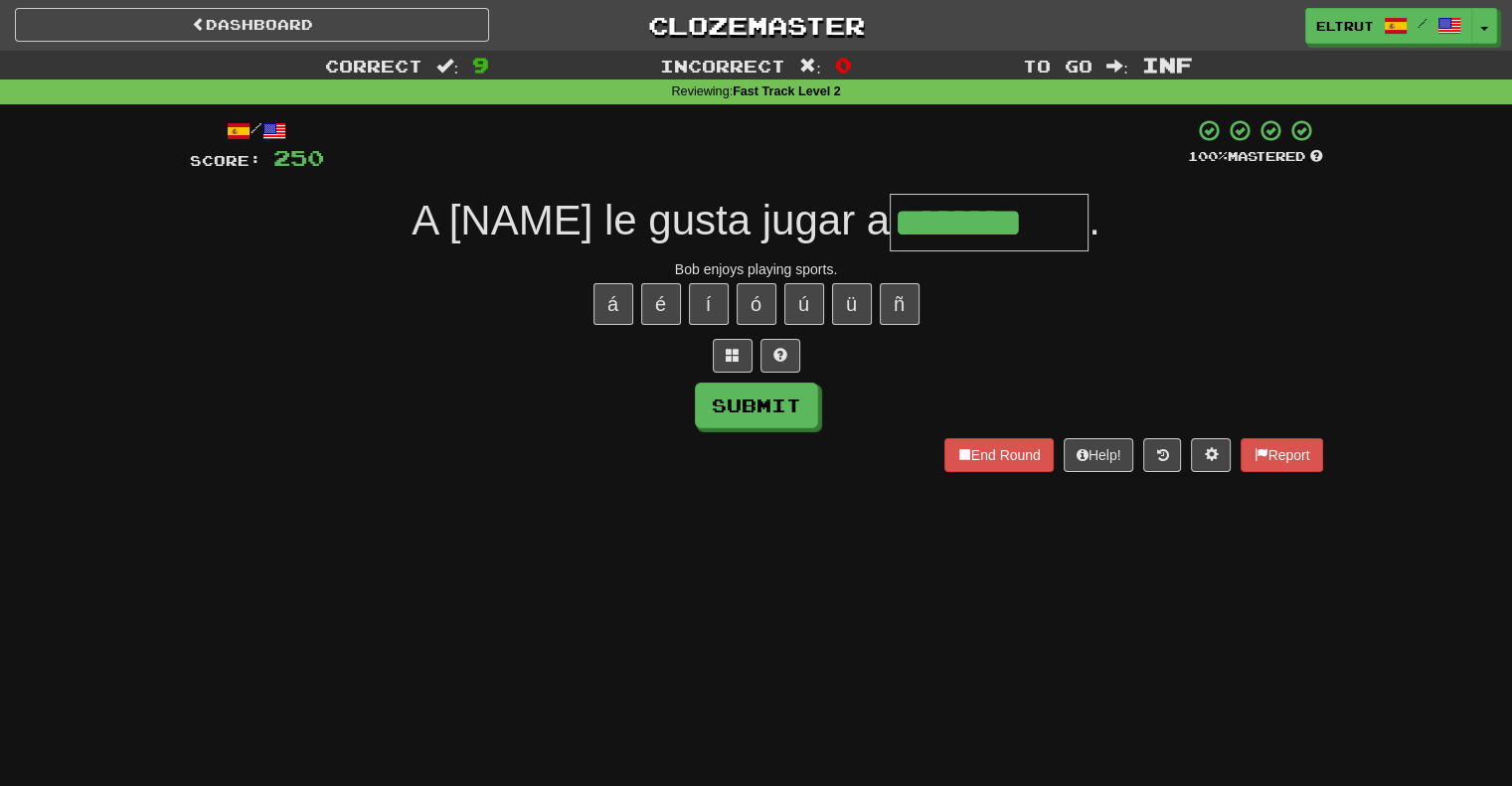 type on "********" 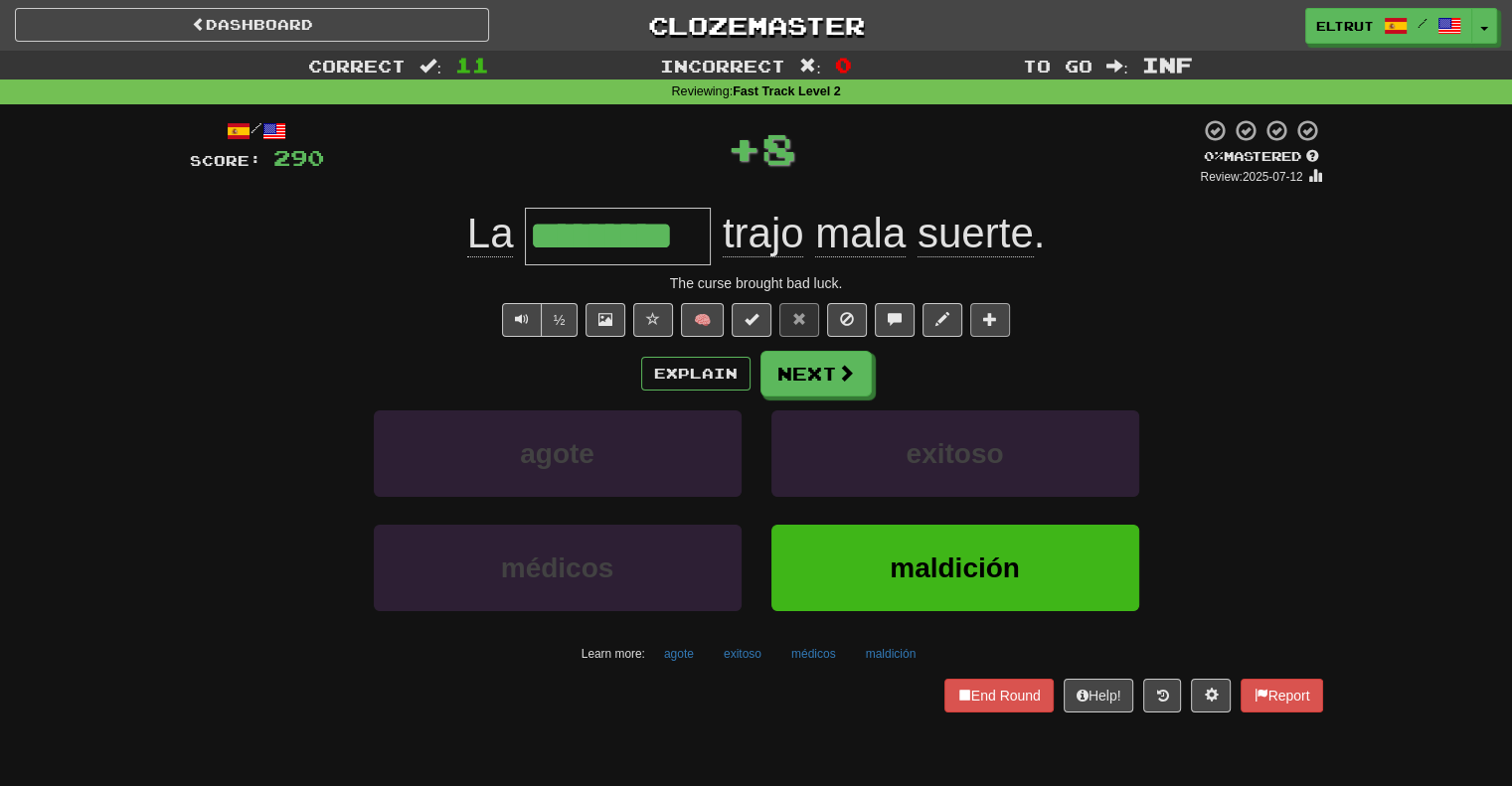 type on "*********" 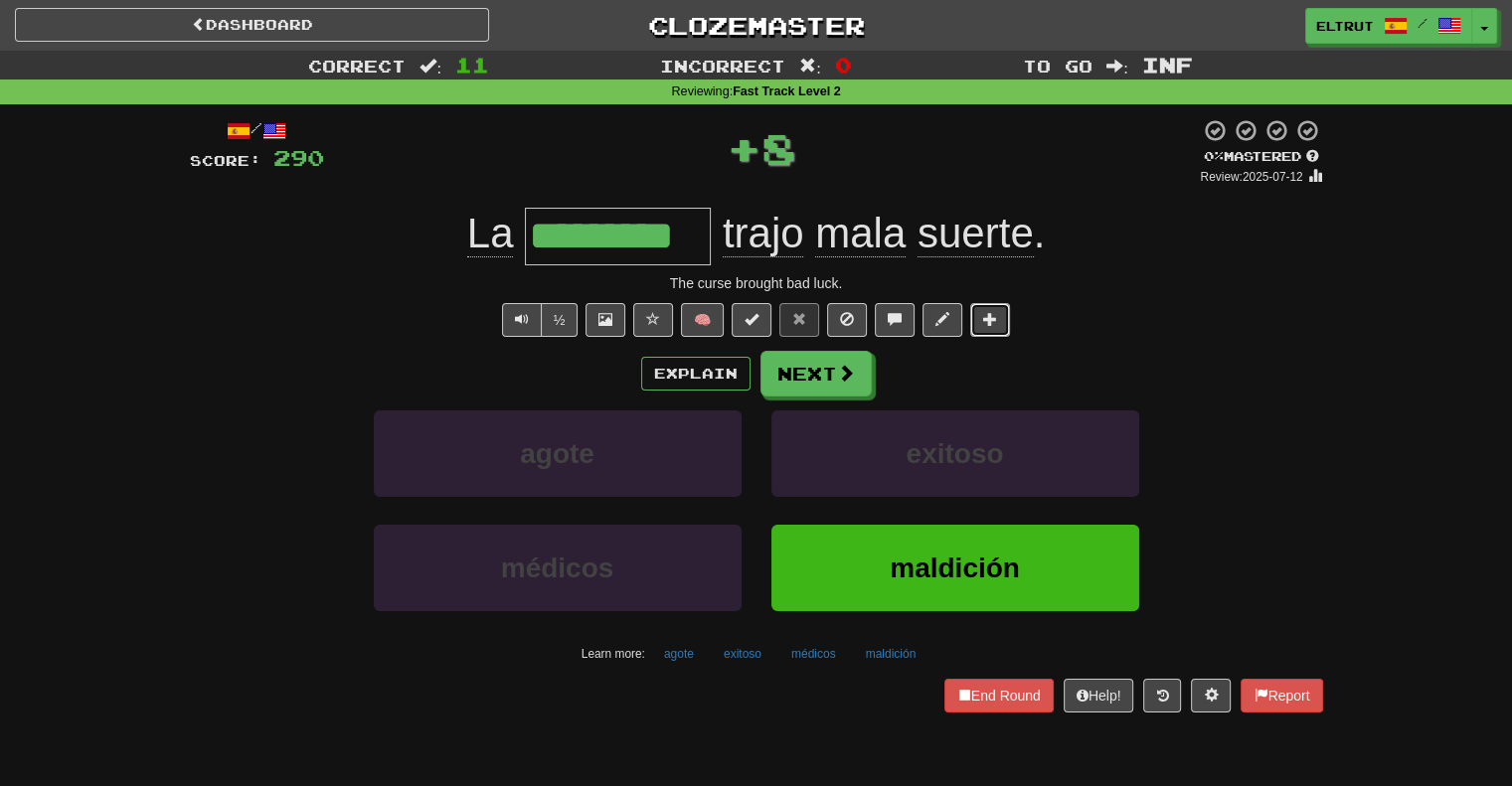 click at bounding box center (990, 319) 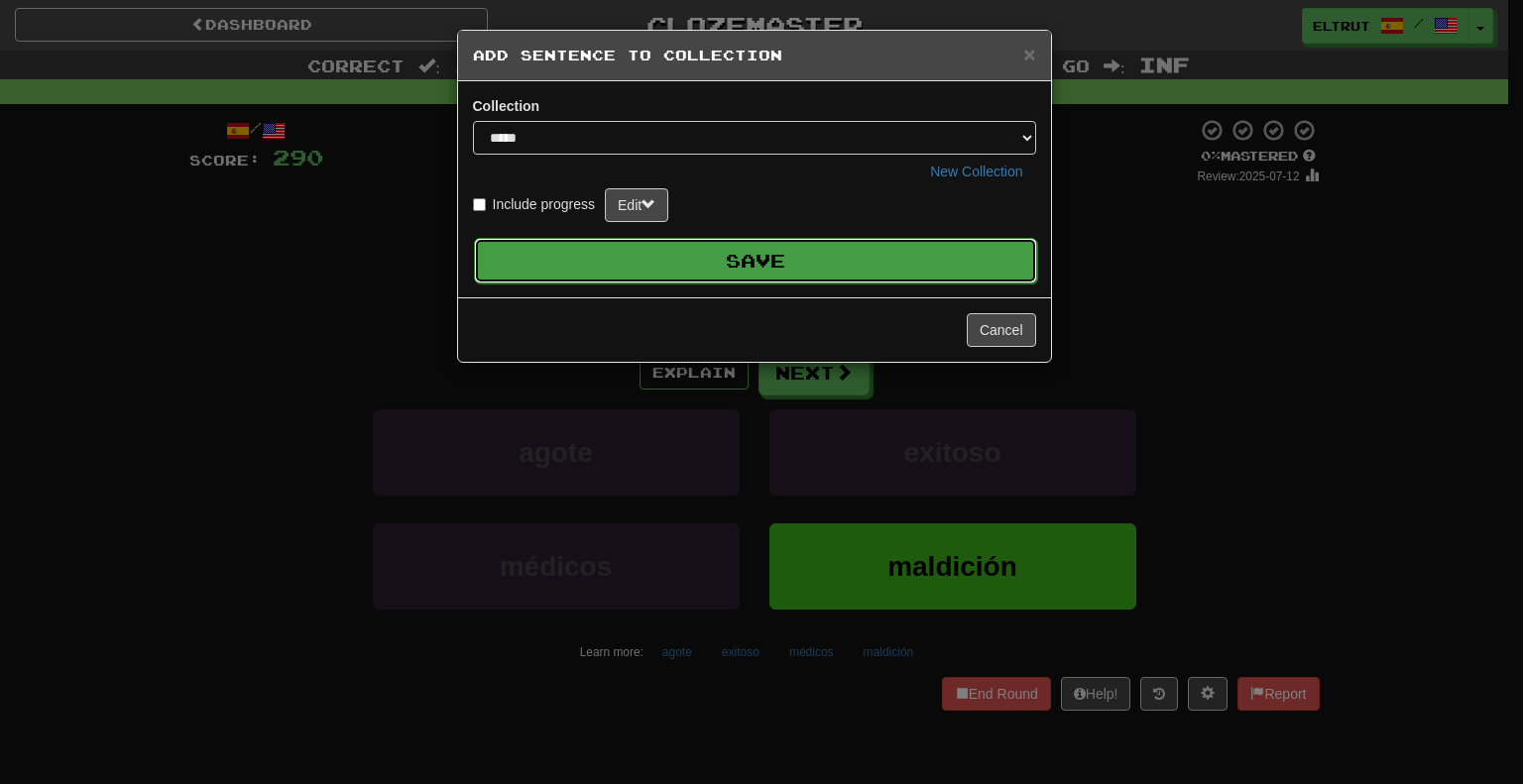 click on "Save" at bounding box center [756, 261] 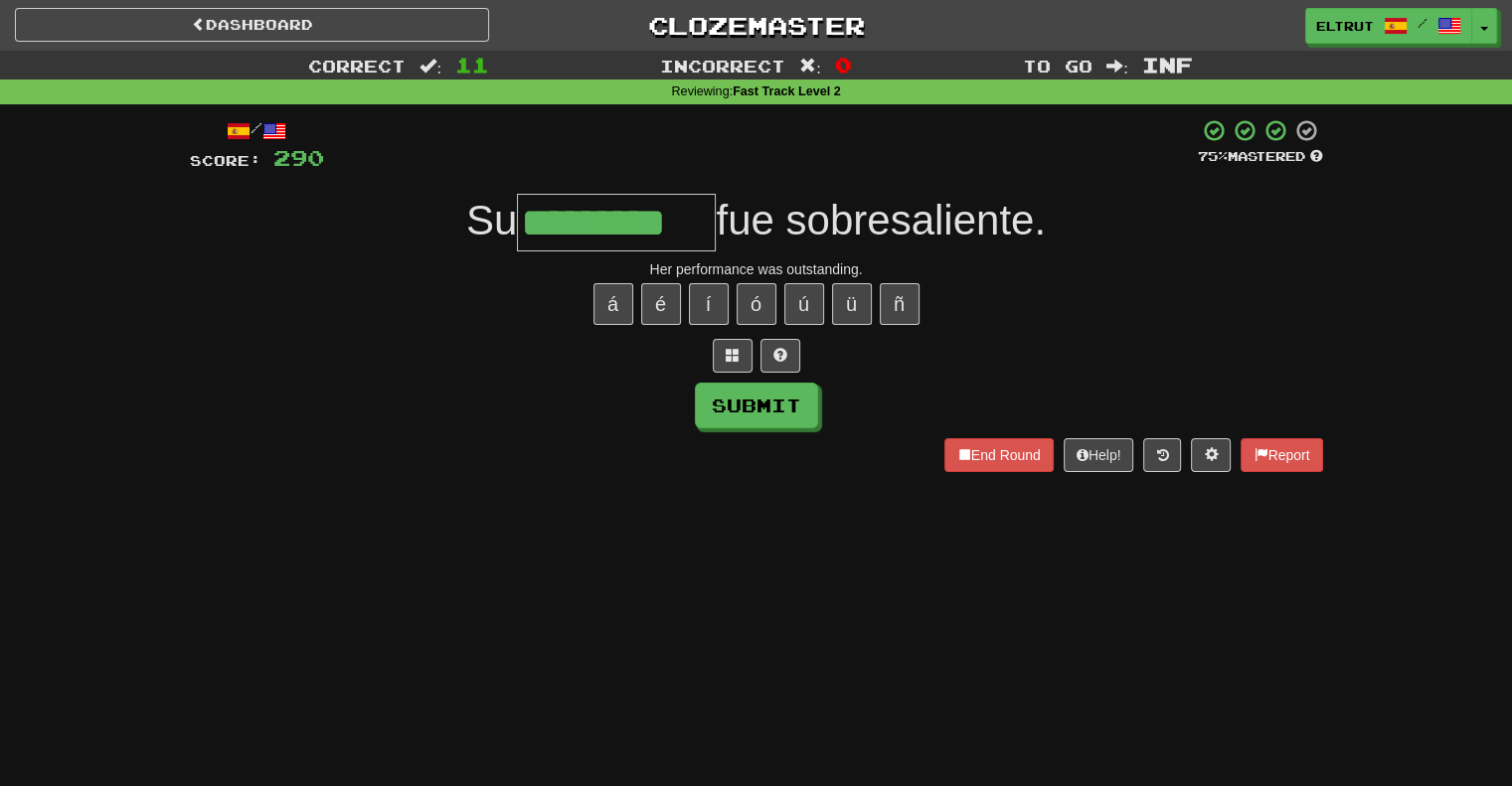type on "*********" 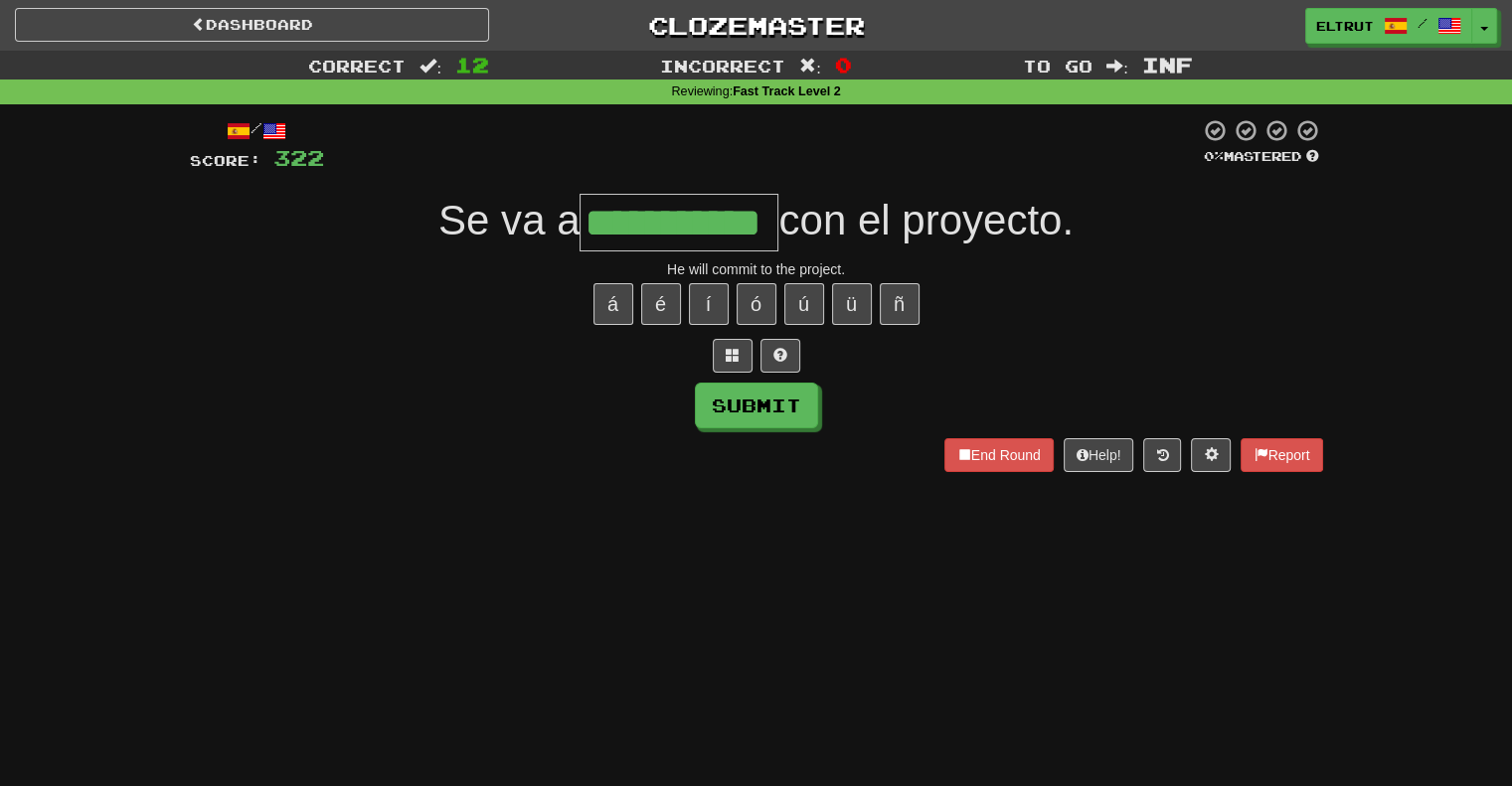 scroll, scrollTop: 0, scrollLeft: 54, axis: horizontal 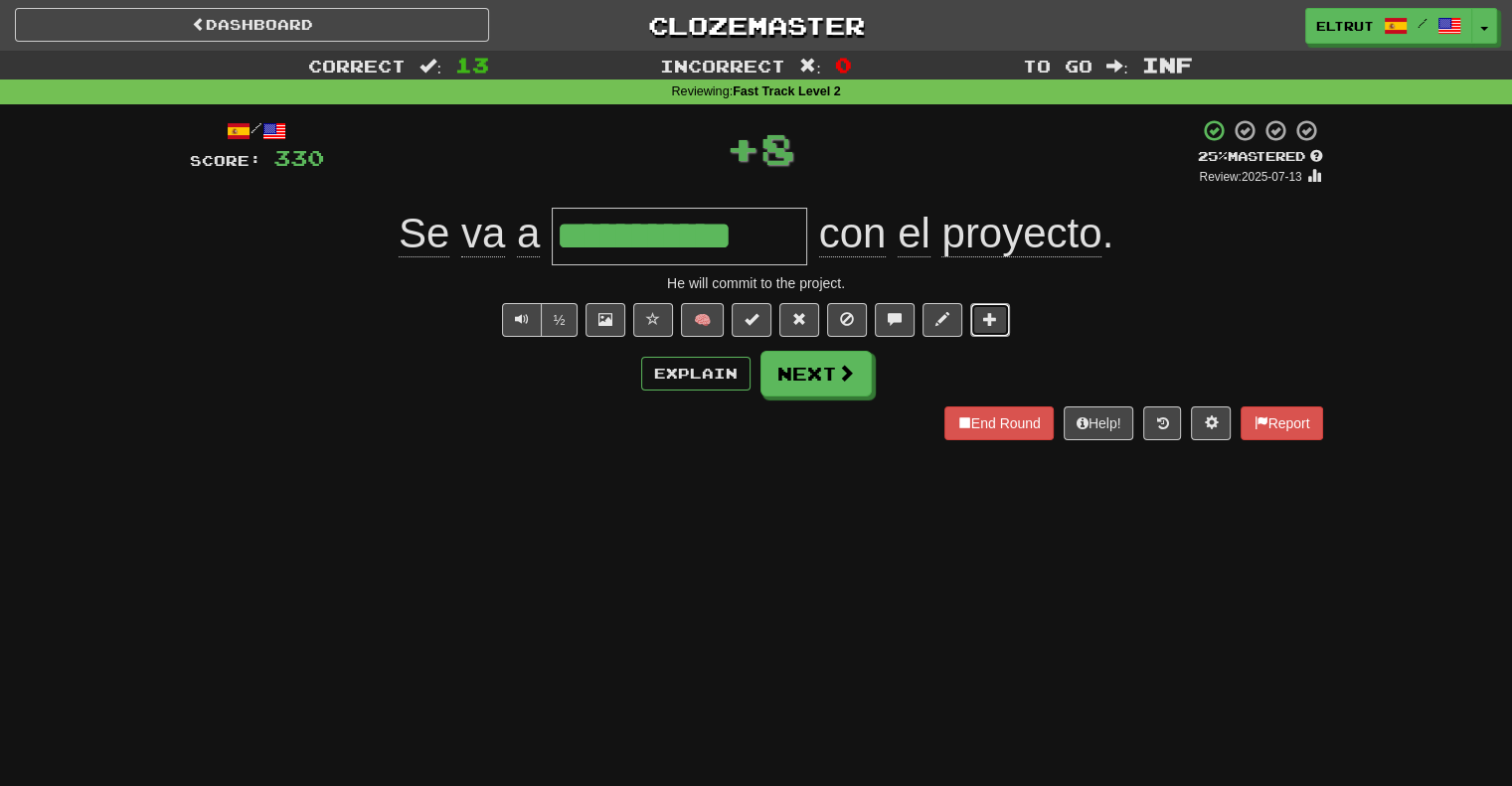 click at bounding box center [990, 319] 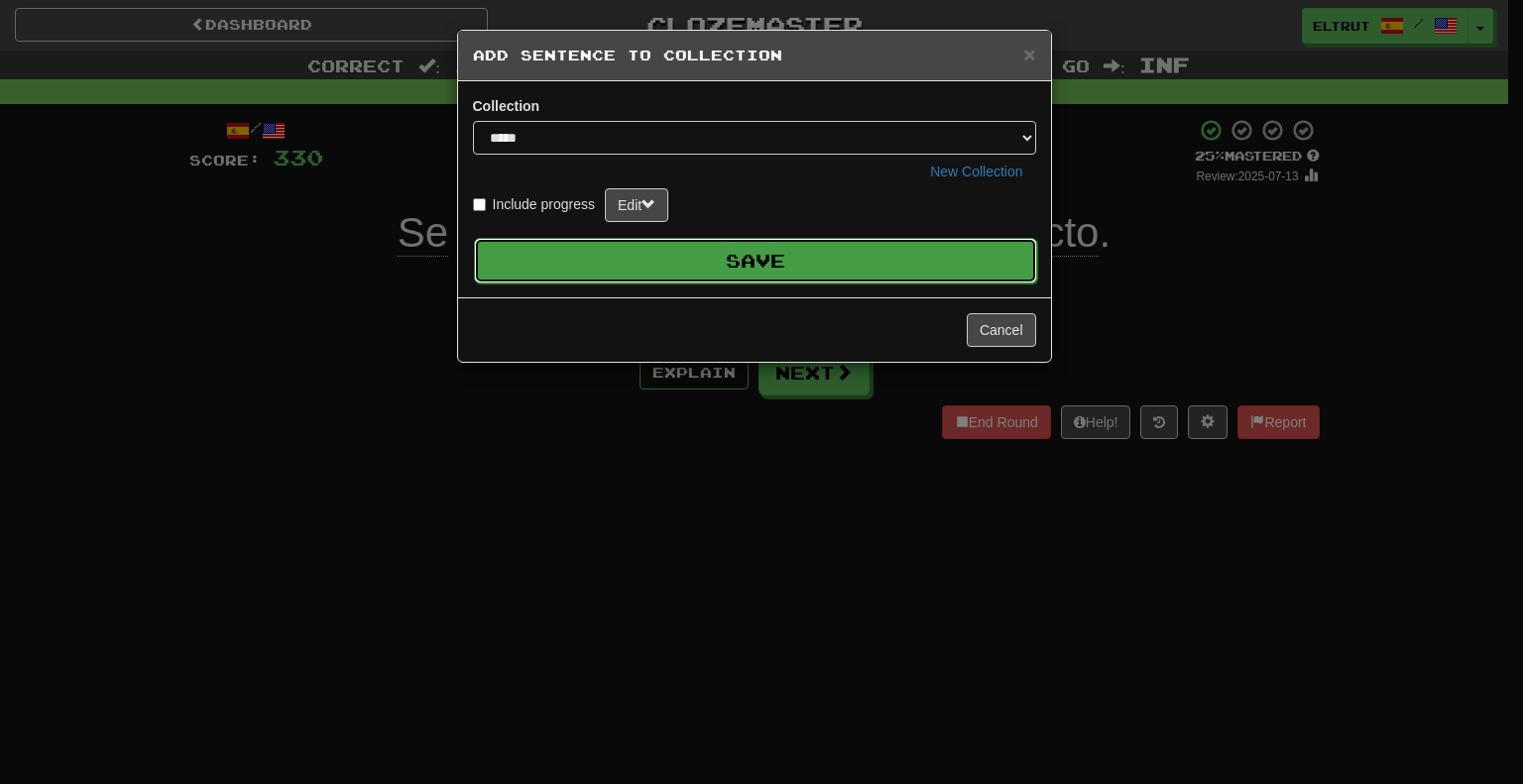 click on "Save" at bounding box center (756, 261) 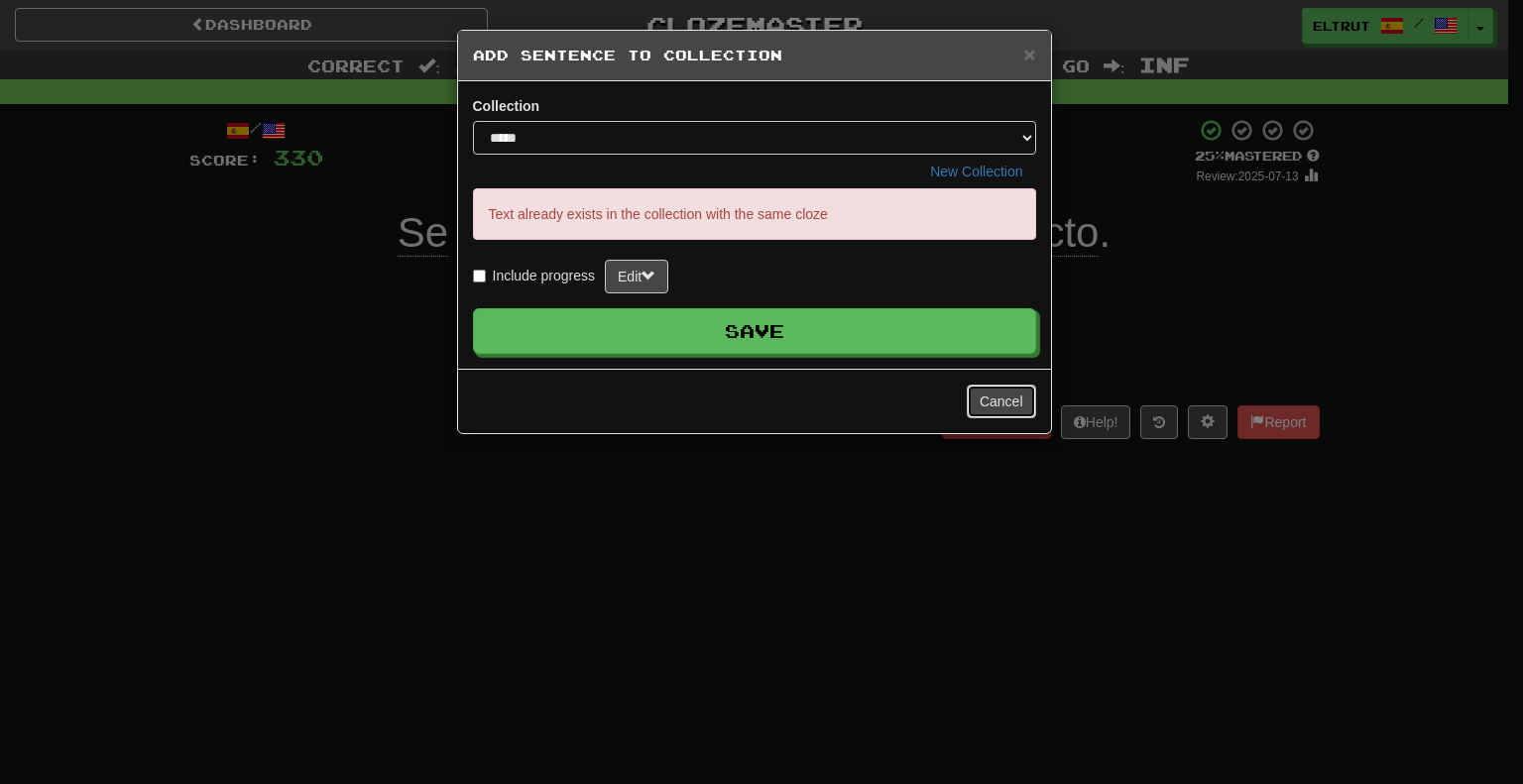 click on "Cancel" at bounding box center (1001, 401) 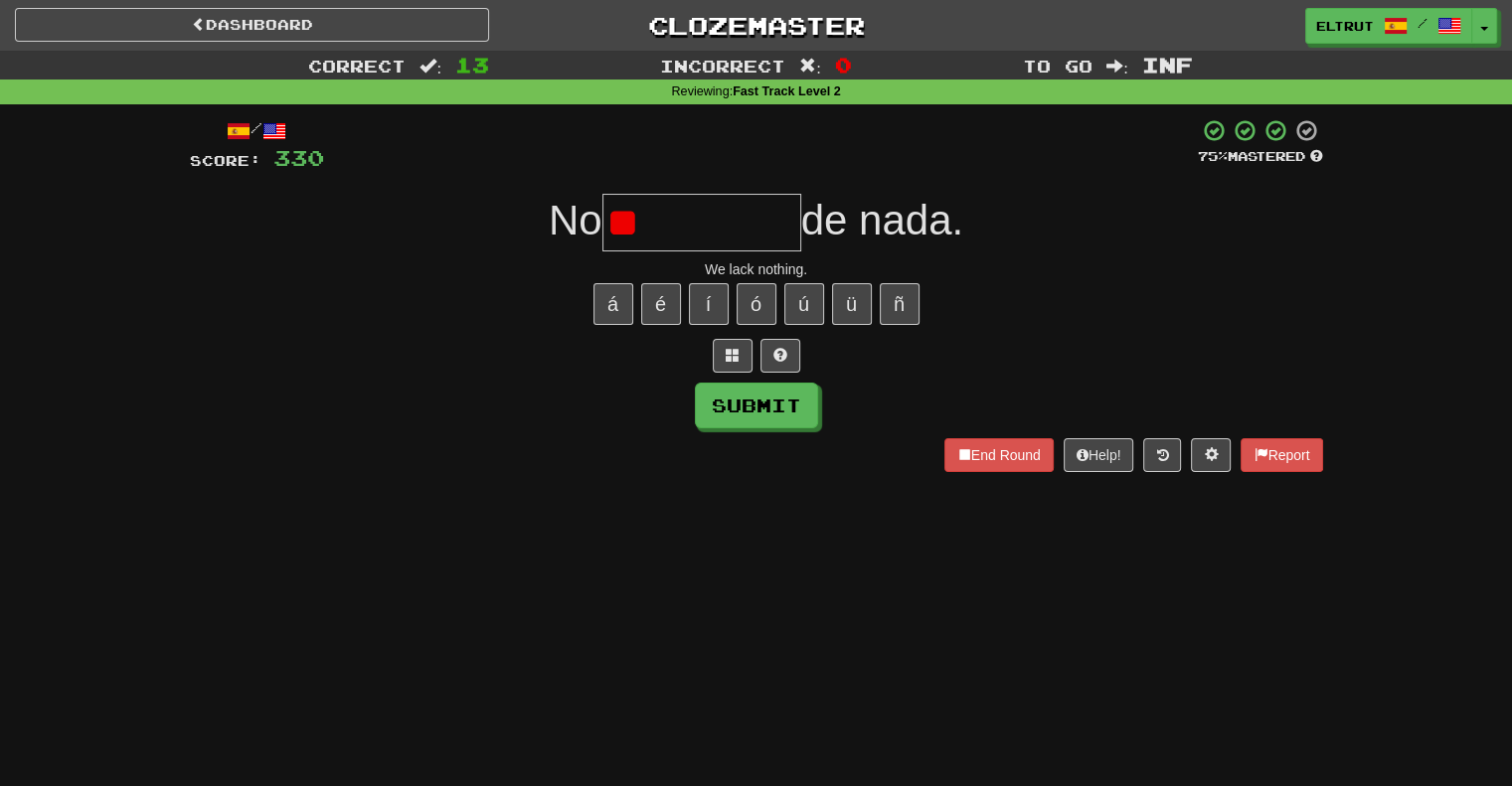 type on "*" 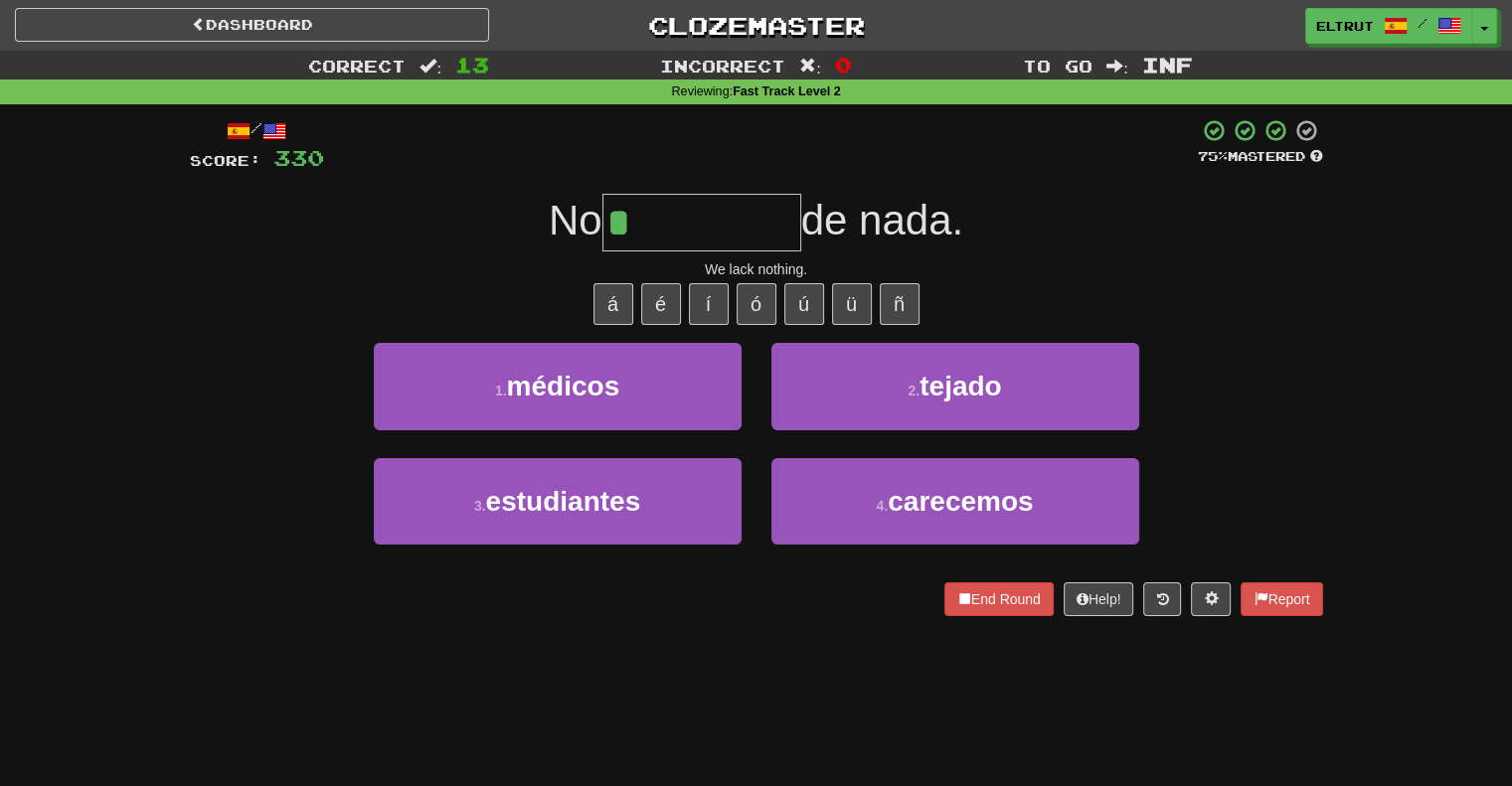 type on "*********" 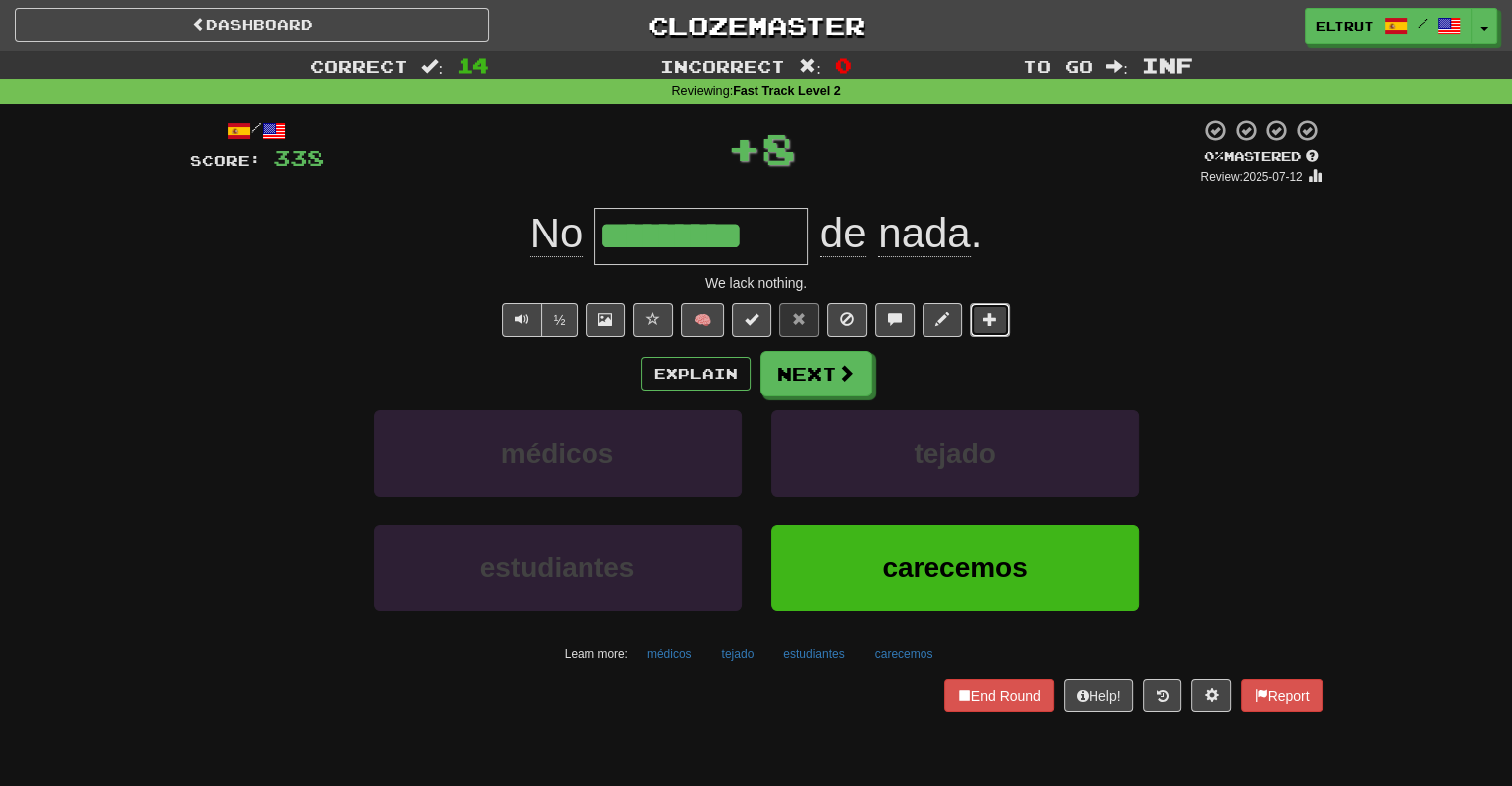 click at bounding box center (990, 319) 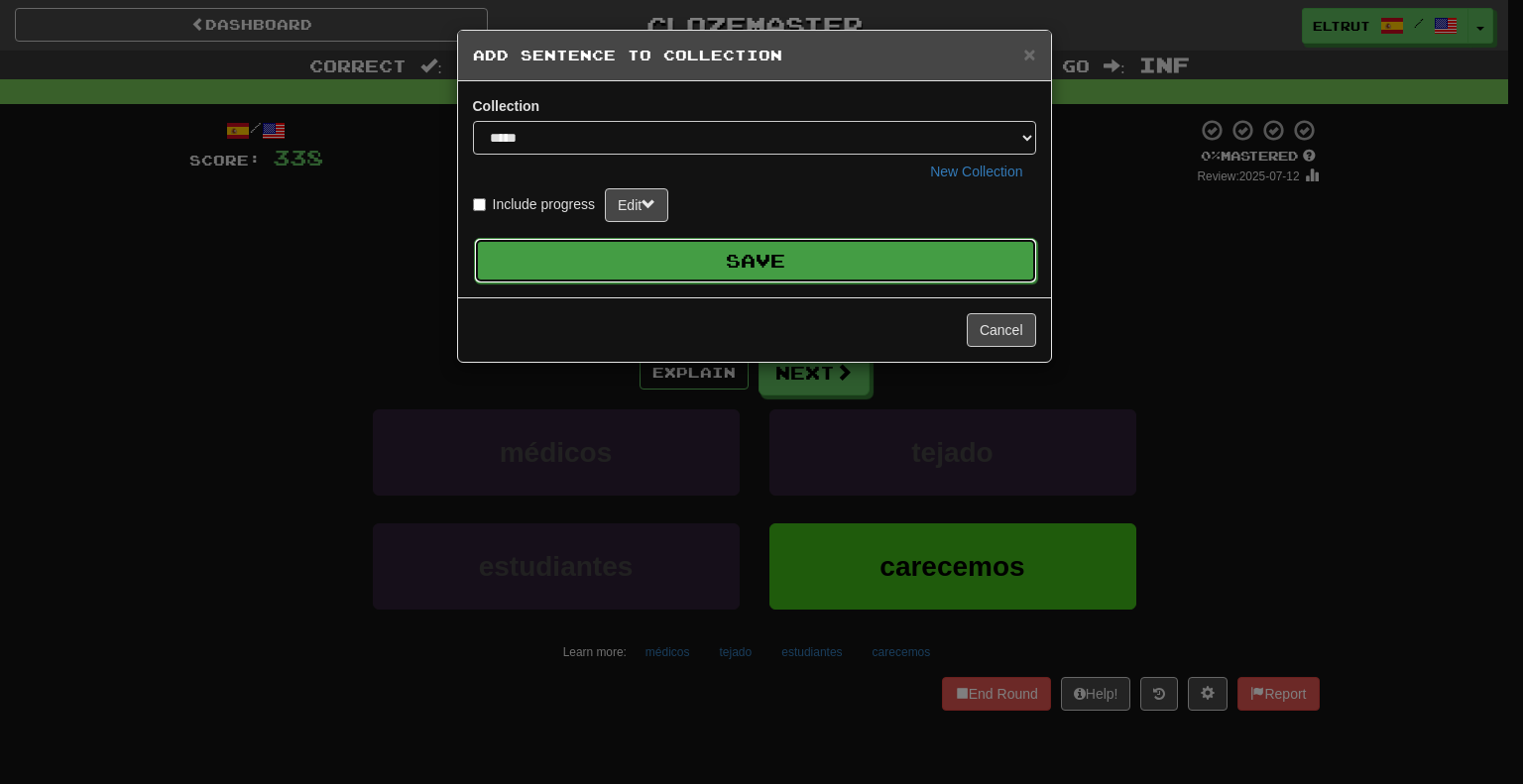 click on "Save" at bounding box center [756, 261] 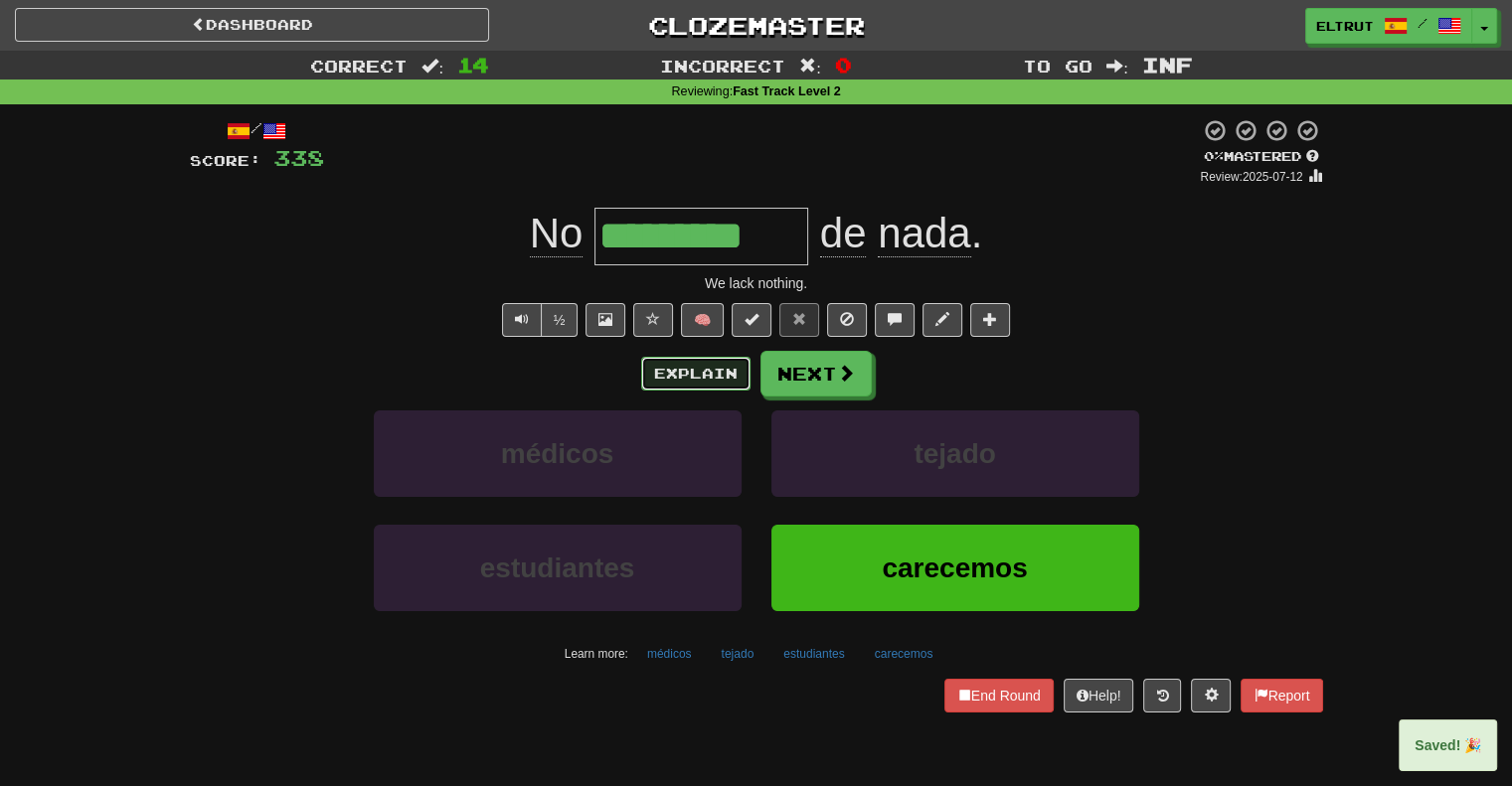 click on "Explain" at bounding box center (696, 374) 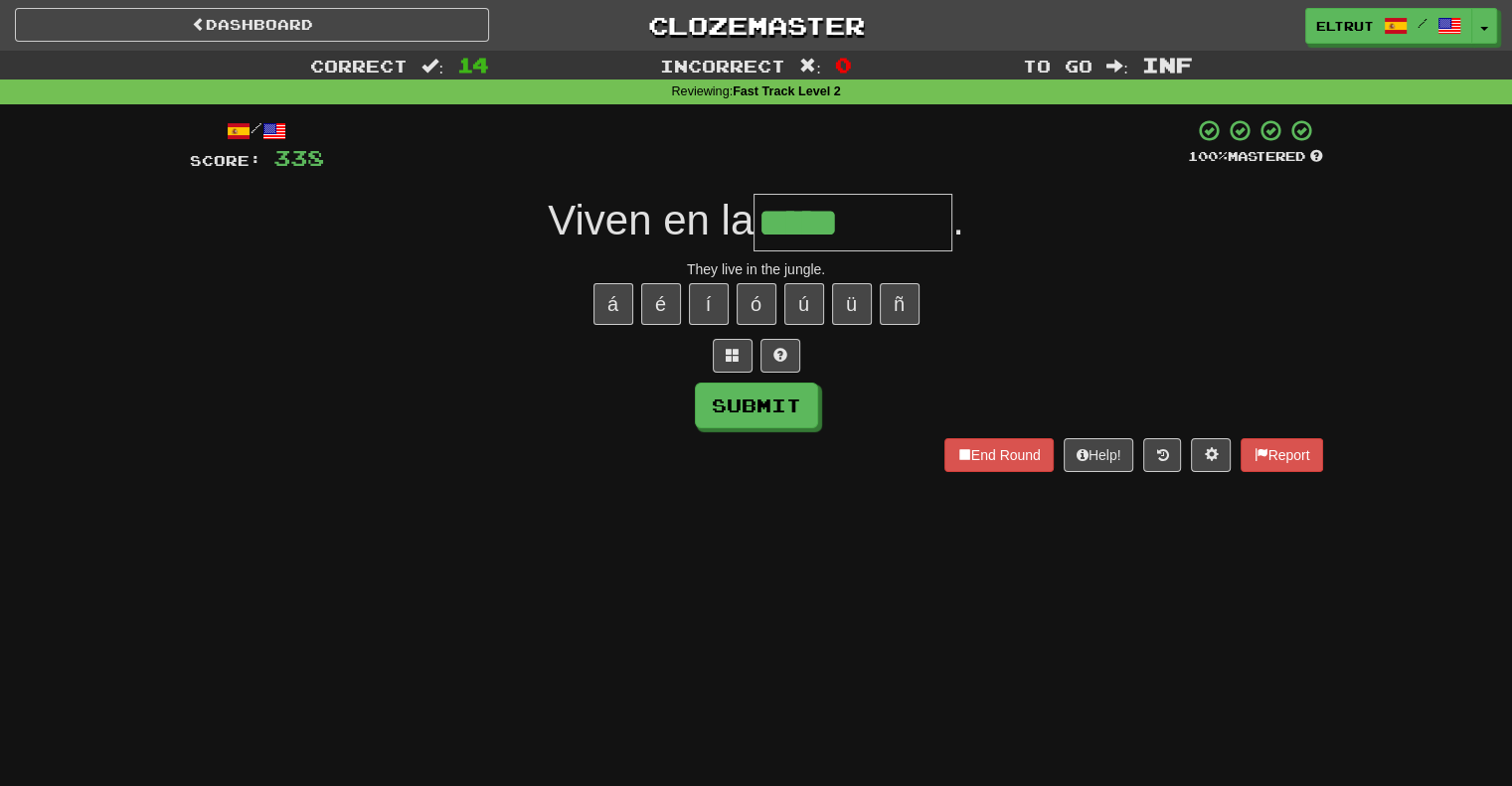 type on "******" 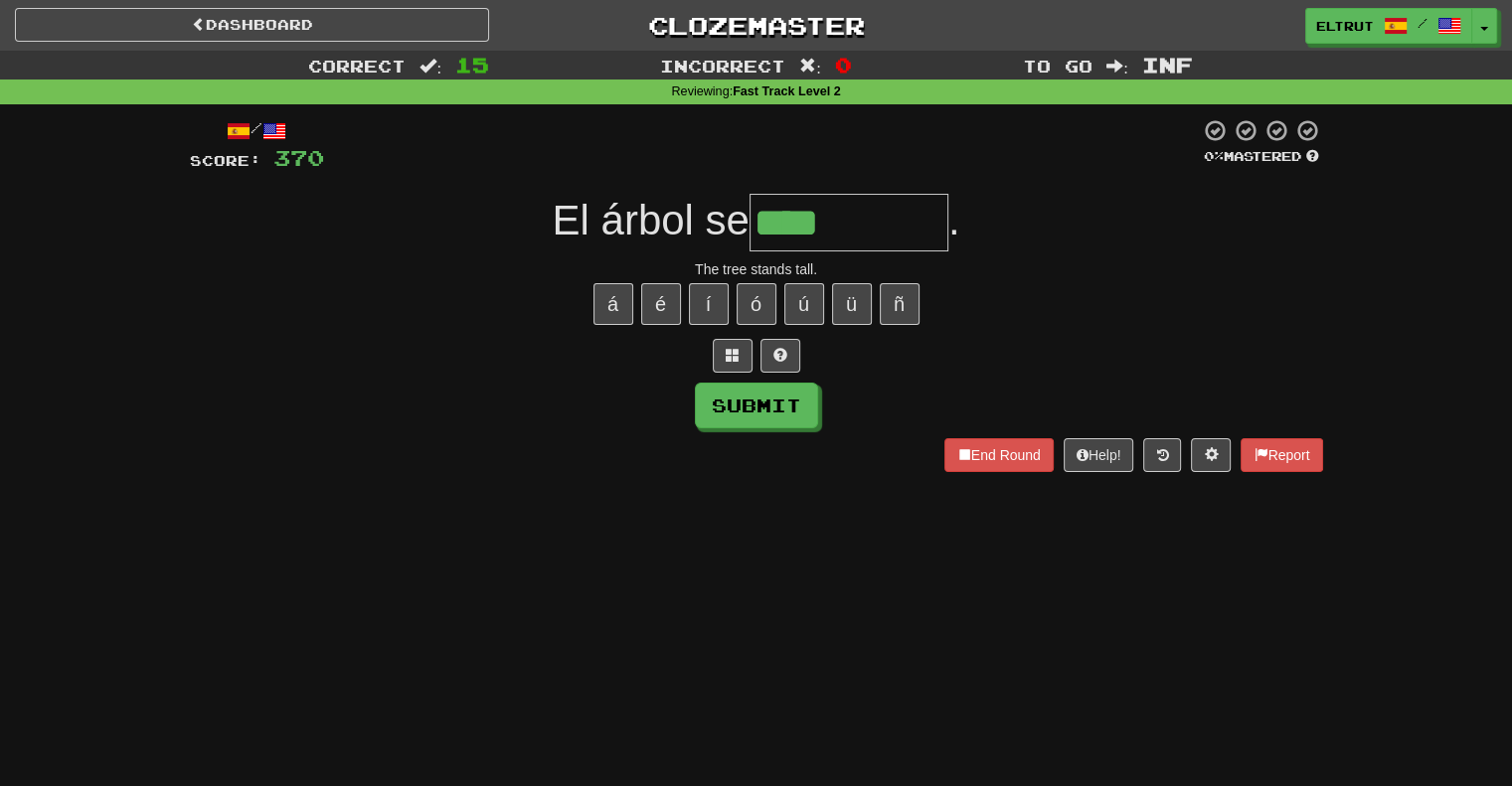type on "****" 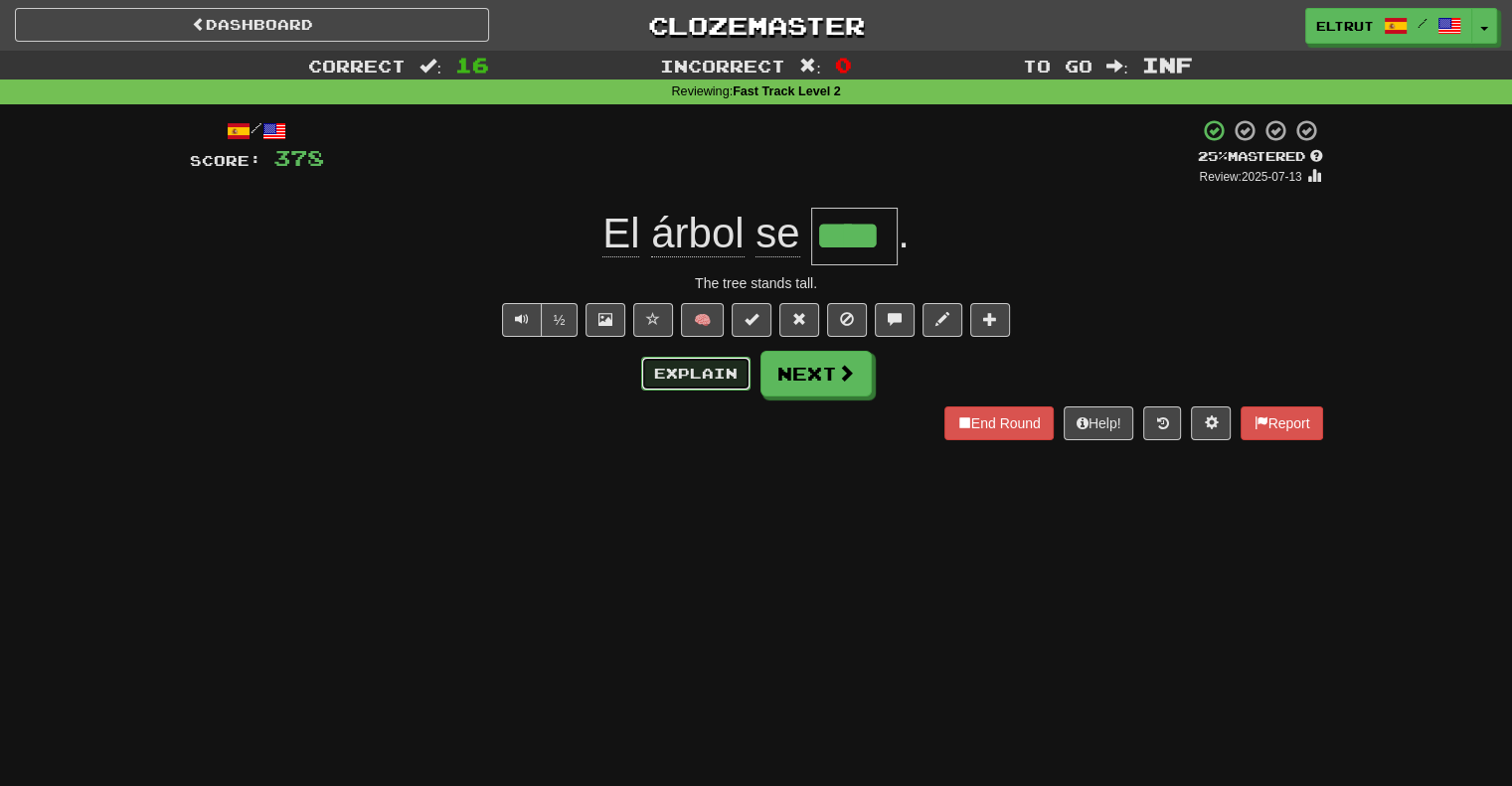 click on "Explain" at bounding box center [696, 374] 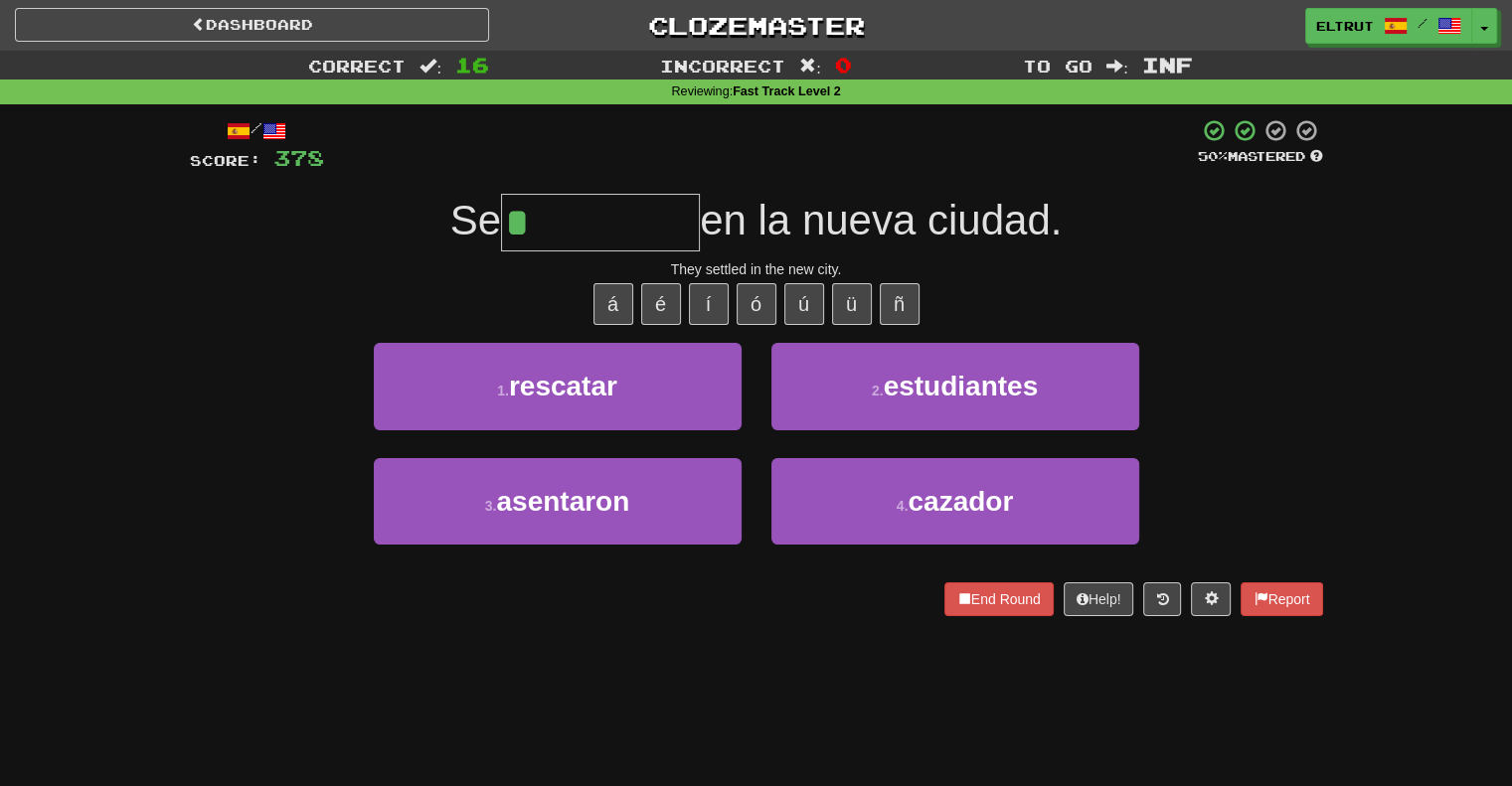type on "*********" 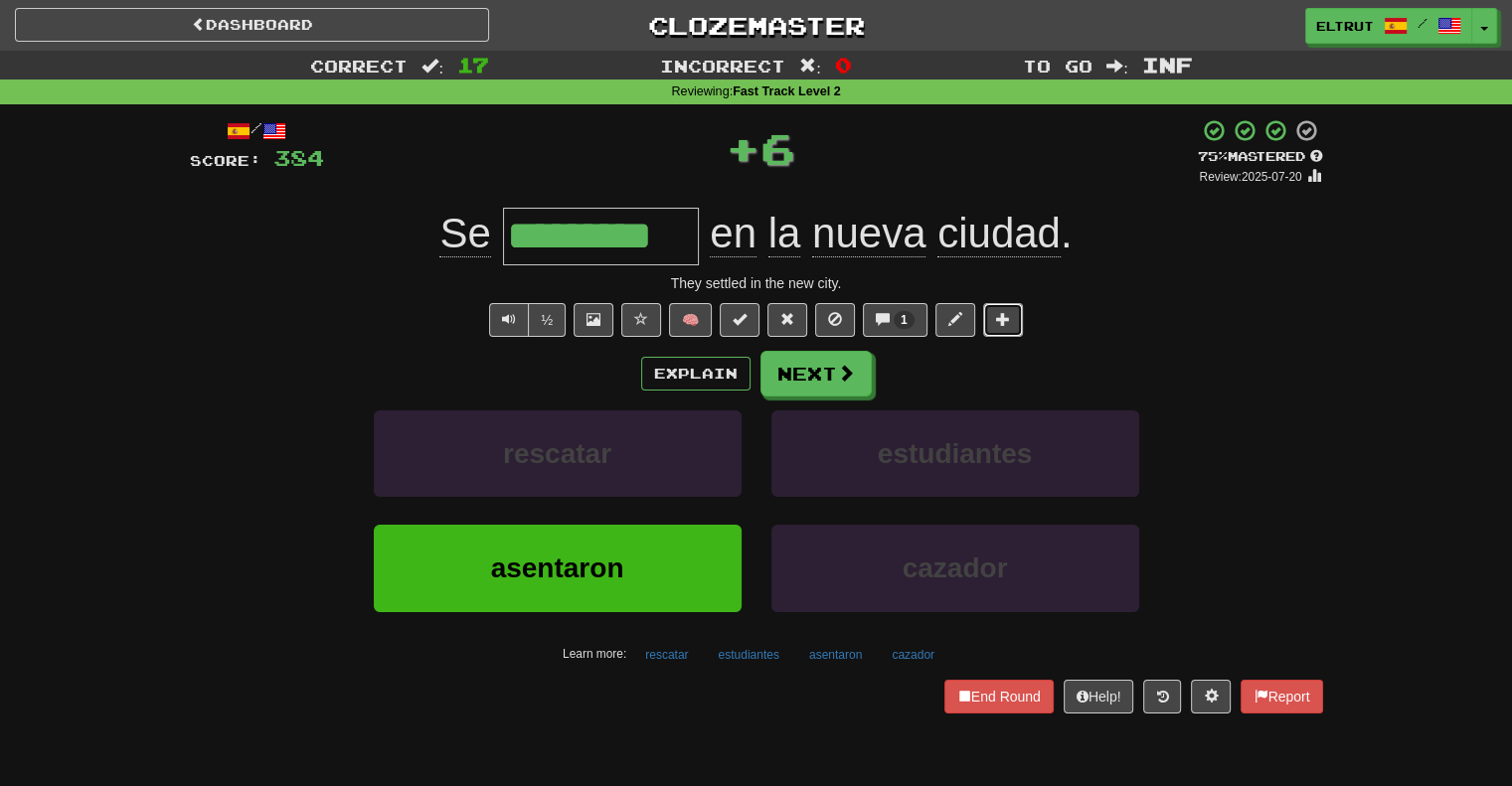 click at bounding box center (1003, 320) 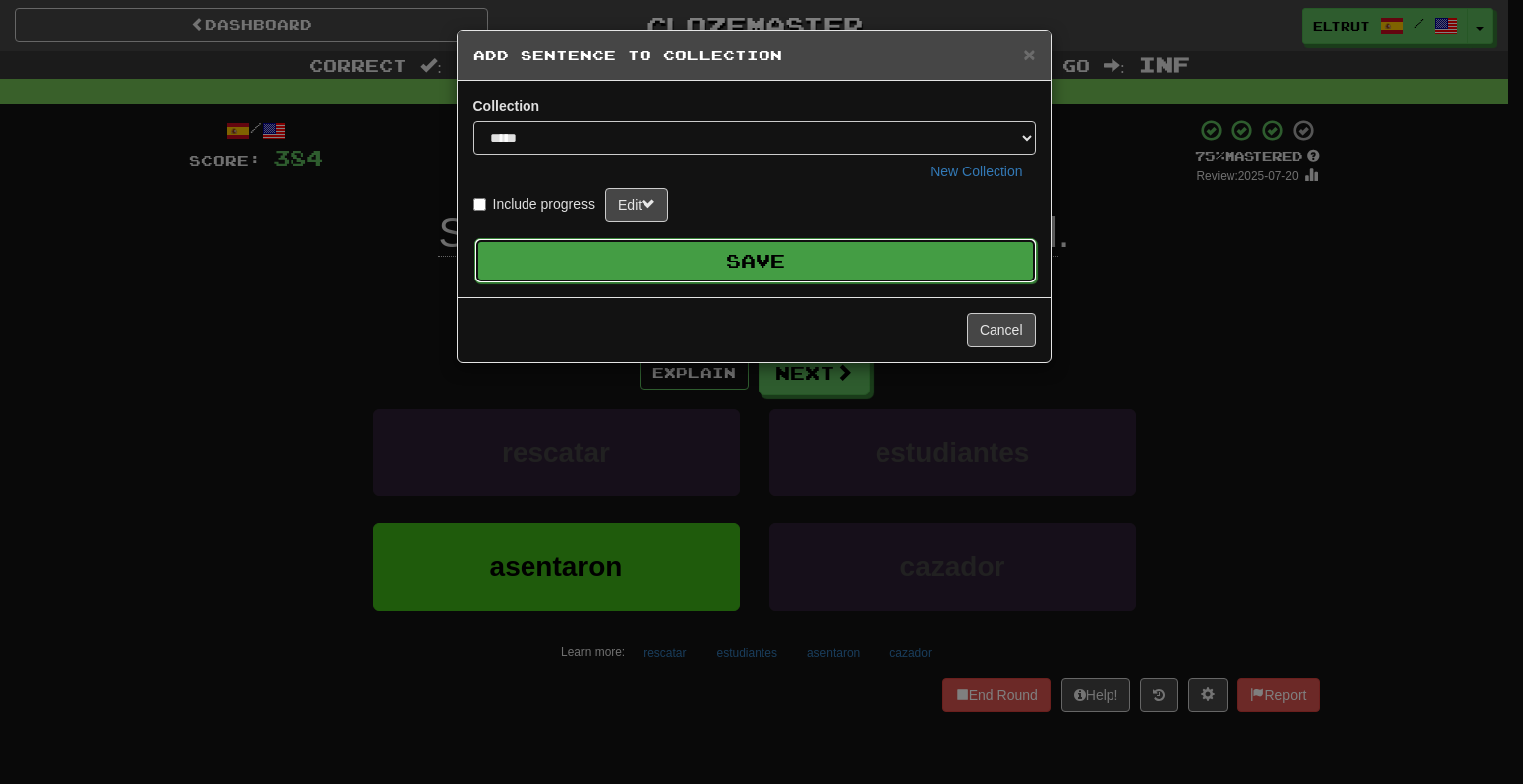 click on "Save" at bounding box center (756, 261) 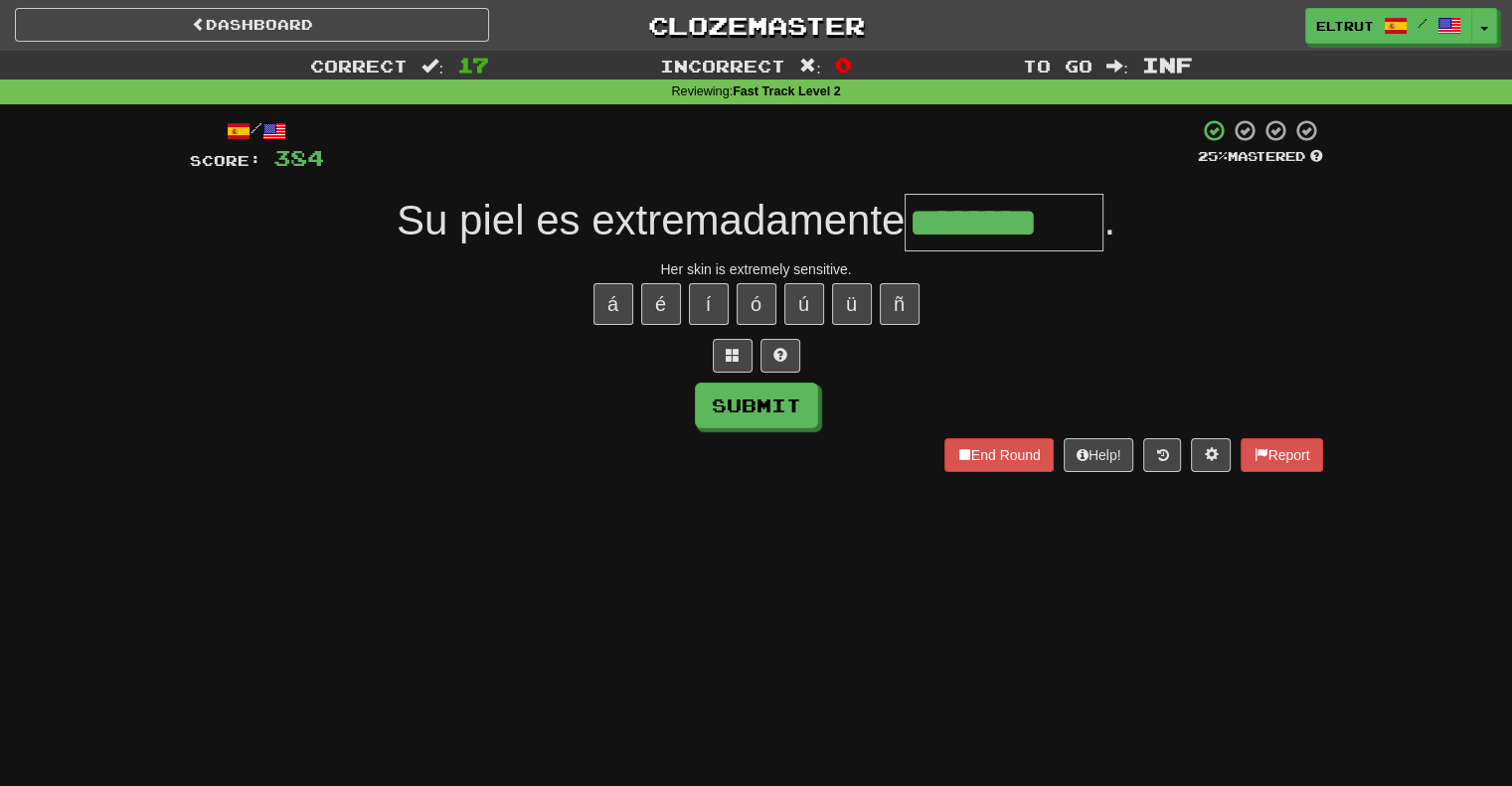 type on "********" 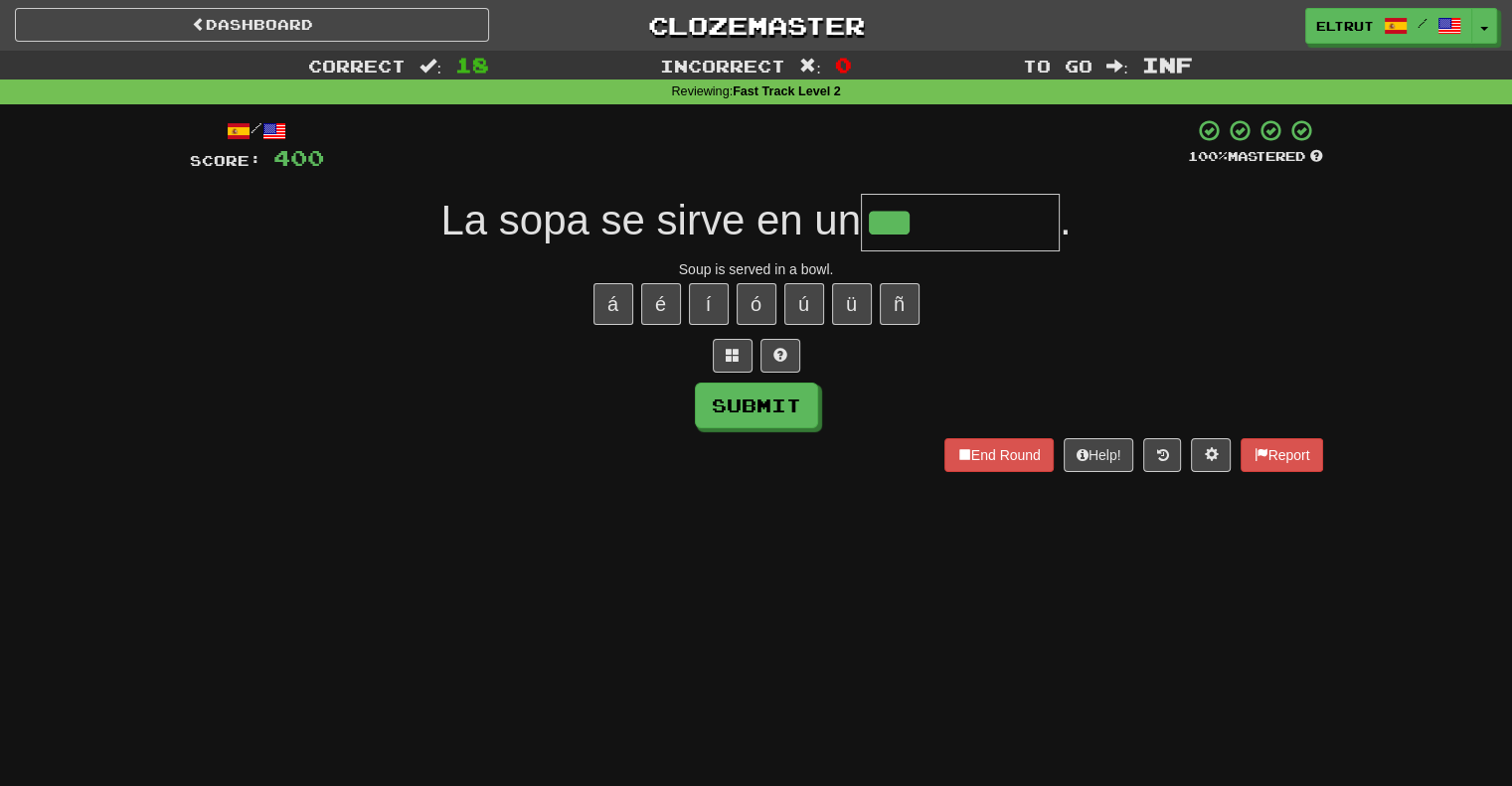 type on "***" 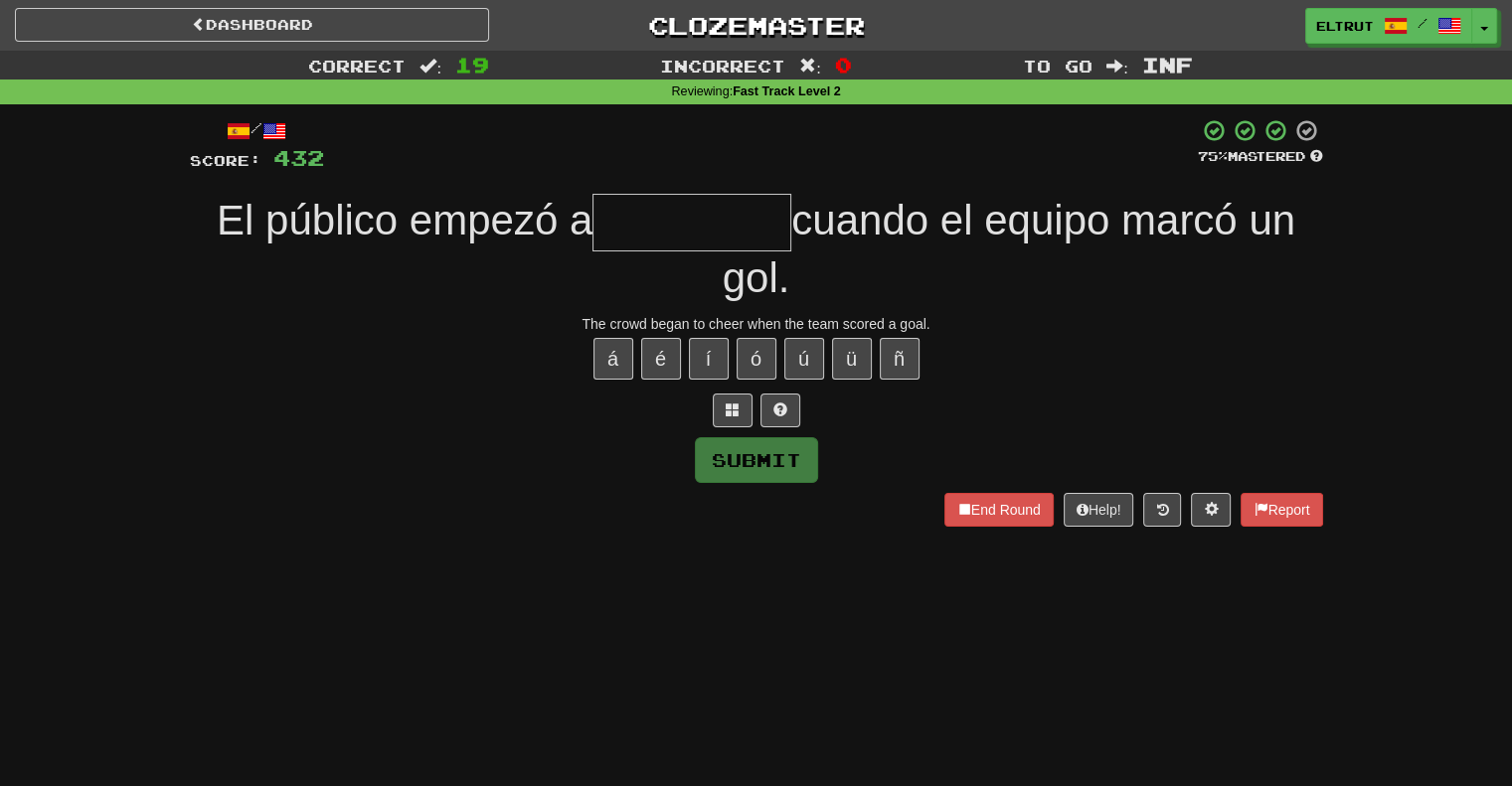 type on "*" 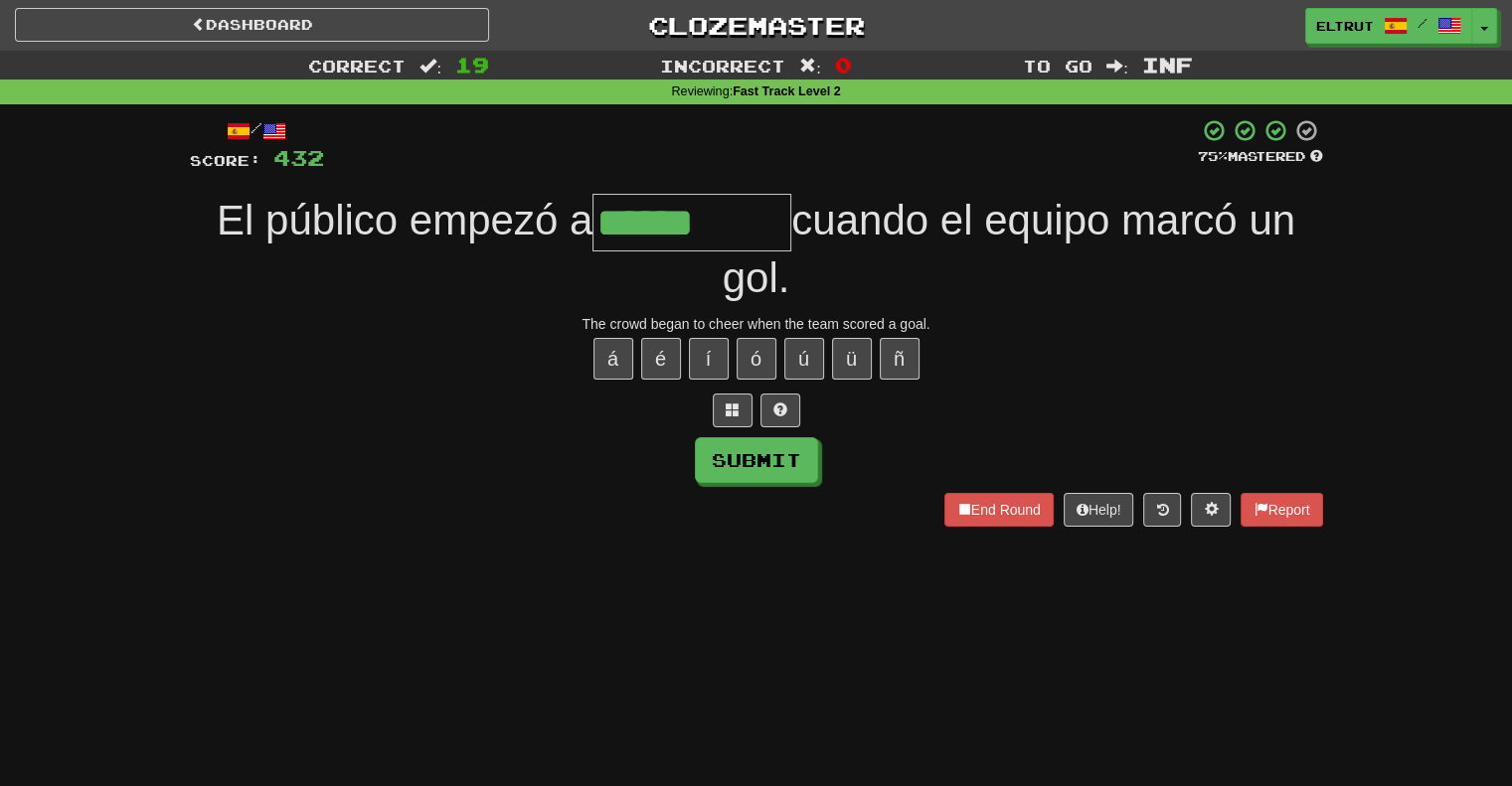 type on "******" 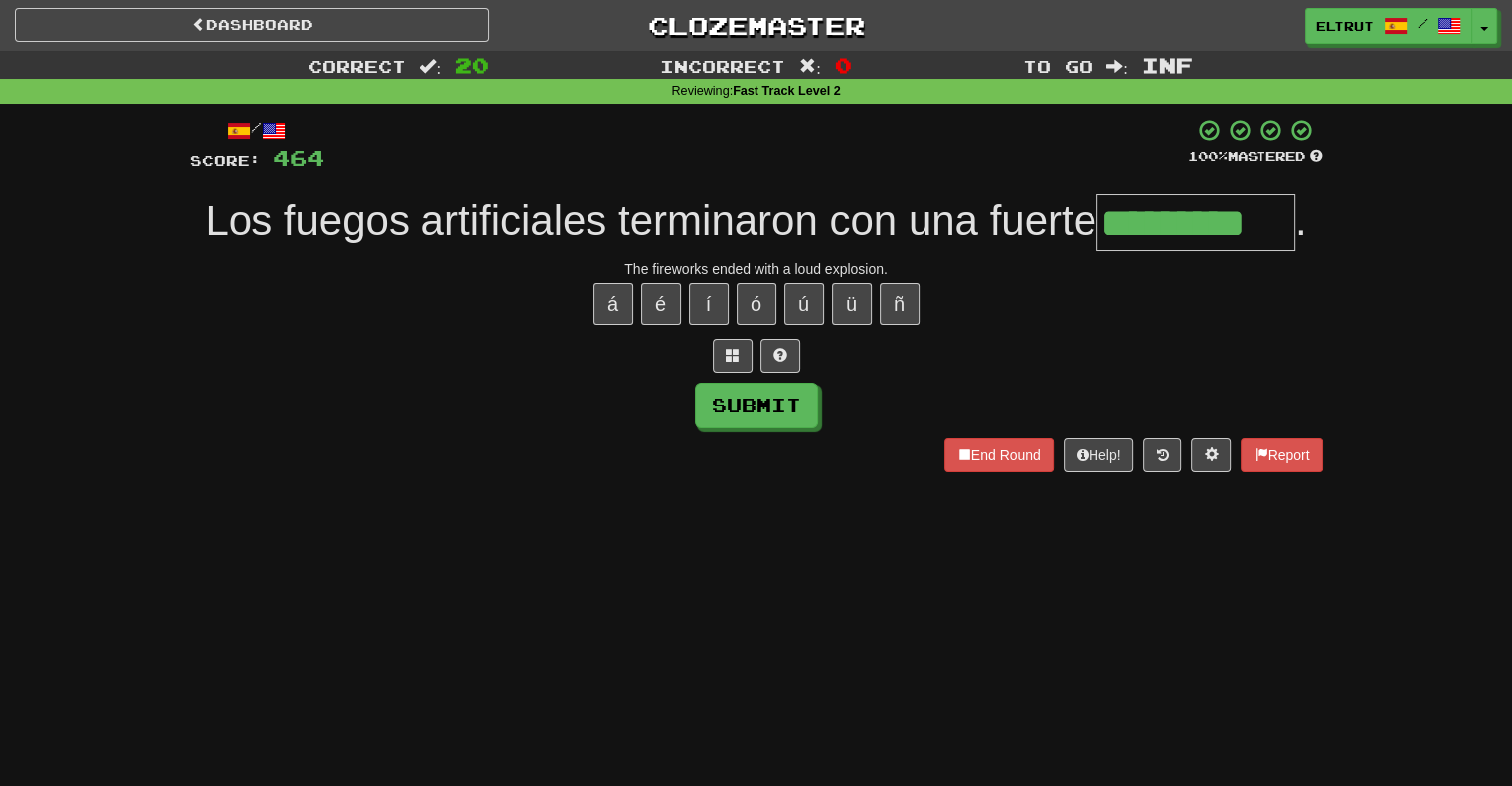 type on "*********" 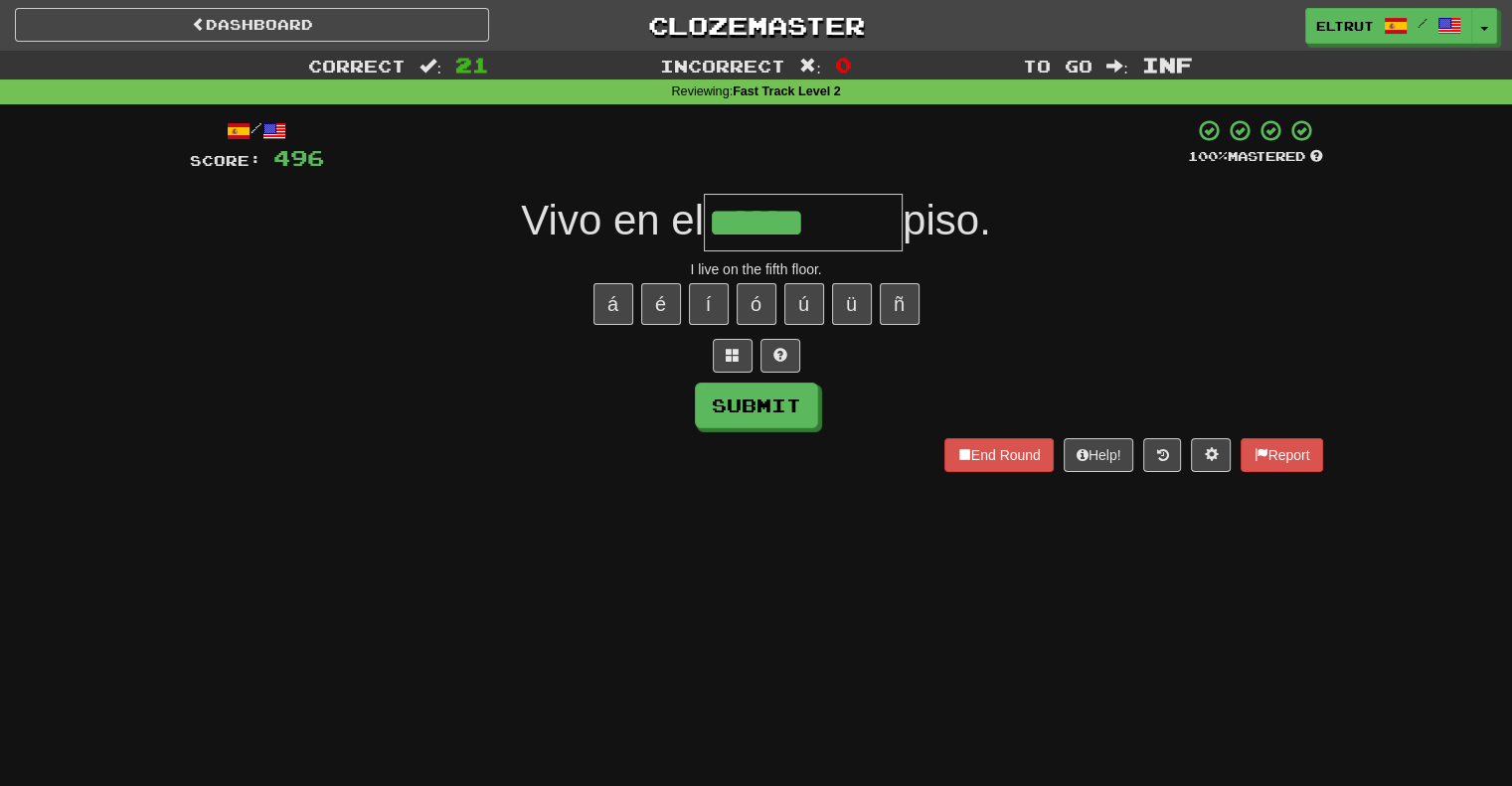 type on "******" 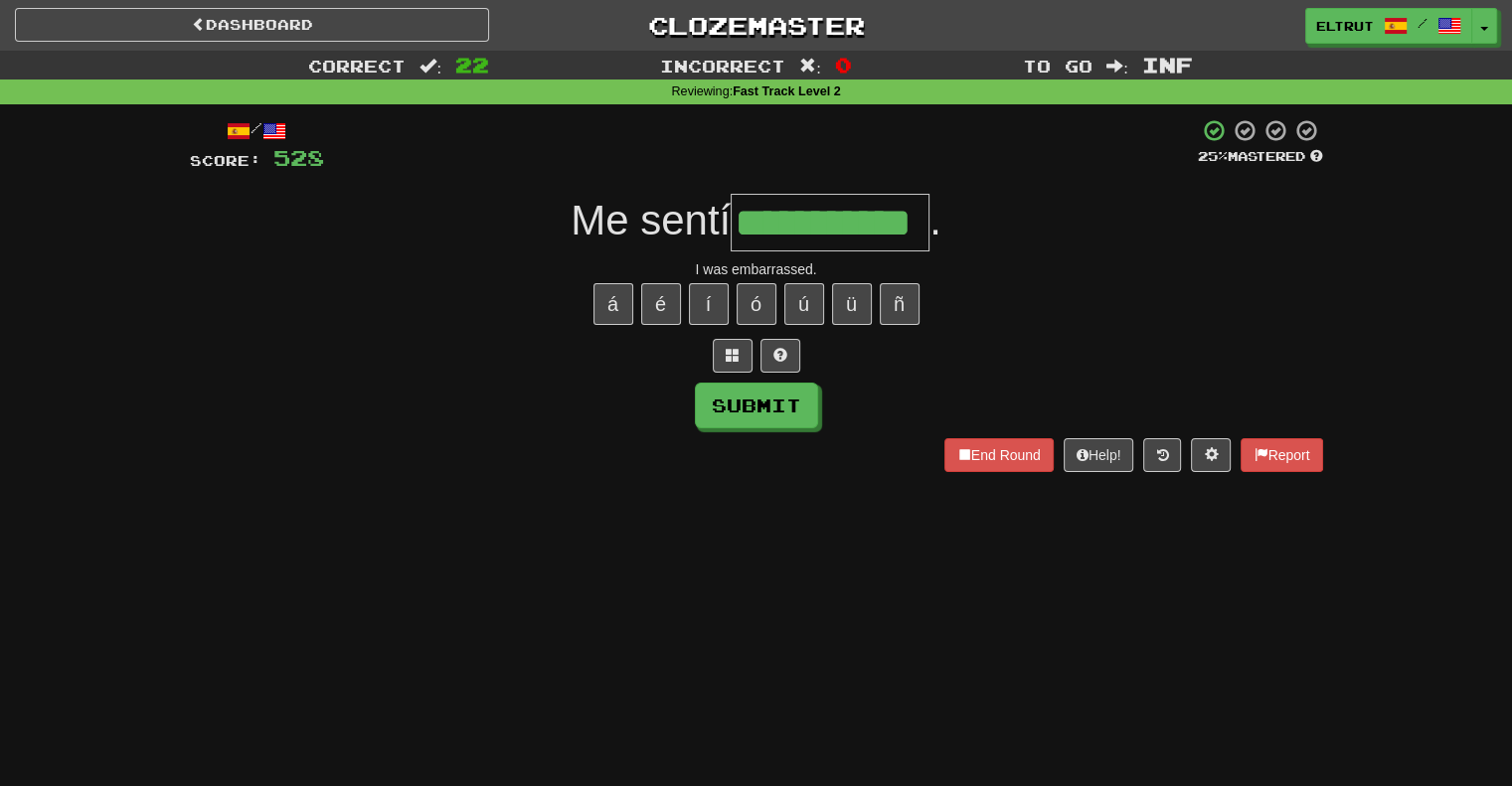scroll, scrollTop: 0, scrollLeft: 50, axis: horizontal 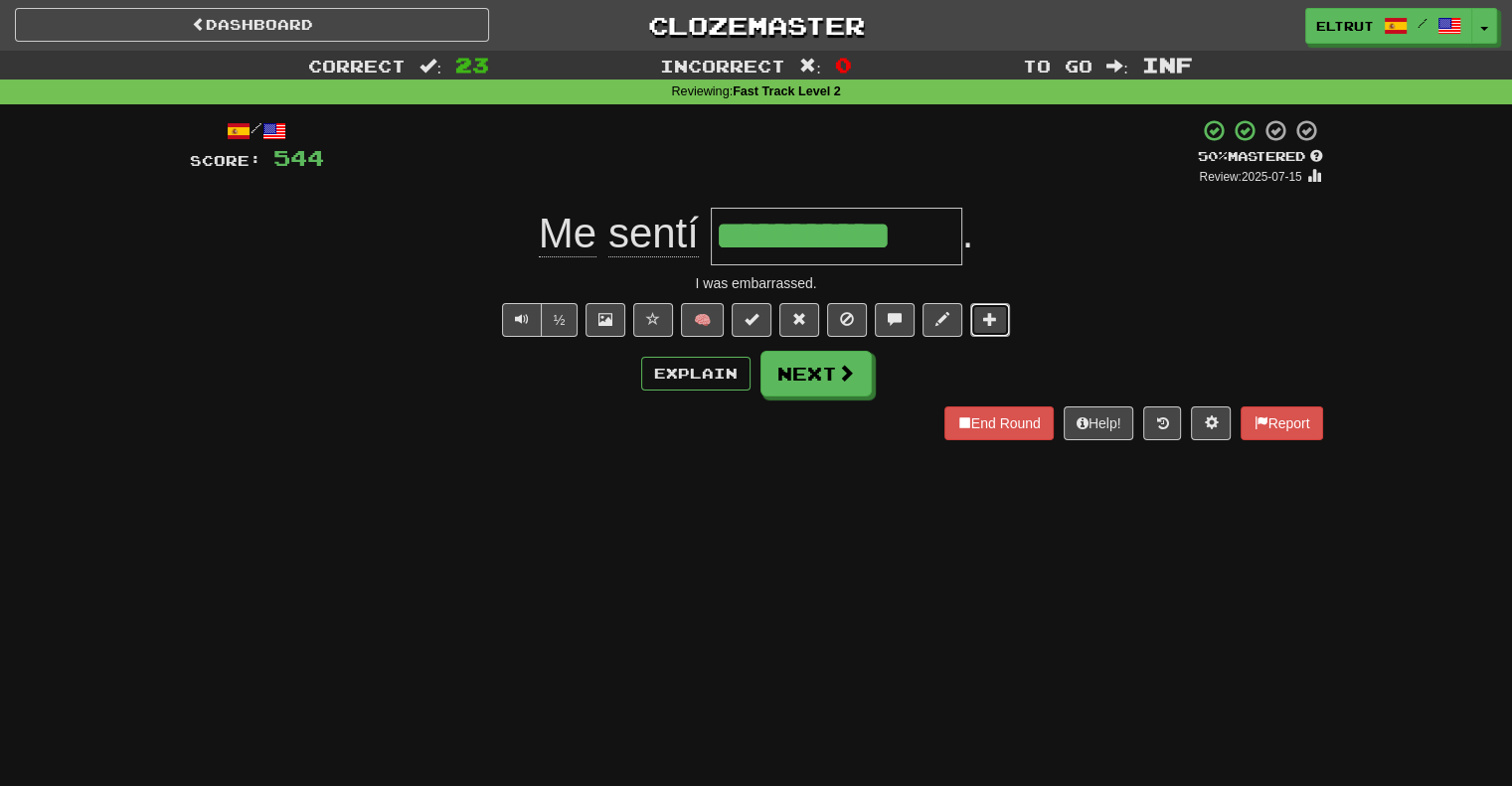 click at bounding box center [990, 319] 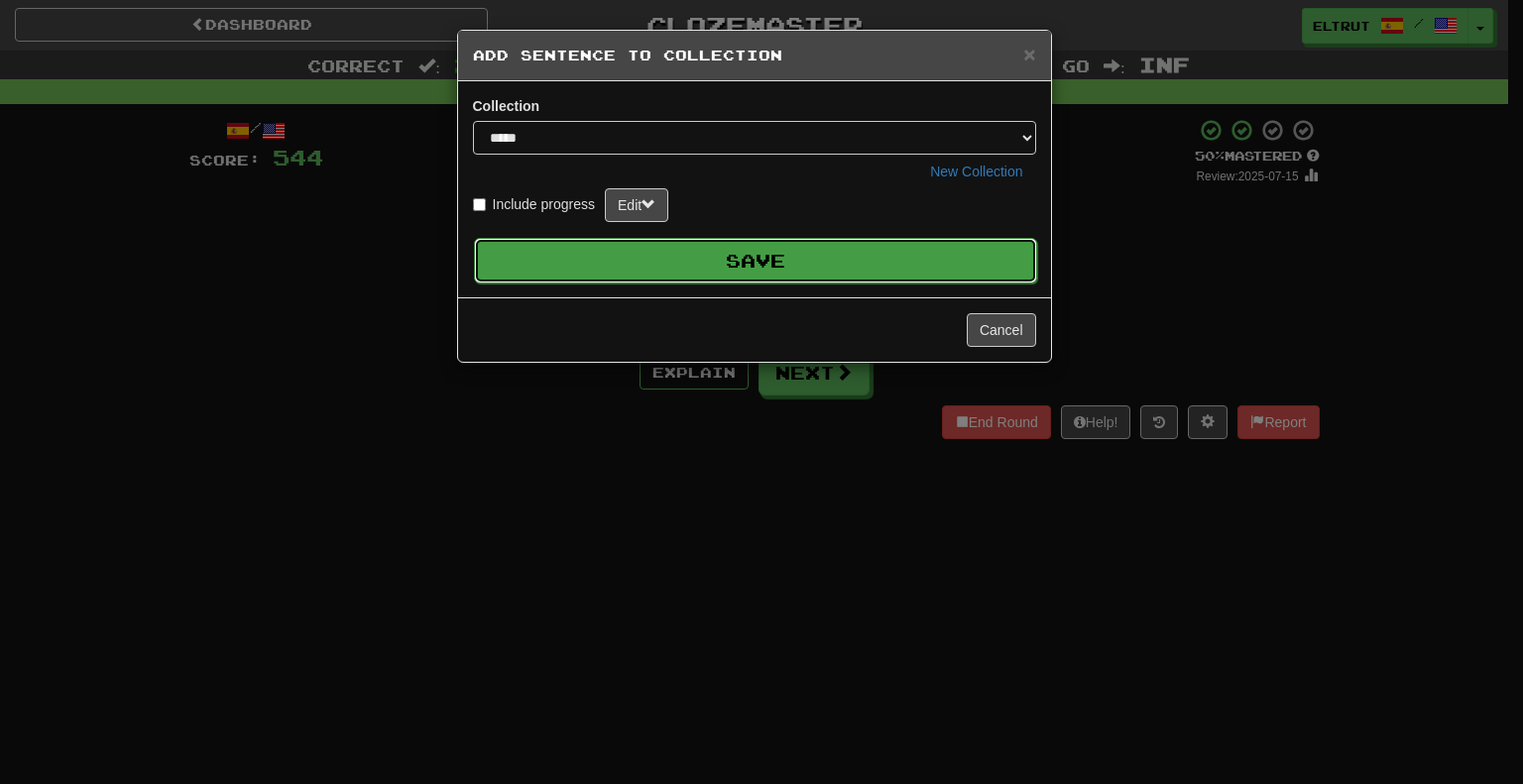 click on "Save" at bounding box center [756, 261] 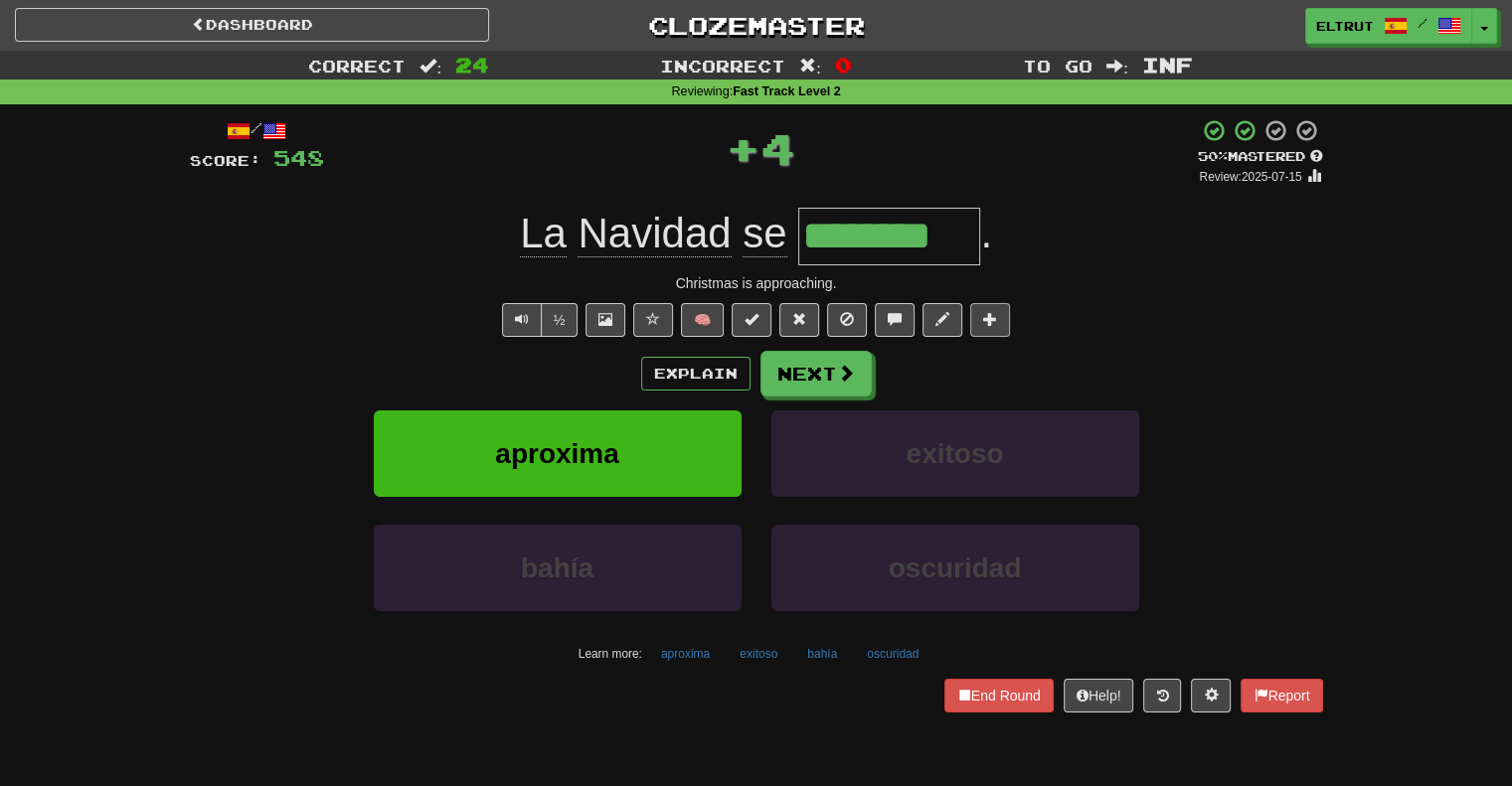 type on "********" 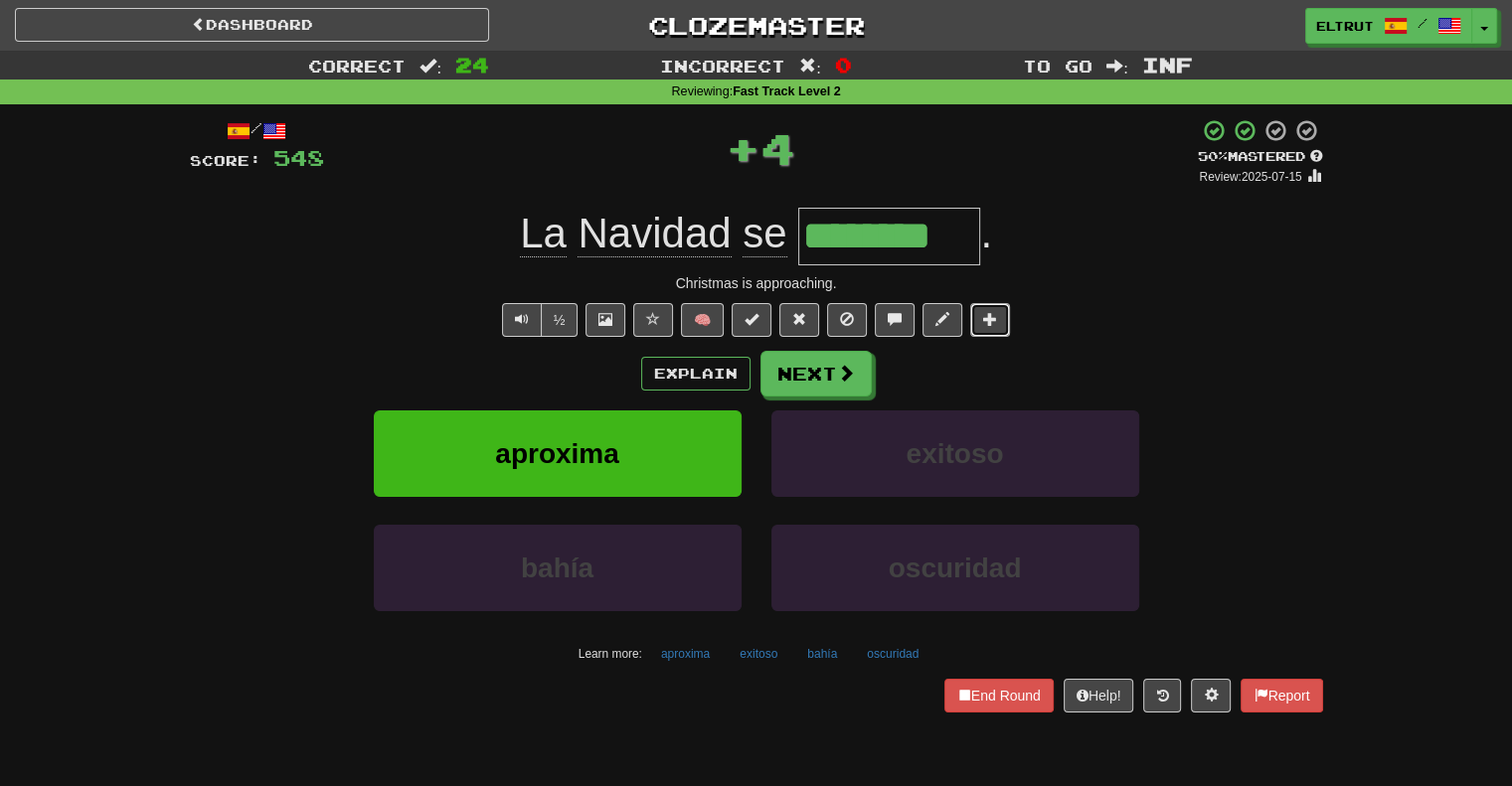 click at bounding box center [990, 320] 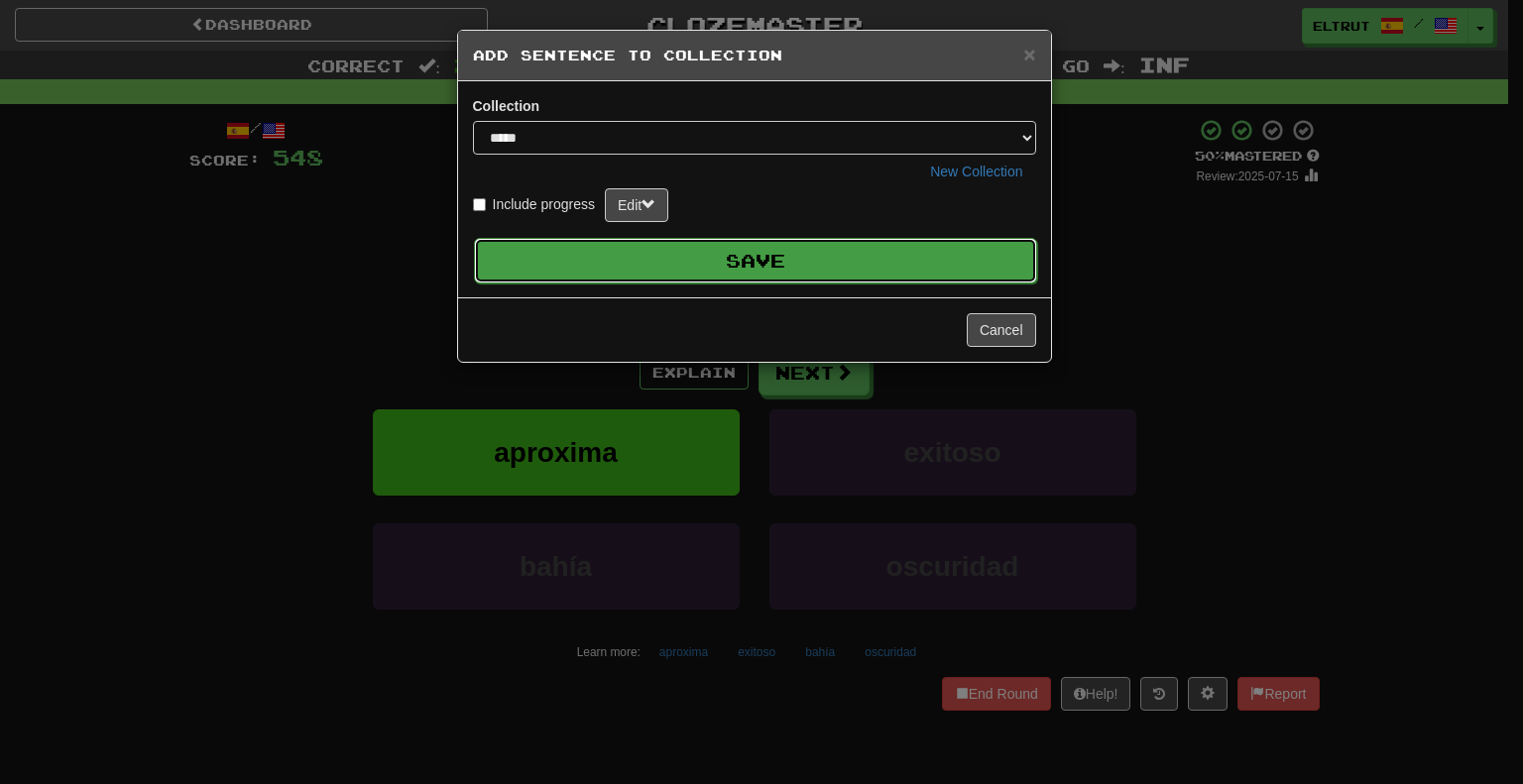 click on "Save" at bounding box center (756, 261) 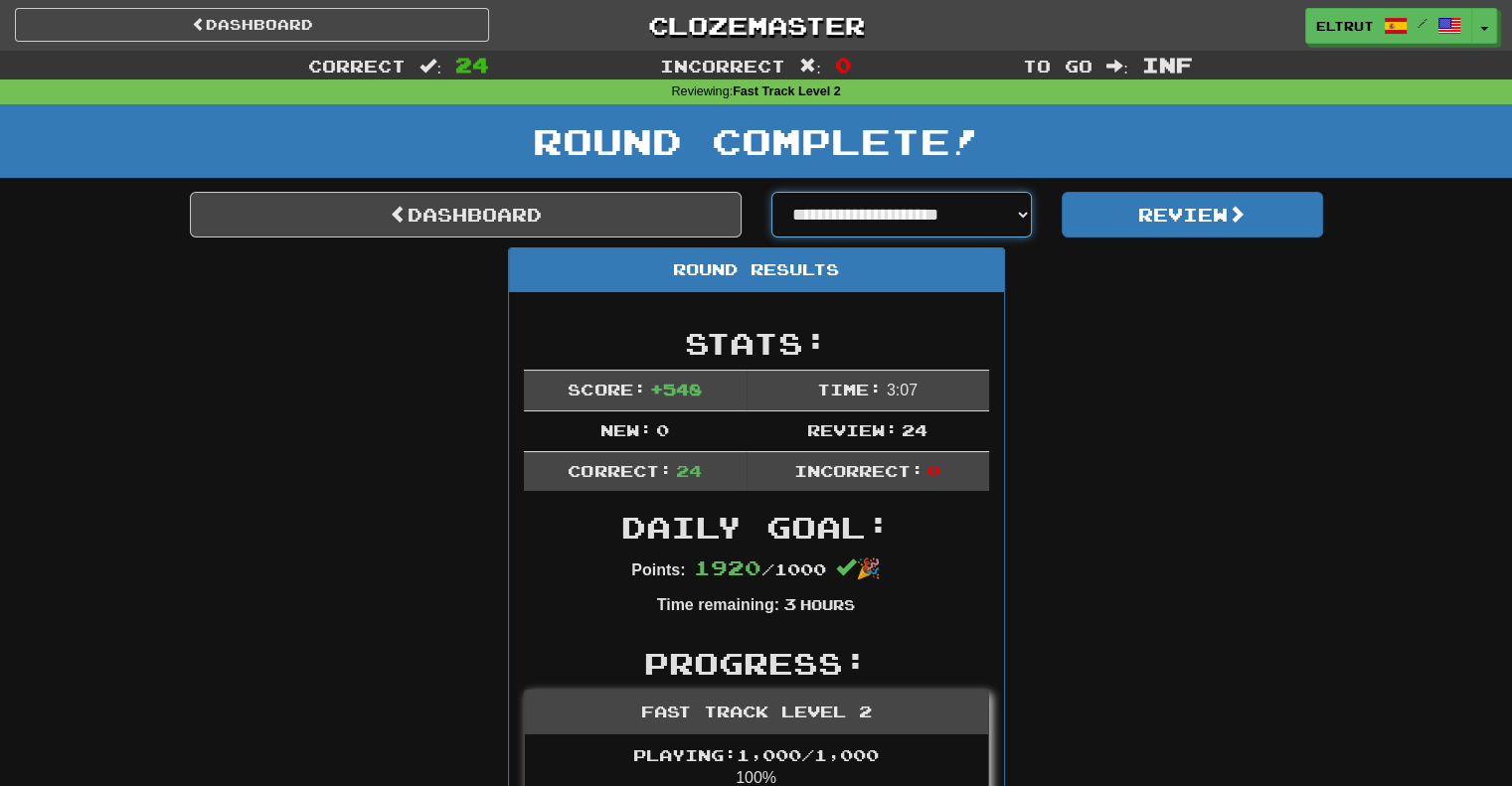 click on "**********" at bounding box center [902, 215] 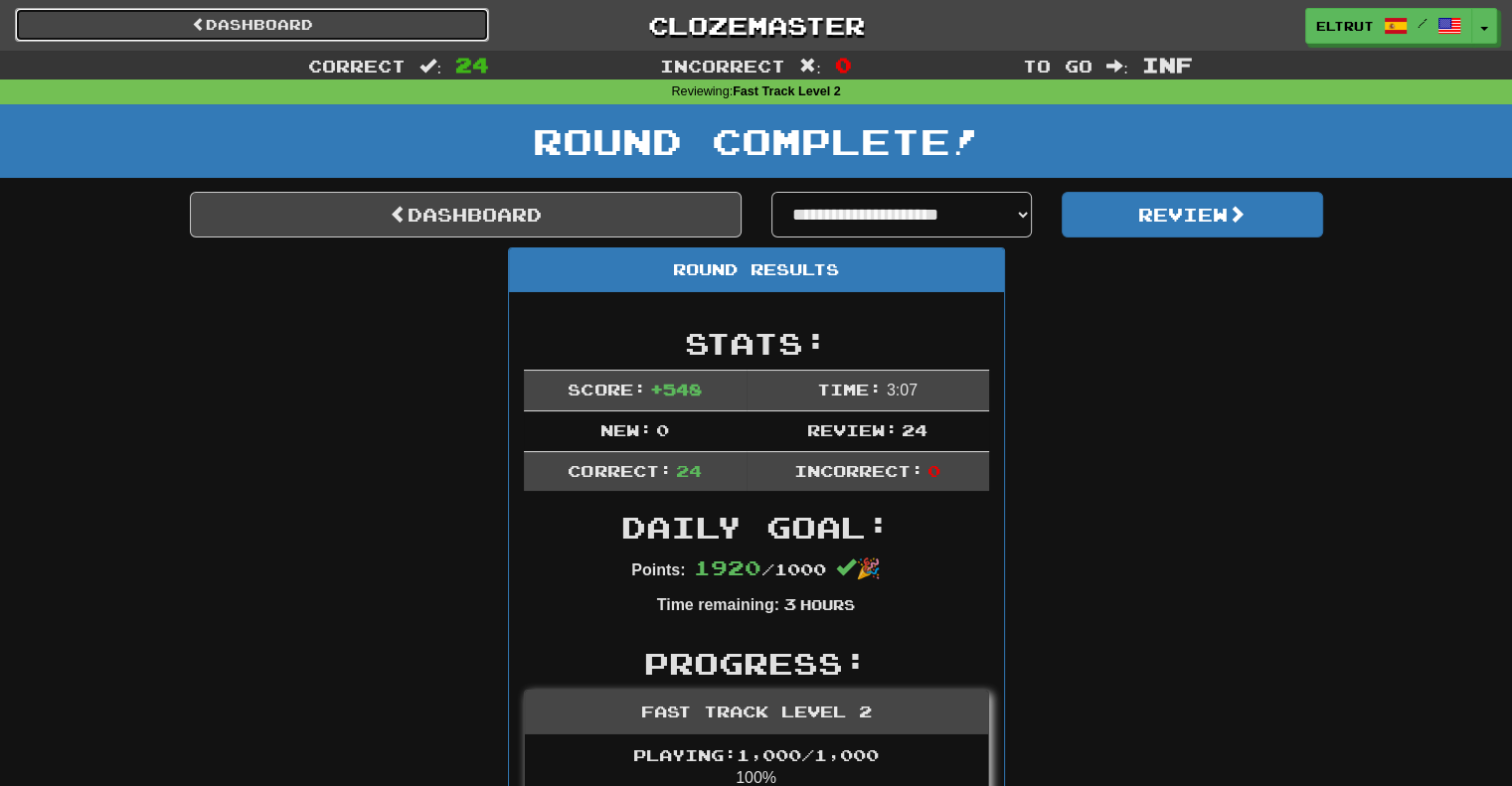 click on "Dashboard" at bounding box center [252, 25] 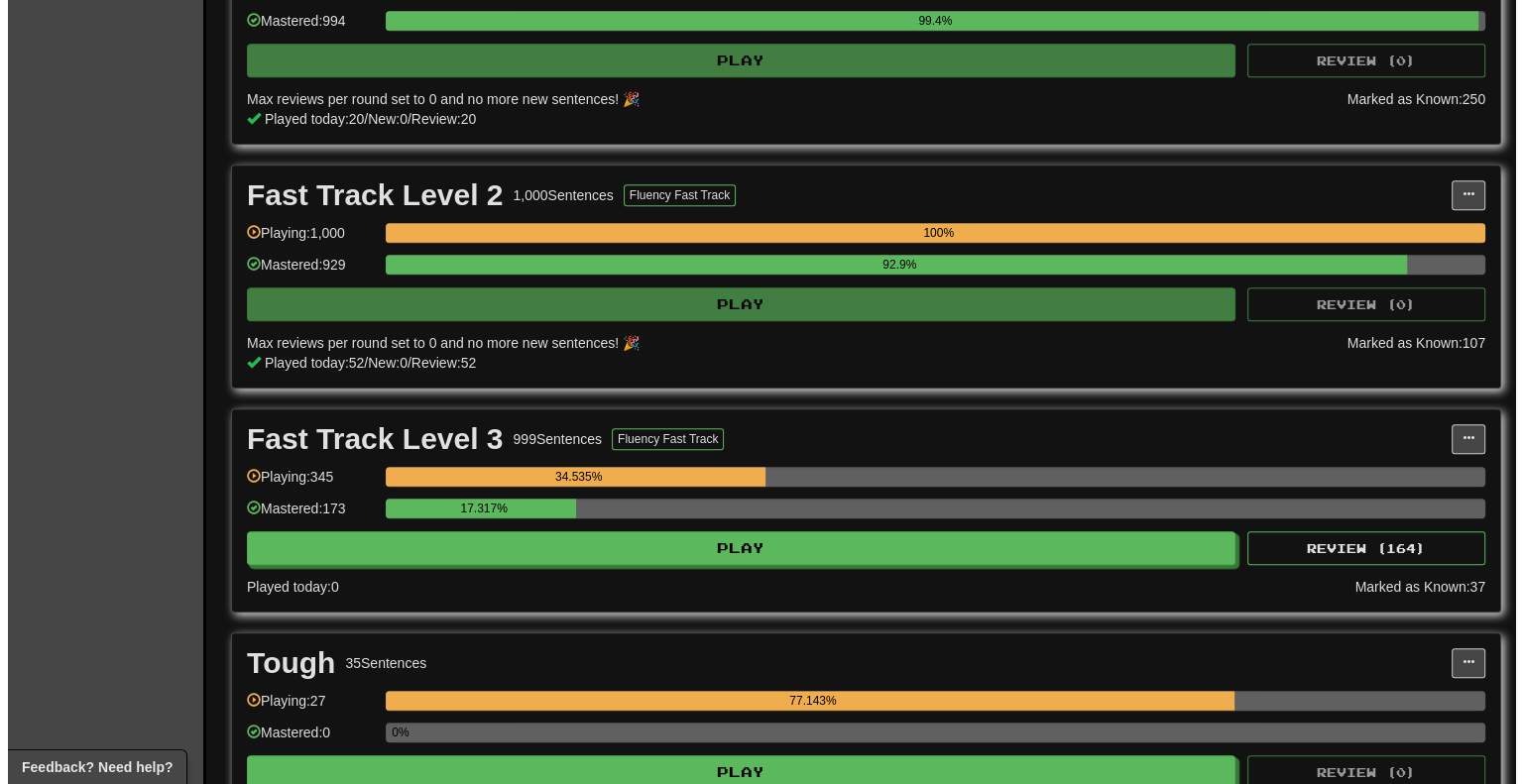 scroll, scrollTop: 1586, scrollLeft: 0, axis: vertical 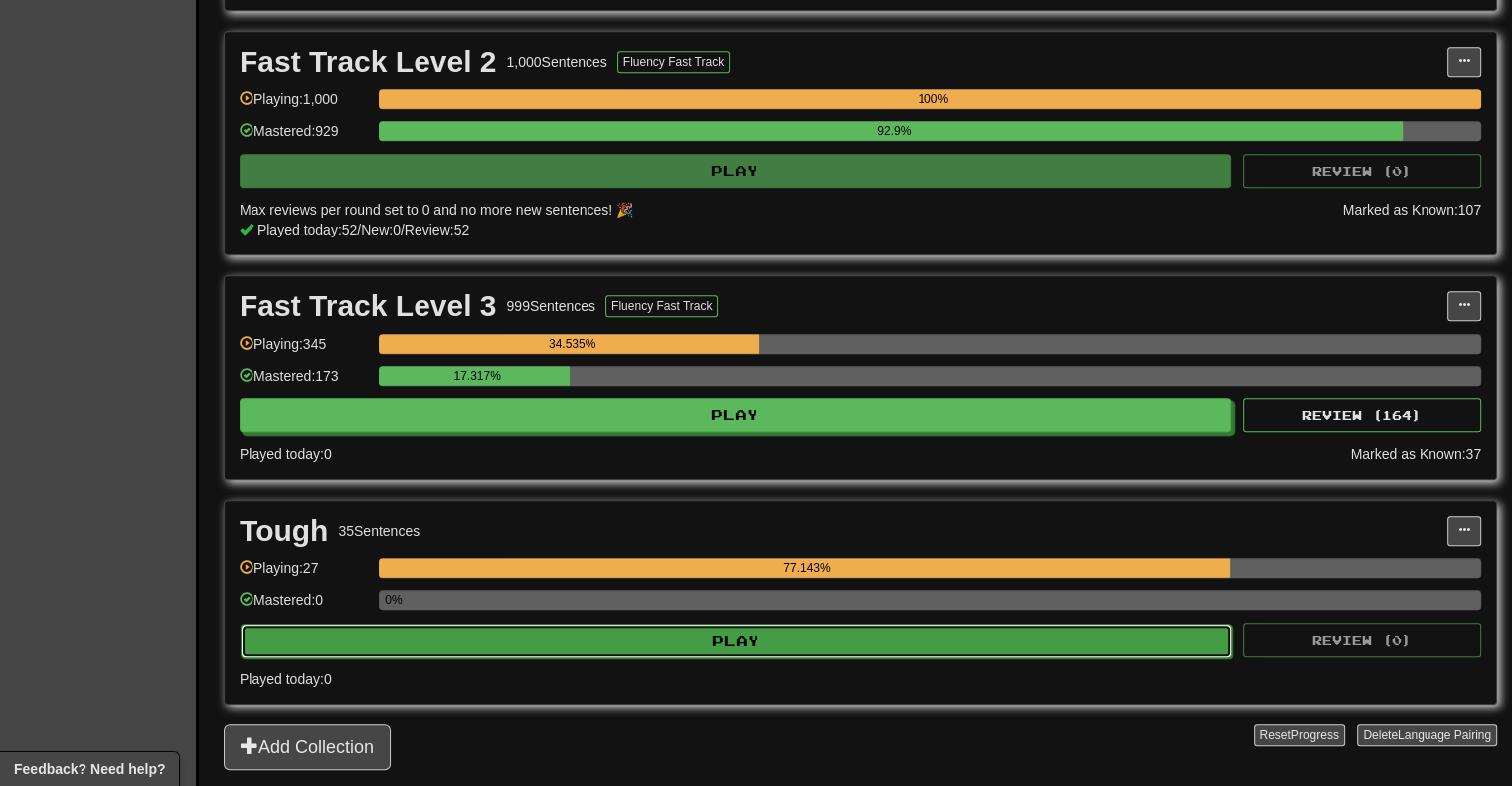 click on "Play" at bounding box center [736, 641] 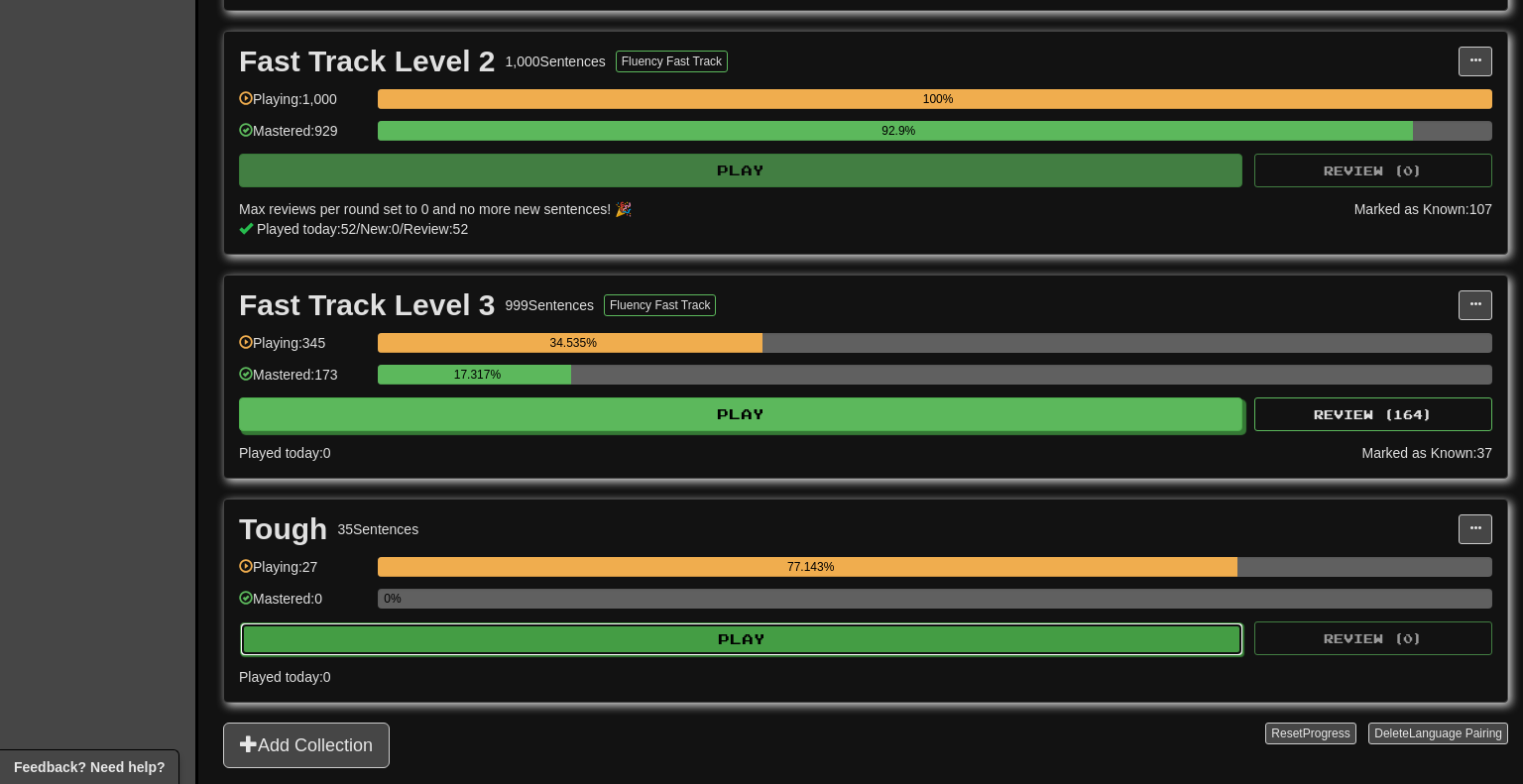 select on "********" 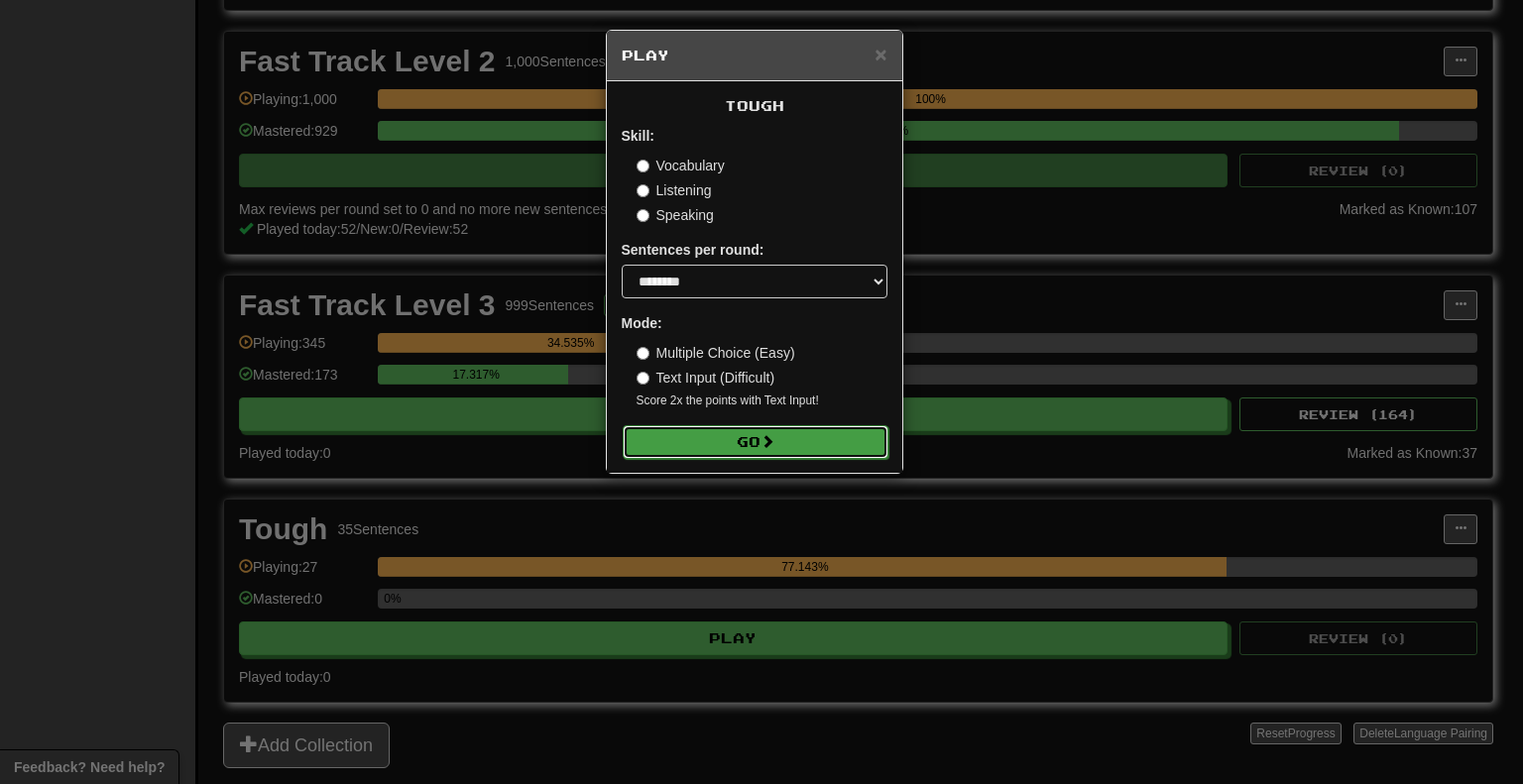 click on "Go" at bounding box center [756, 442] 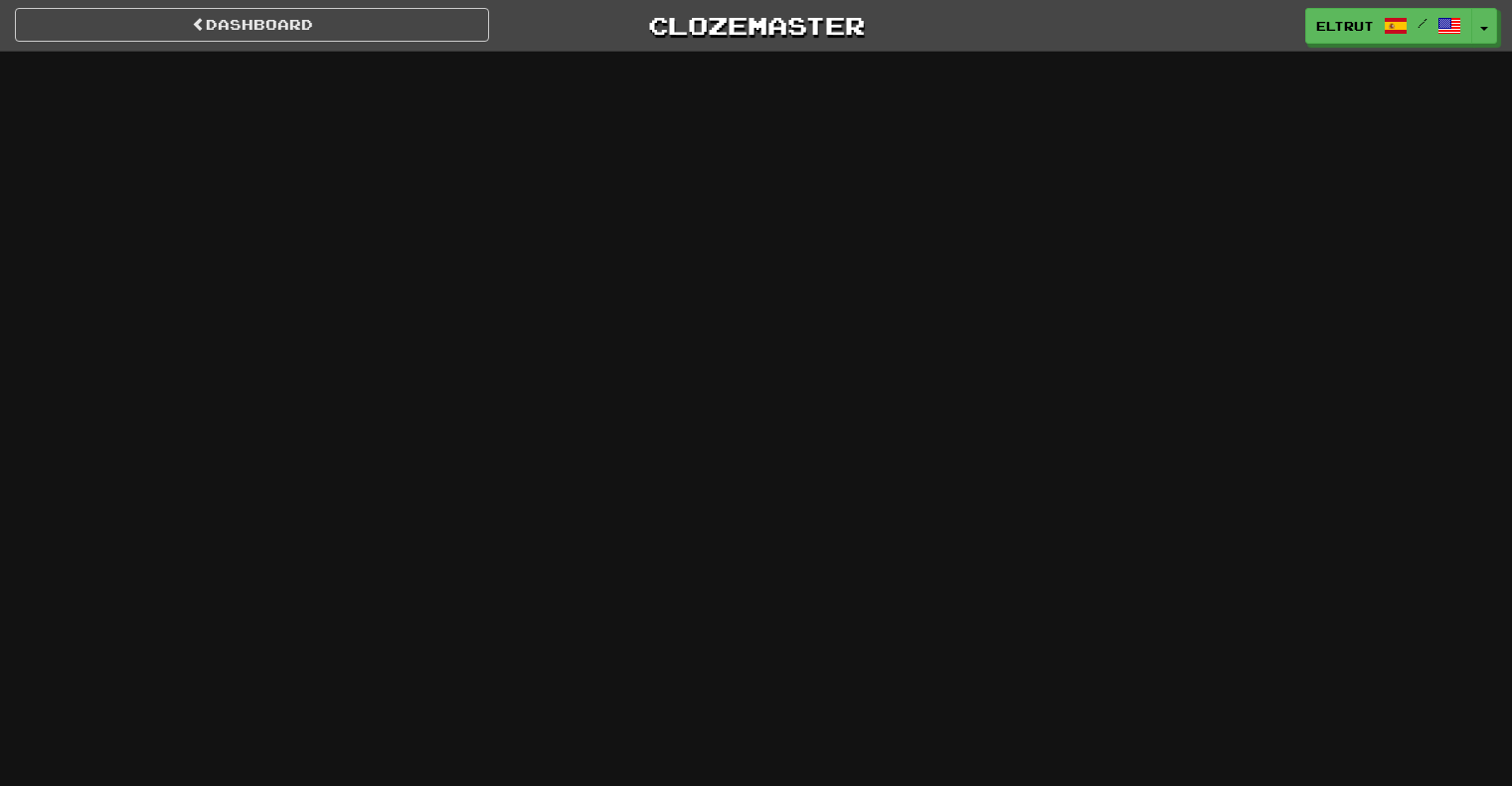 scroll, scrollTop: 0, scrollLeft: 0, axis: both 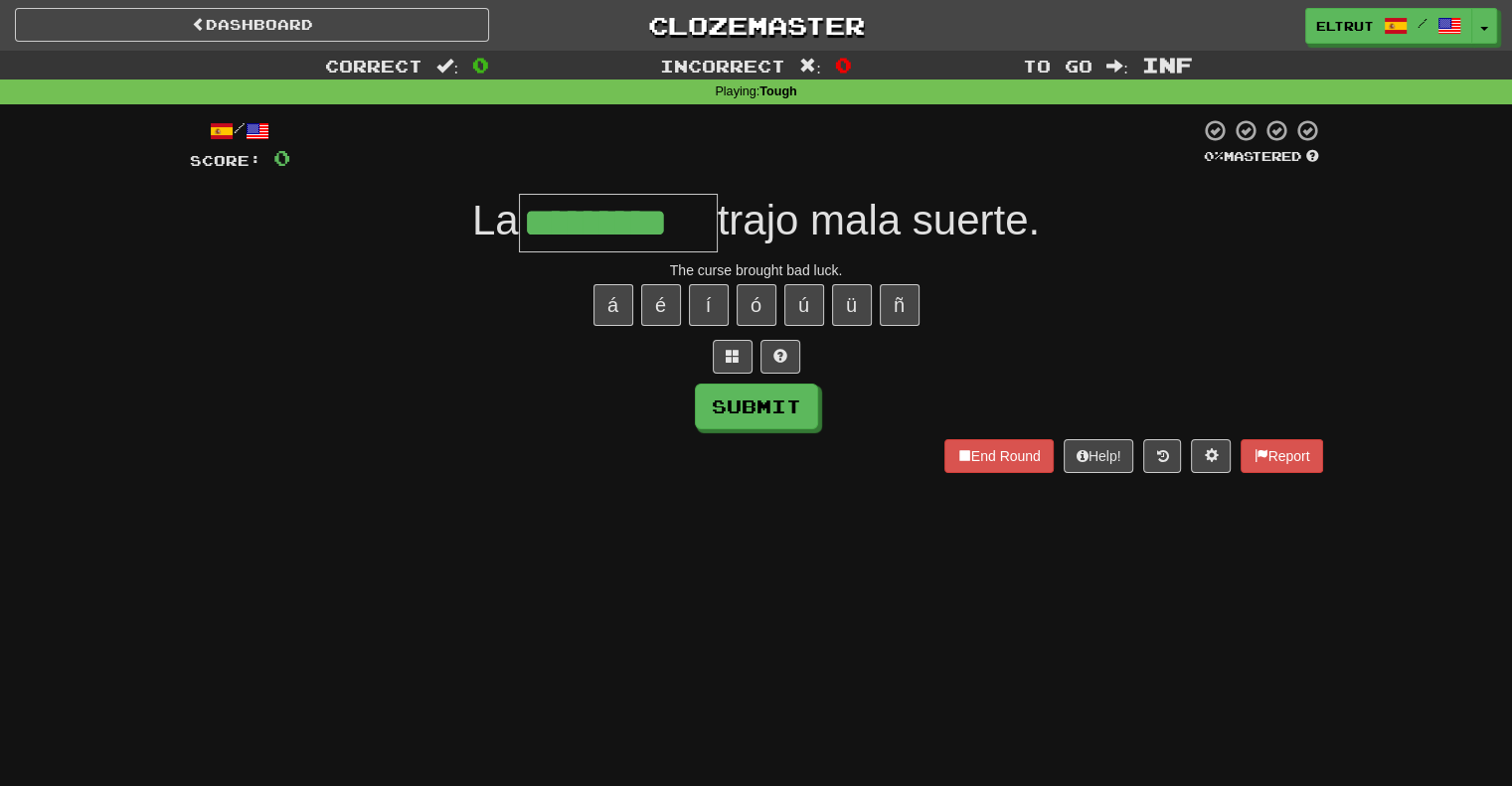 type on "*********" 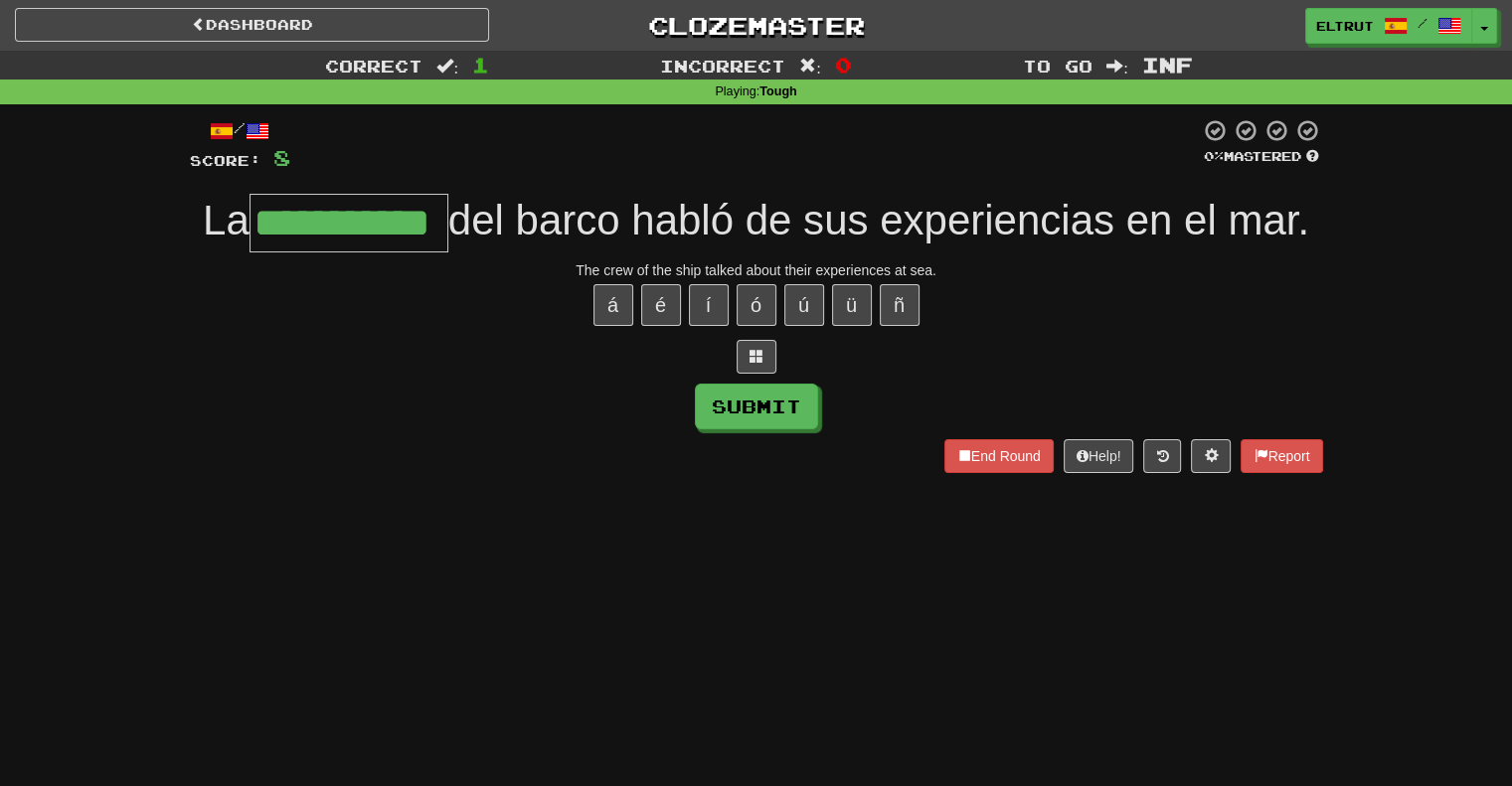 type on "**********" 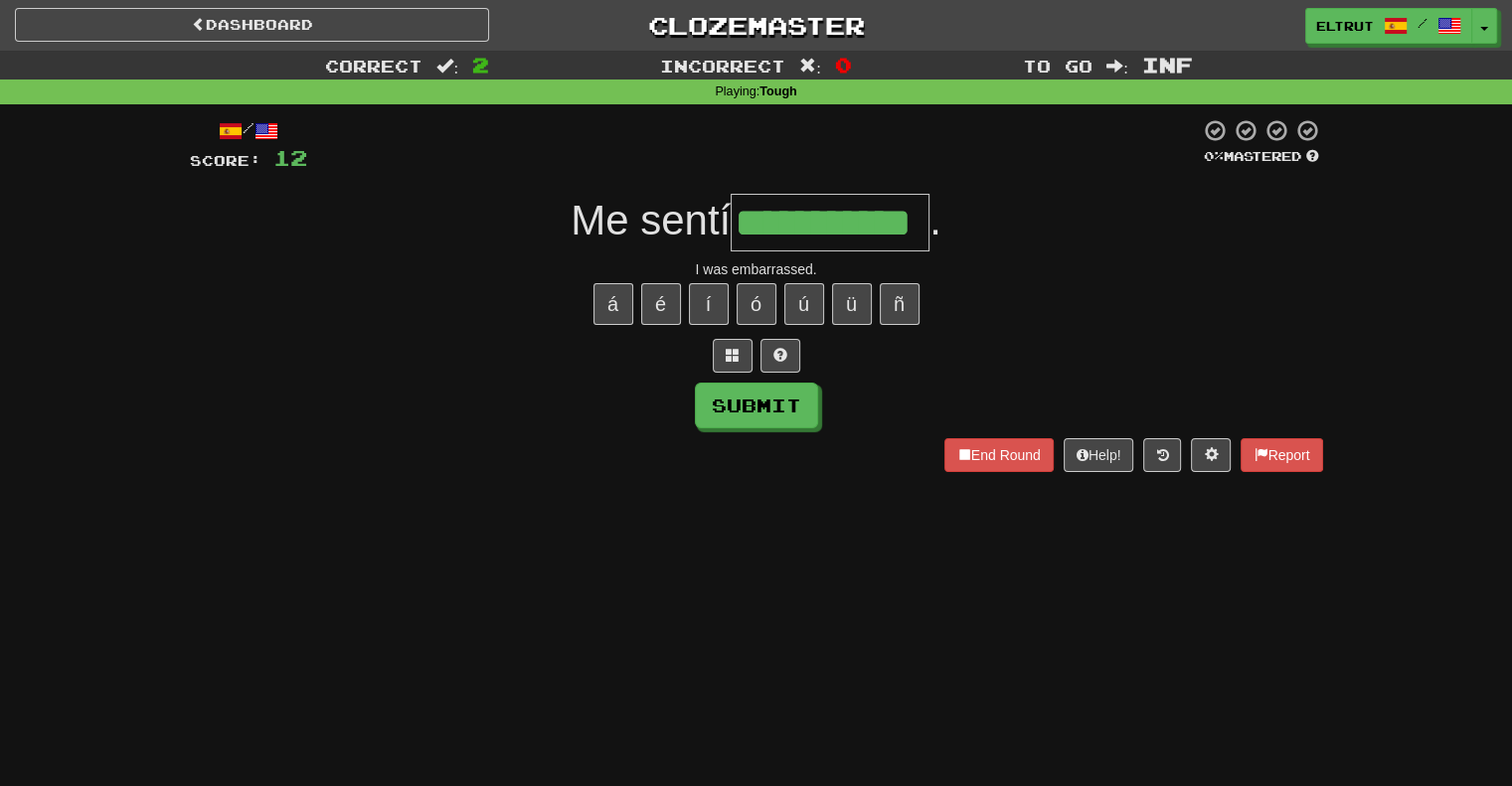 scroll, scrollTop: 0, scrollLeft: 50, axis: horizontal 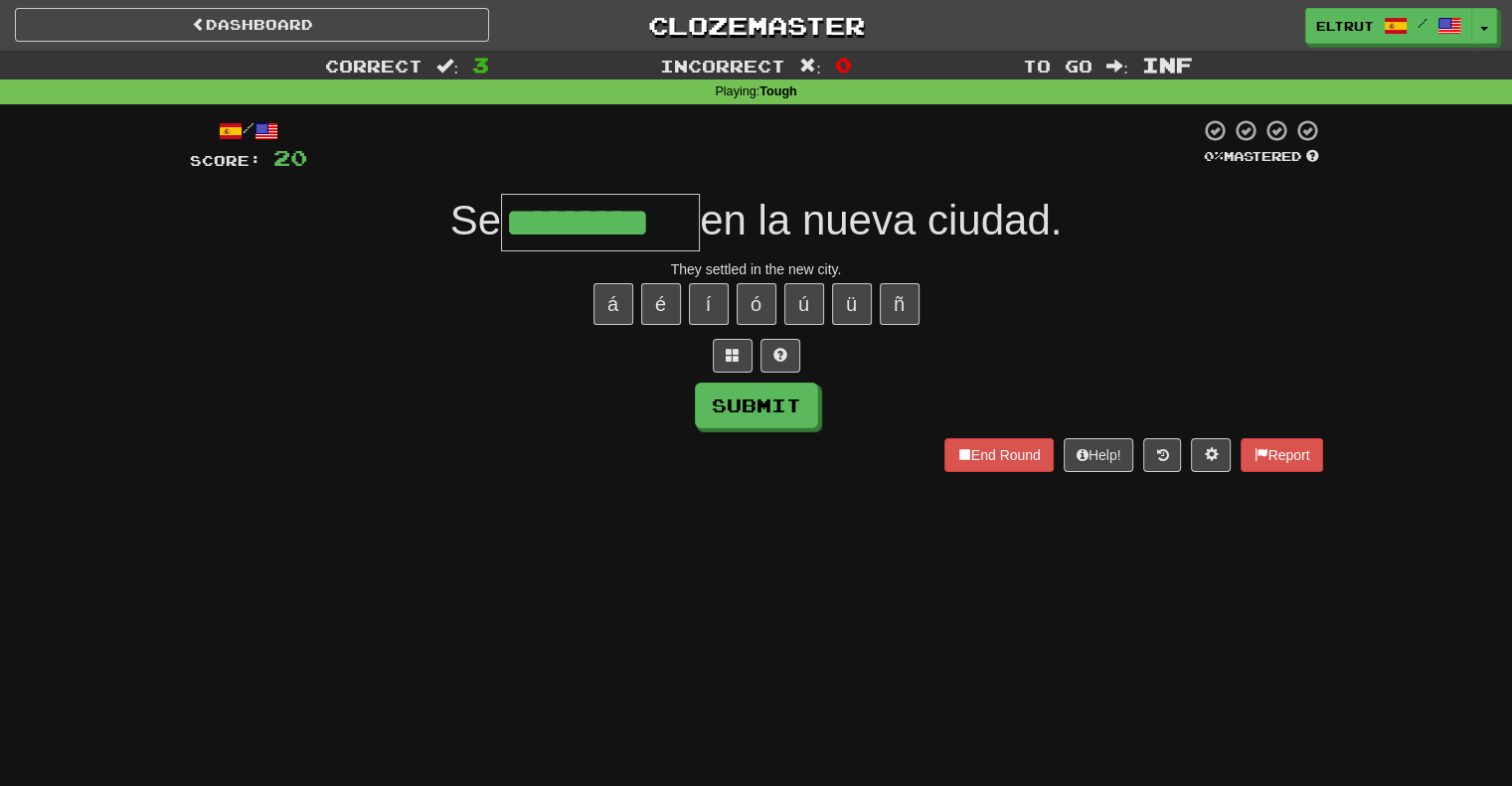type on "*********" 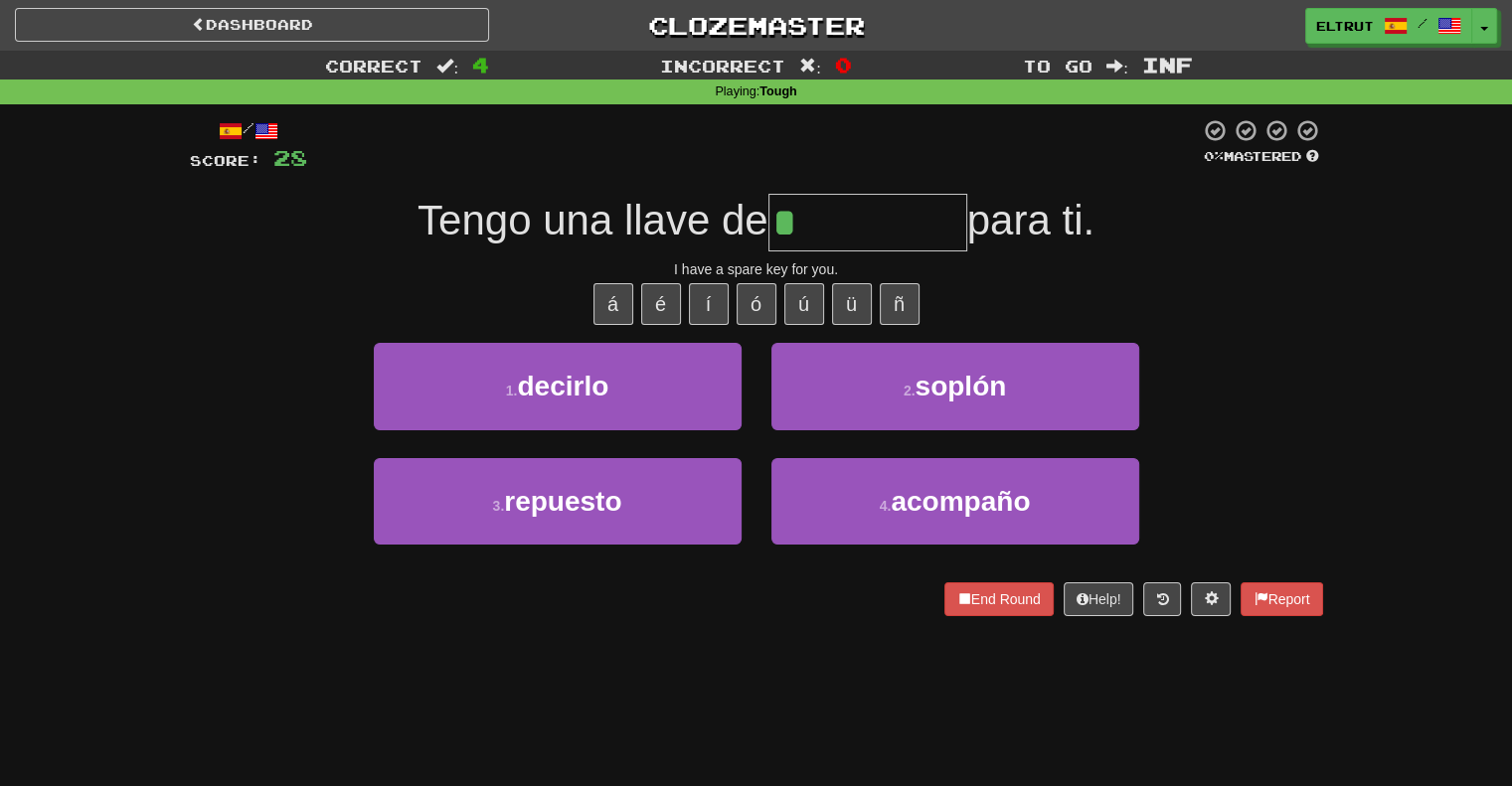 type on "********" 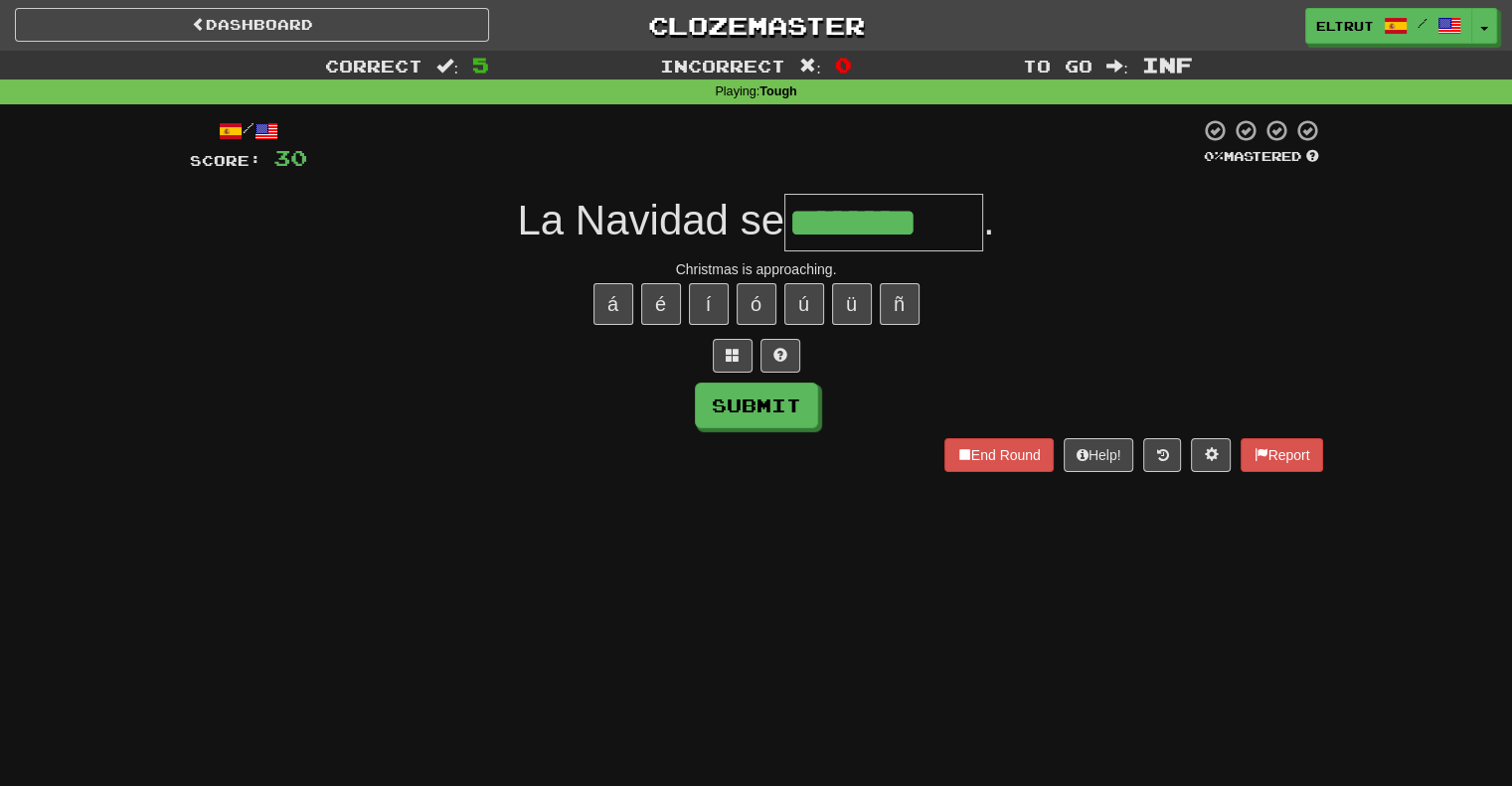 type on "********" 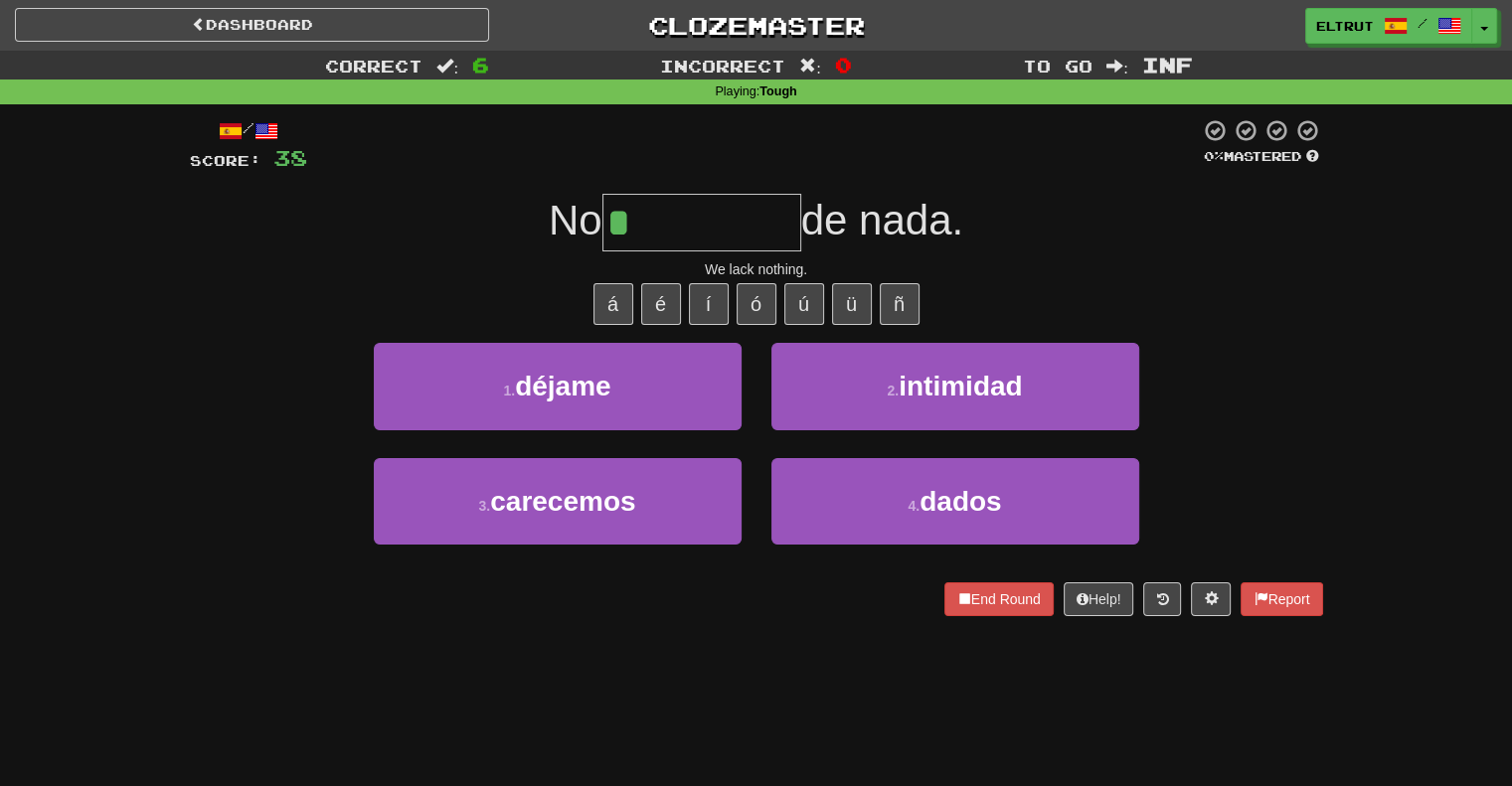 type on "*********" 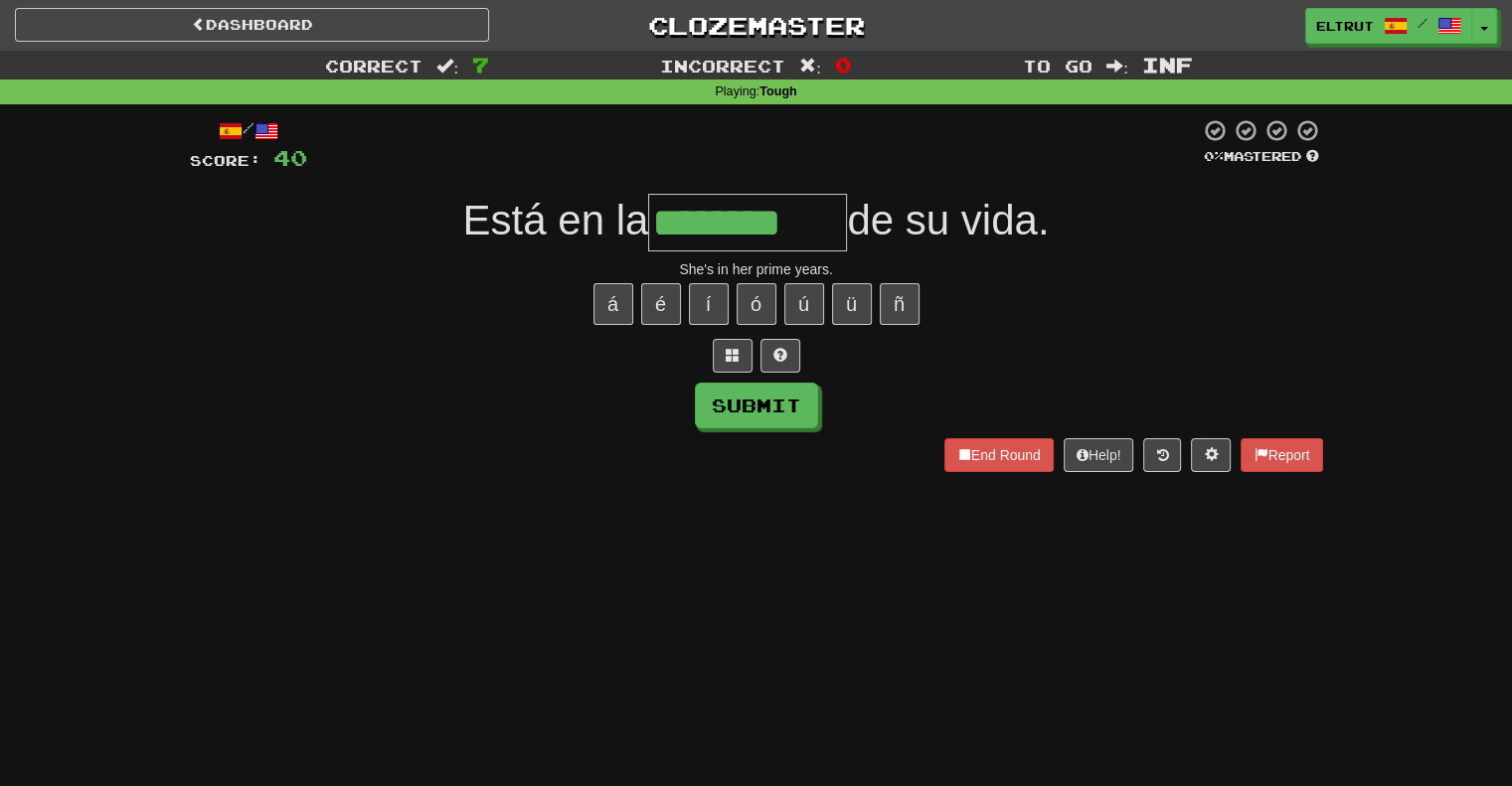 type on "********" 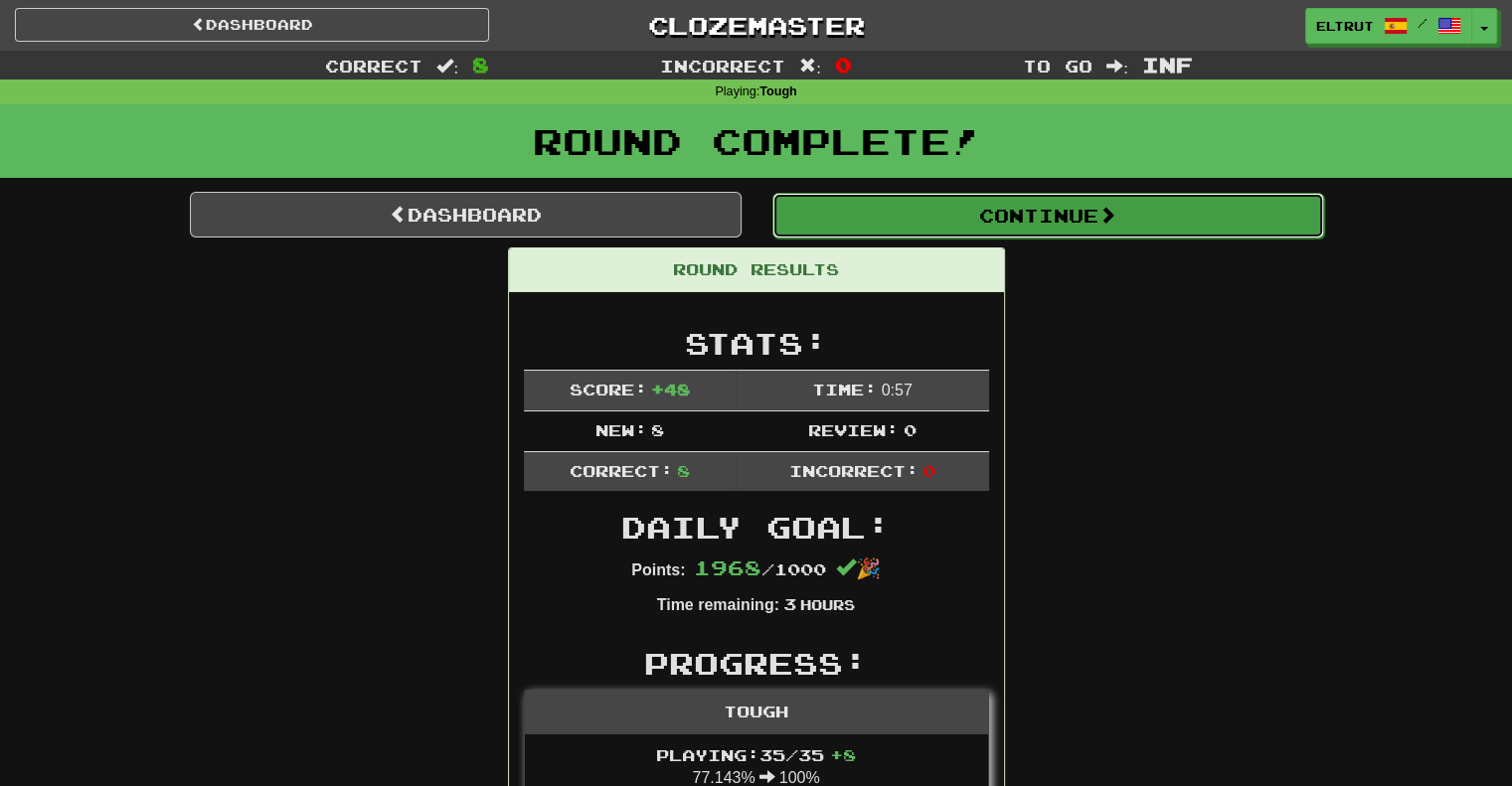 click on "Continue" at bounding box center (1048, 216) 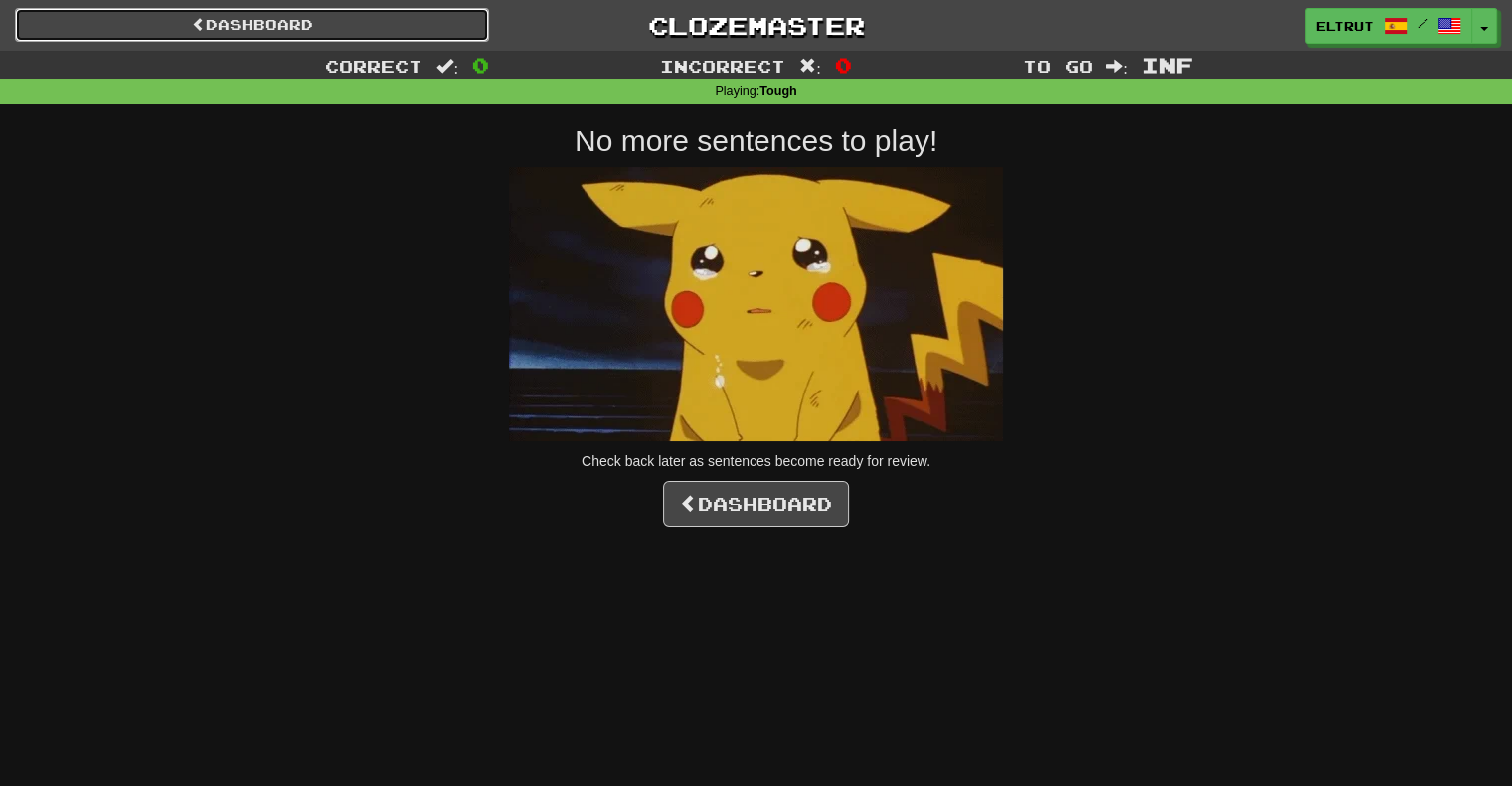 click on "Dashboard" at bounding box center [252, 25] 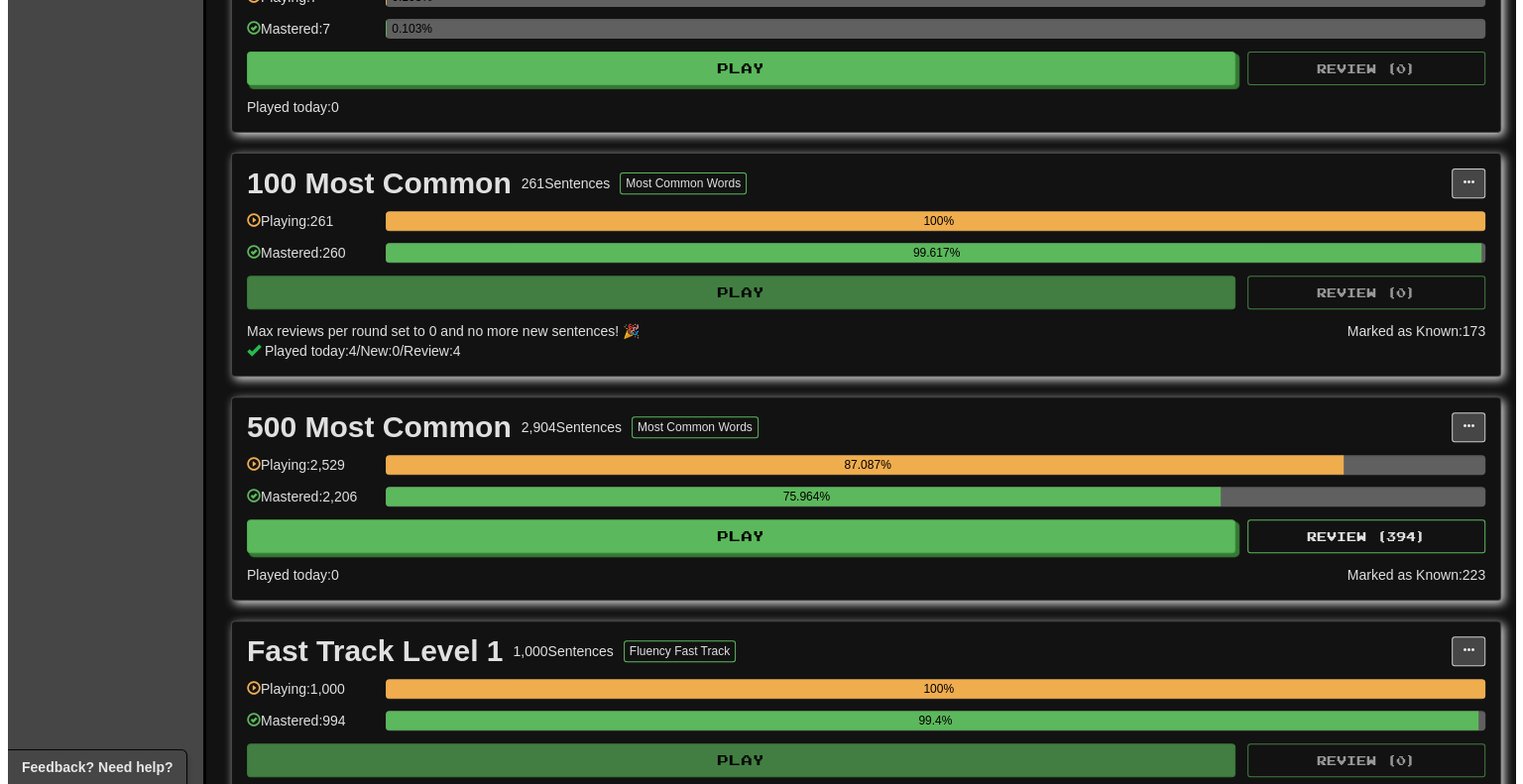 scroll, scrollTop: 793, scrollLeft: 0, axis: vertical 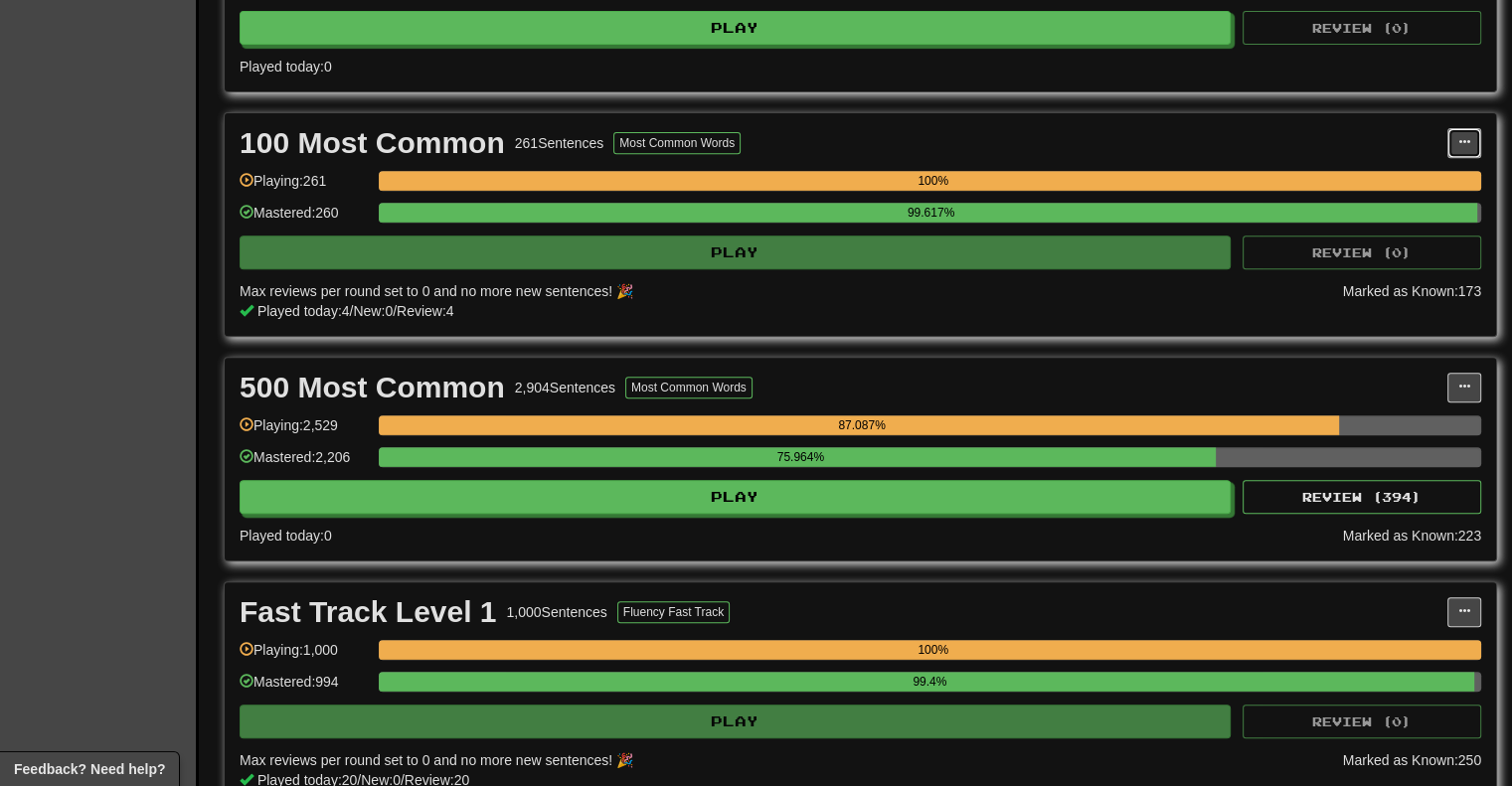click at bounding box center [1464, 143] 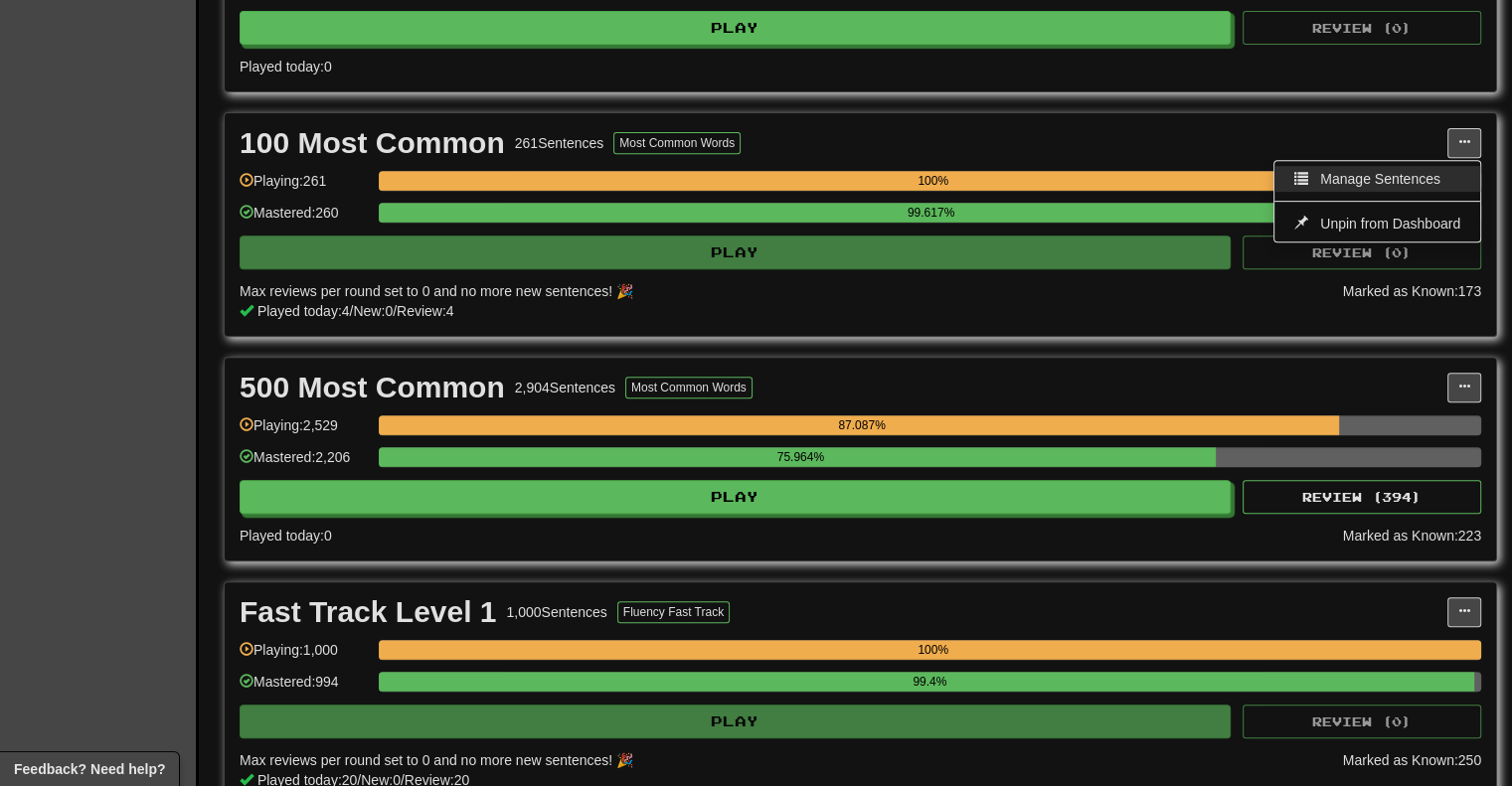 click on "Manage Sentences" at bounding box center [1377, 179] 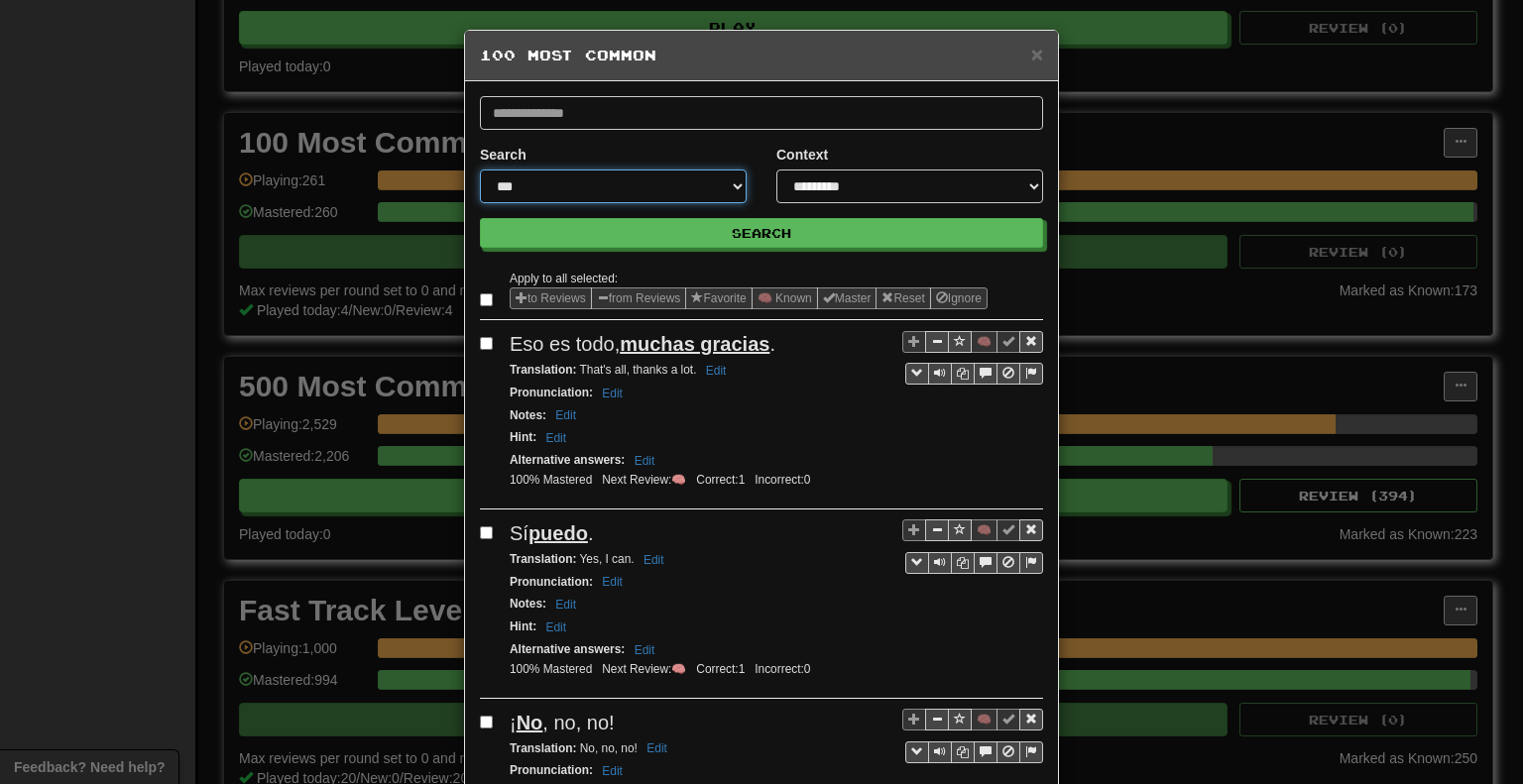 click on "**********" at bounding box center (613, 186) 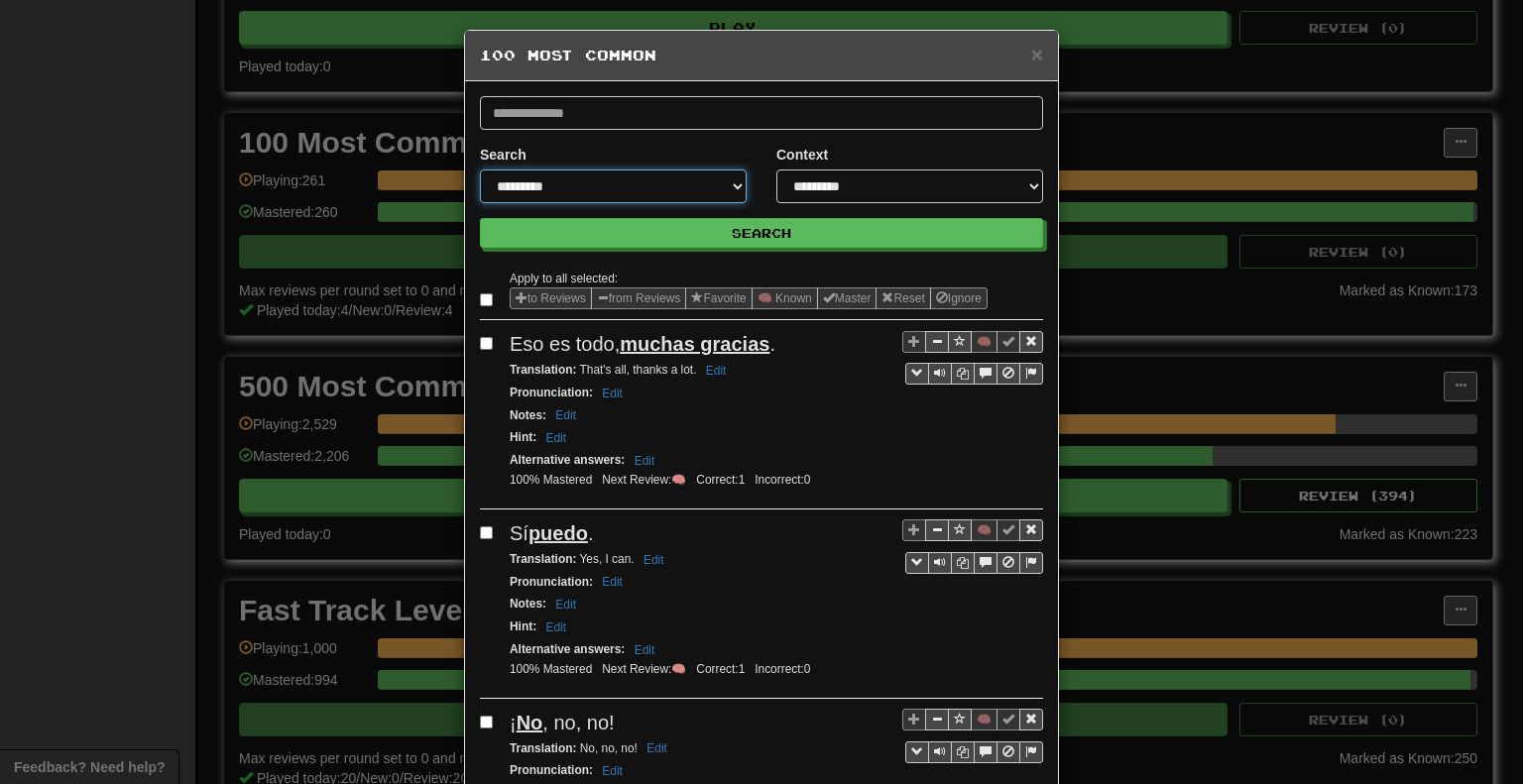 click on "**********" at bounding box center [613, 186] 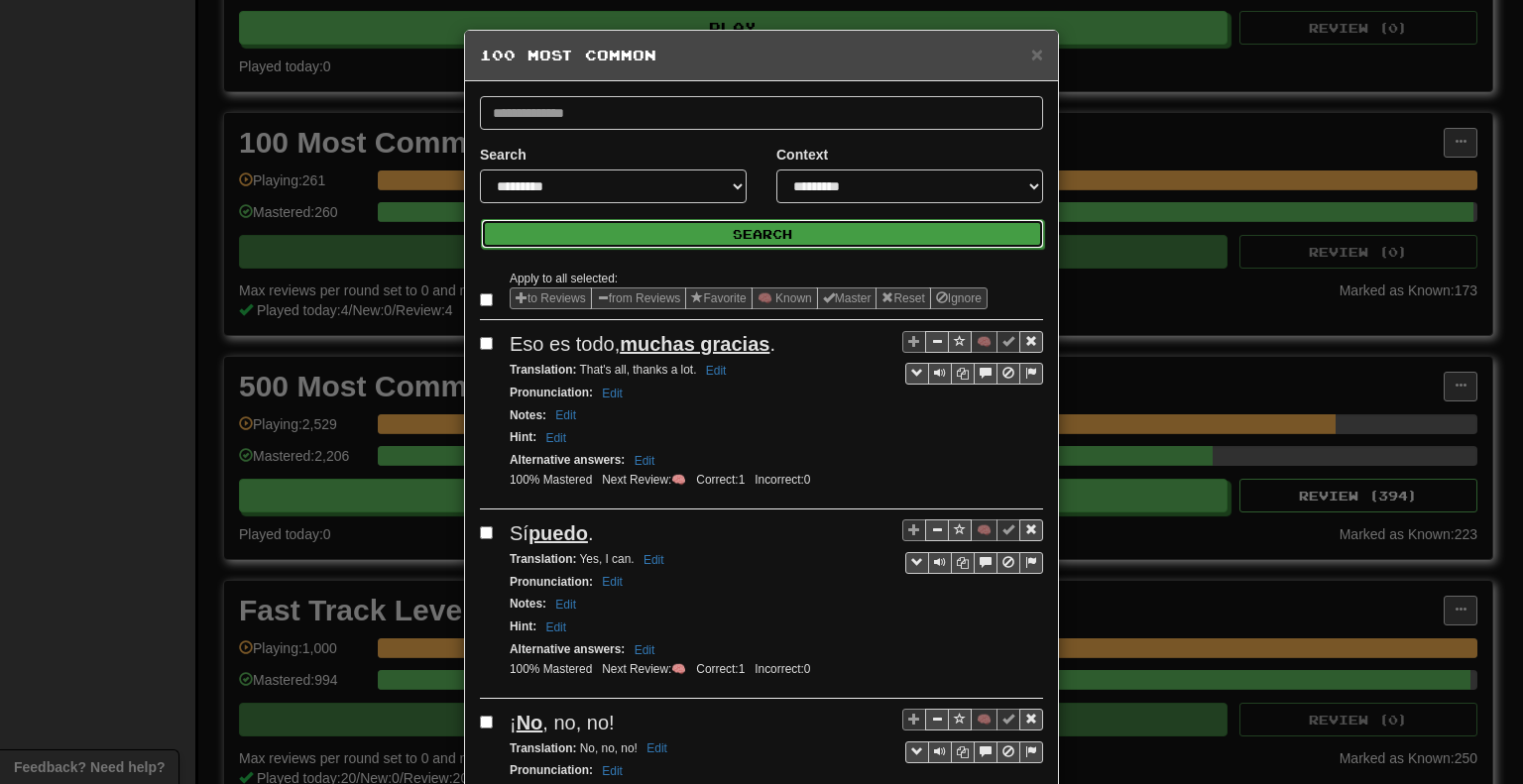 click on "Search" at bounding box center (762, 234) 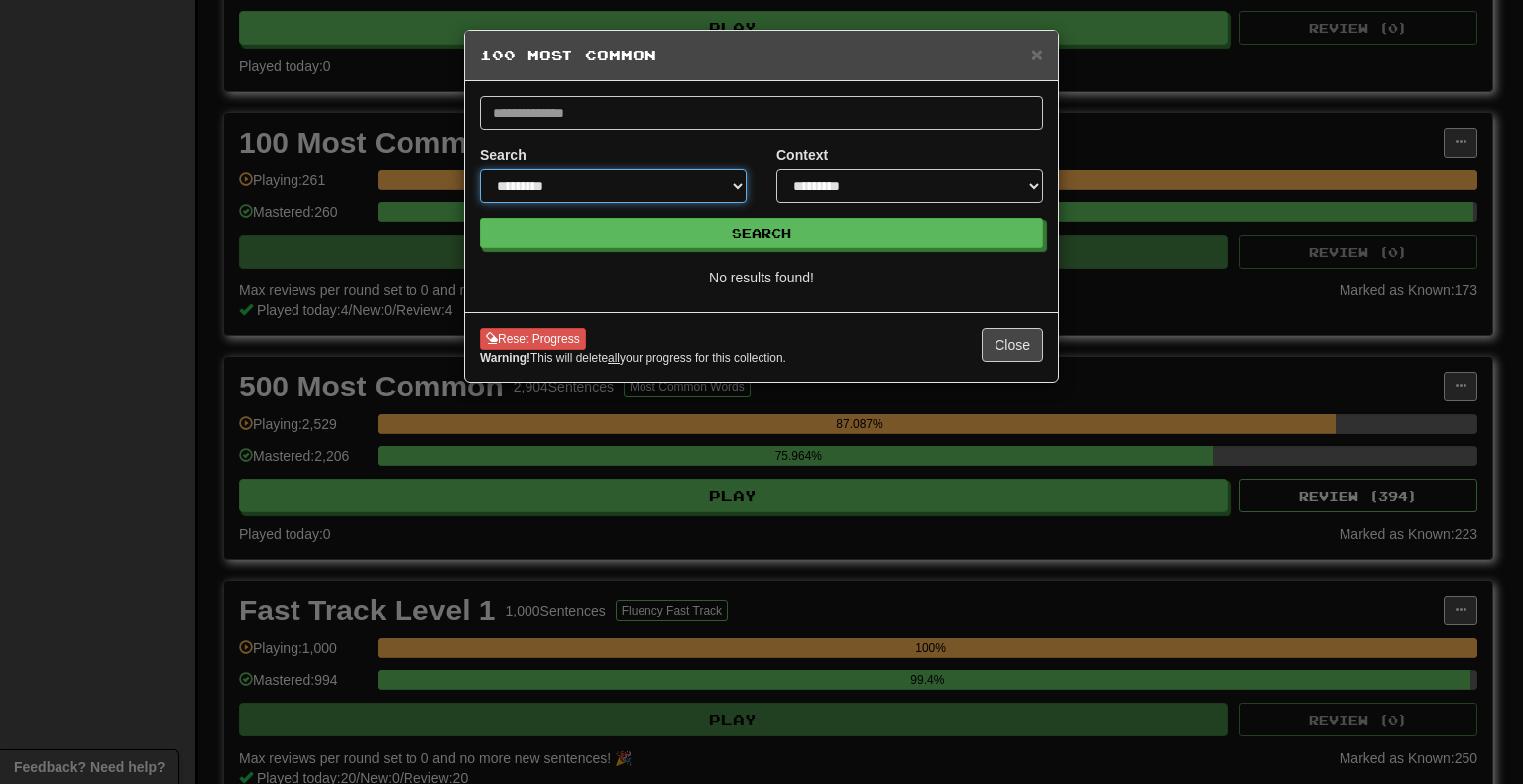 click on "**********" at bounding box center [613, 186] 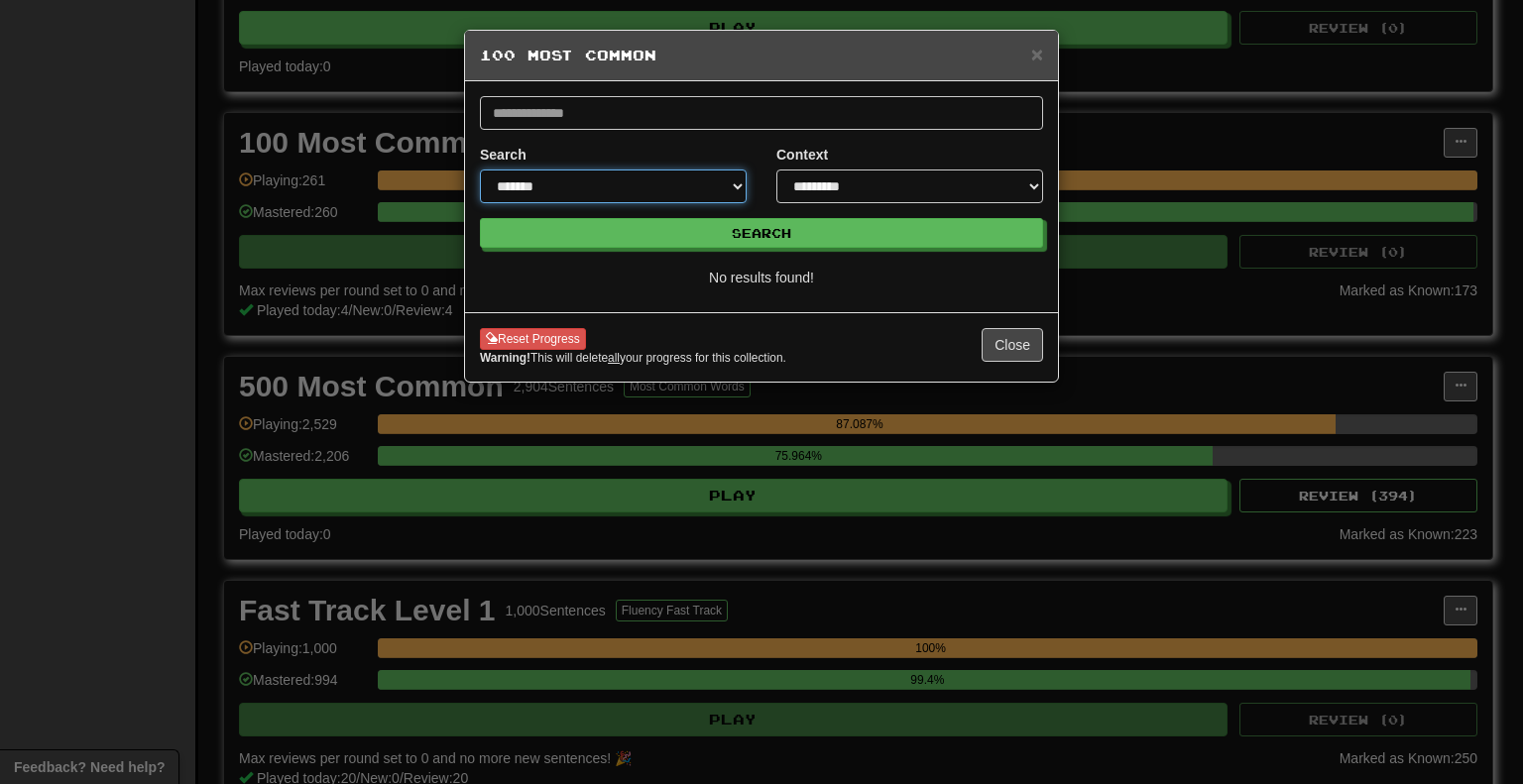 click on "**********" at bounding box center [613, 186] 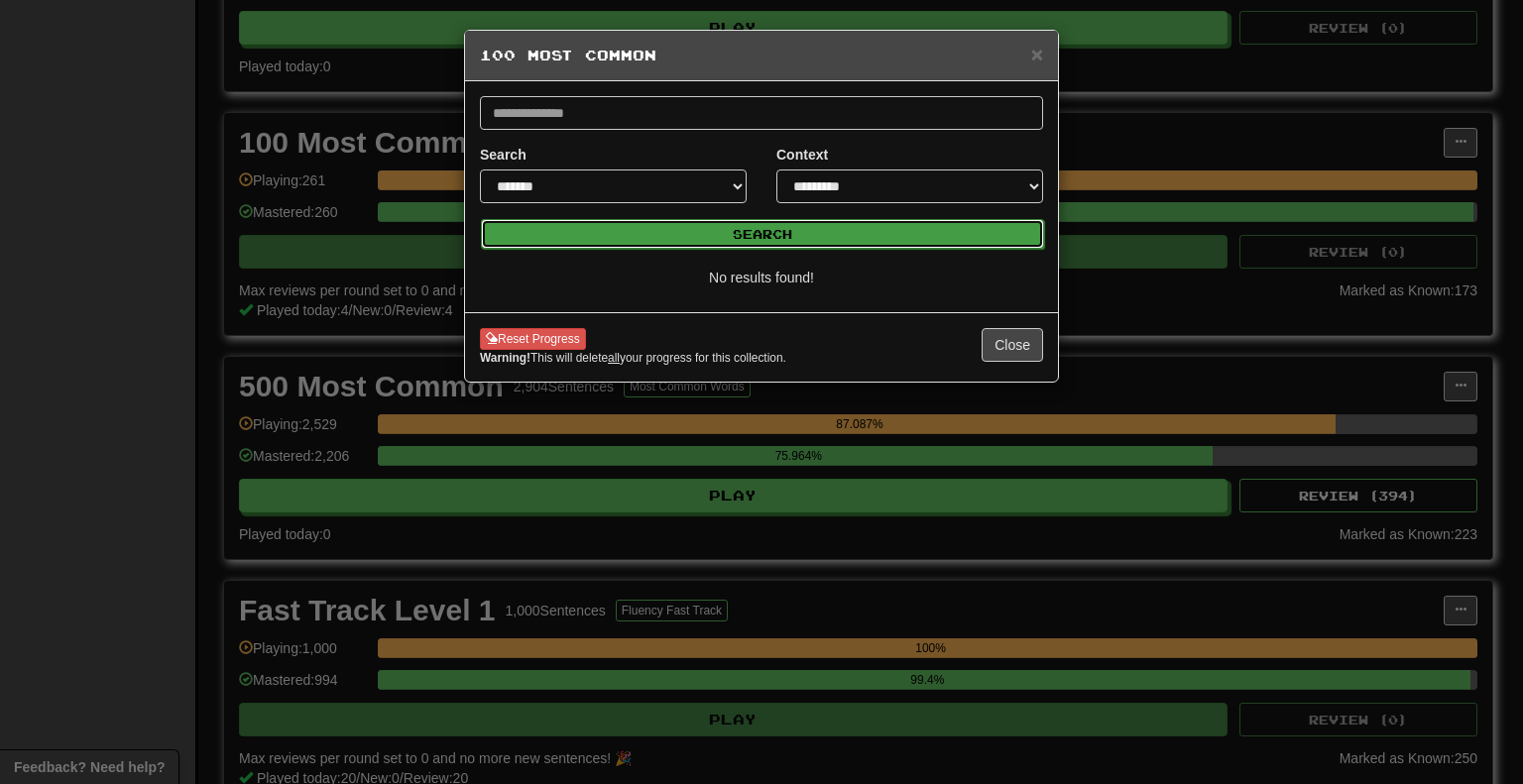 click on "Search" at bounding box center (762, 234) 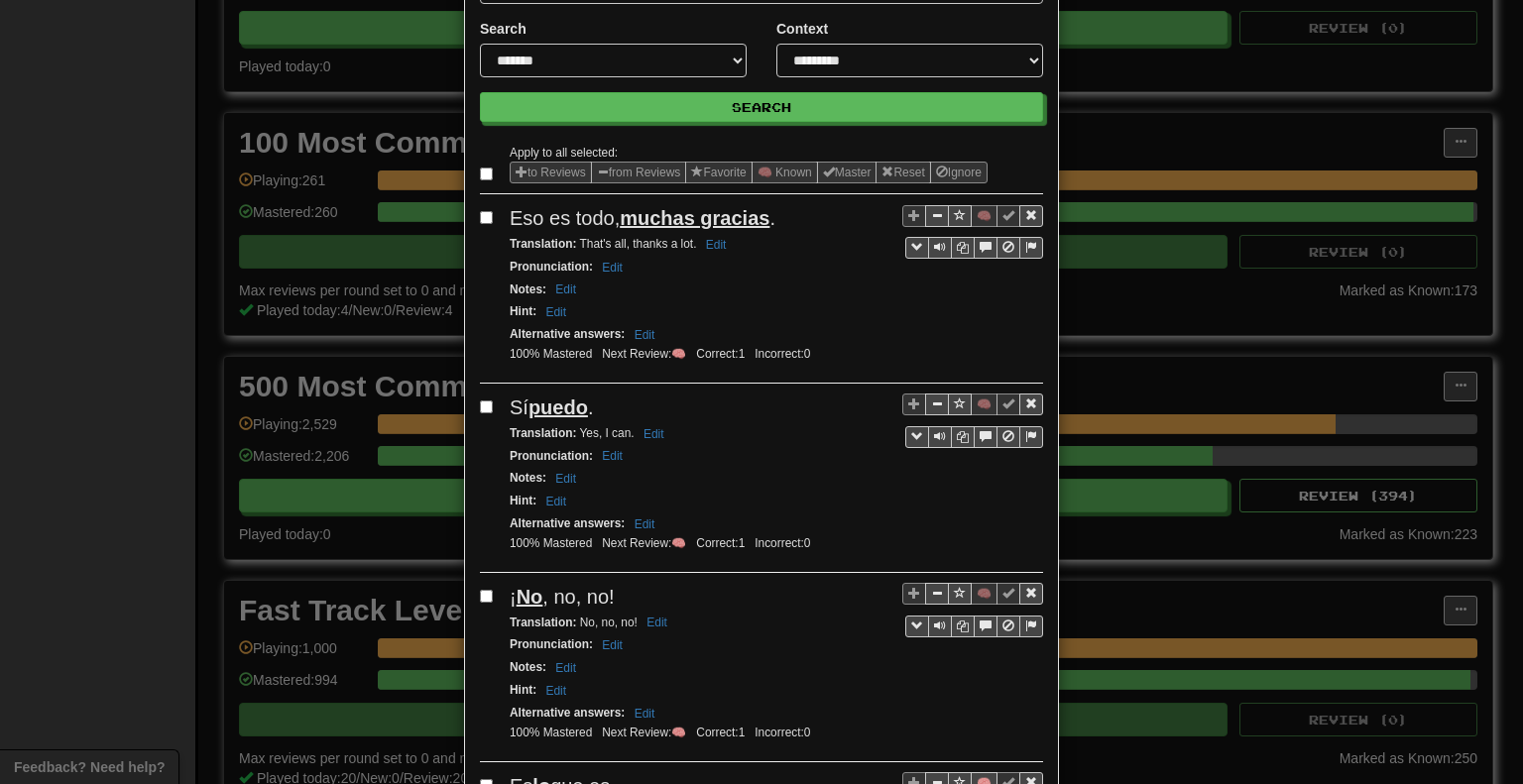 scroll, scrollTop: 0, scrollLeft: 0, axis: both 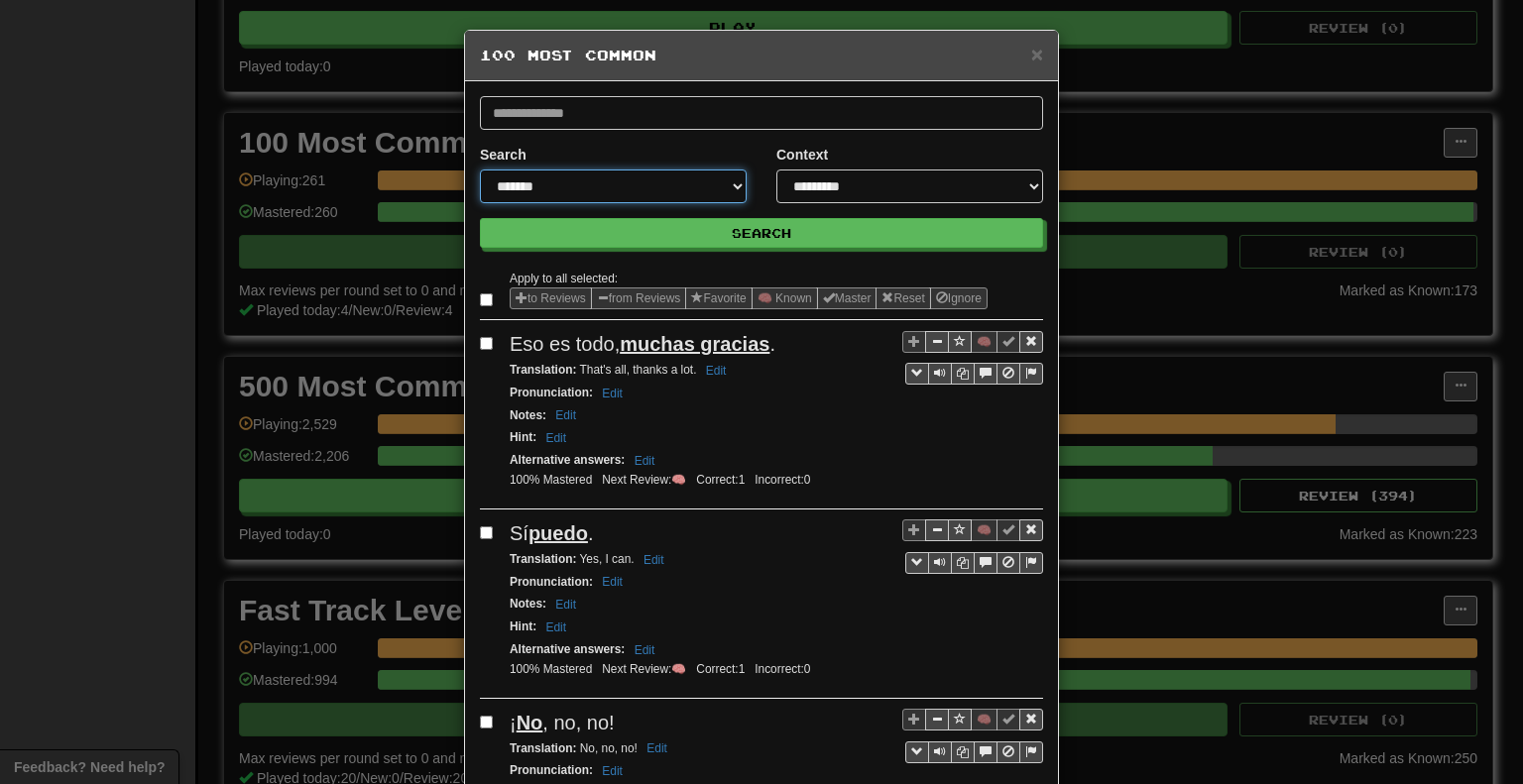 click on "**********" at bounding box center [613, 186] 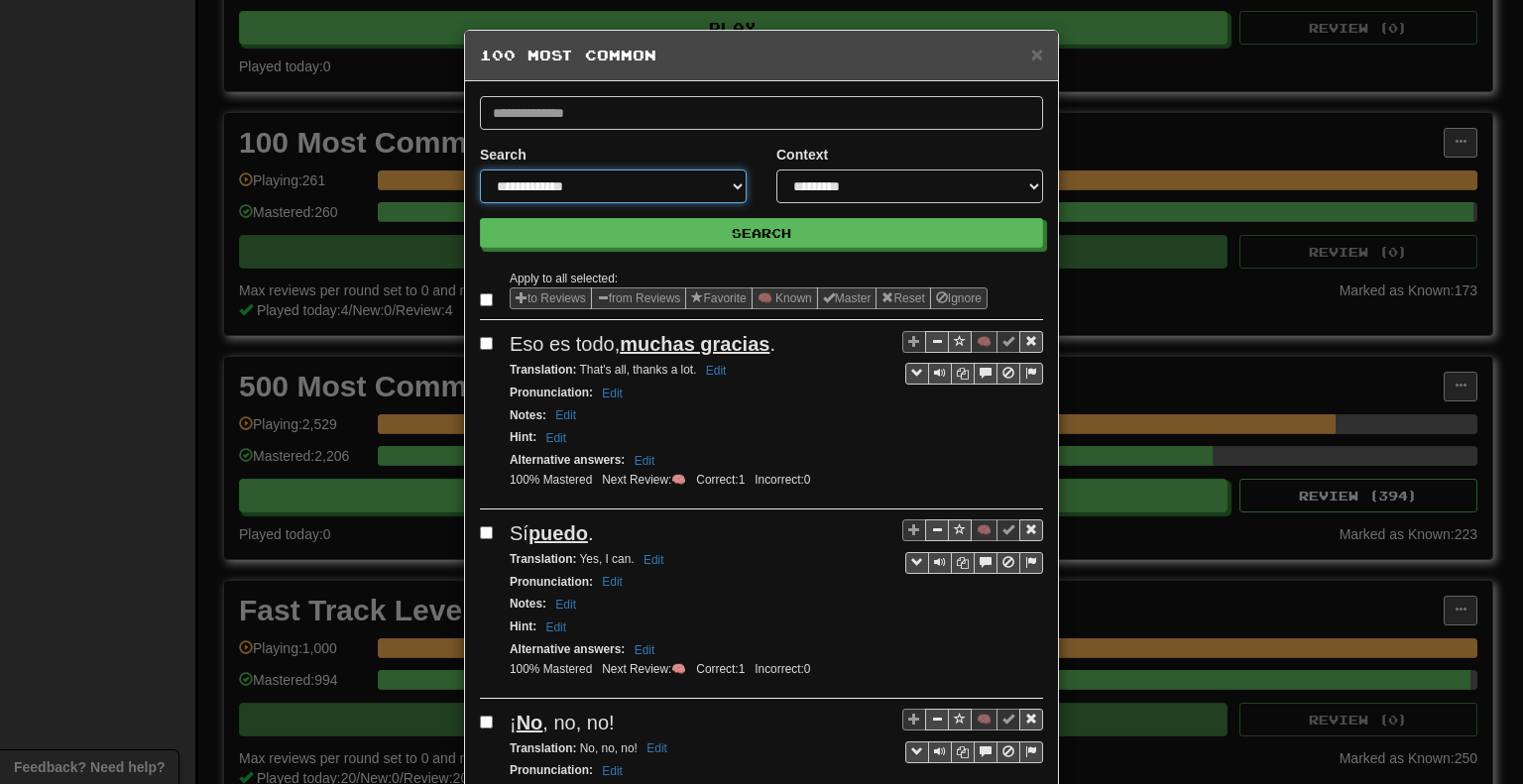 click on "**********" at bounding box center (613, 186) 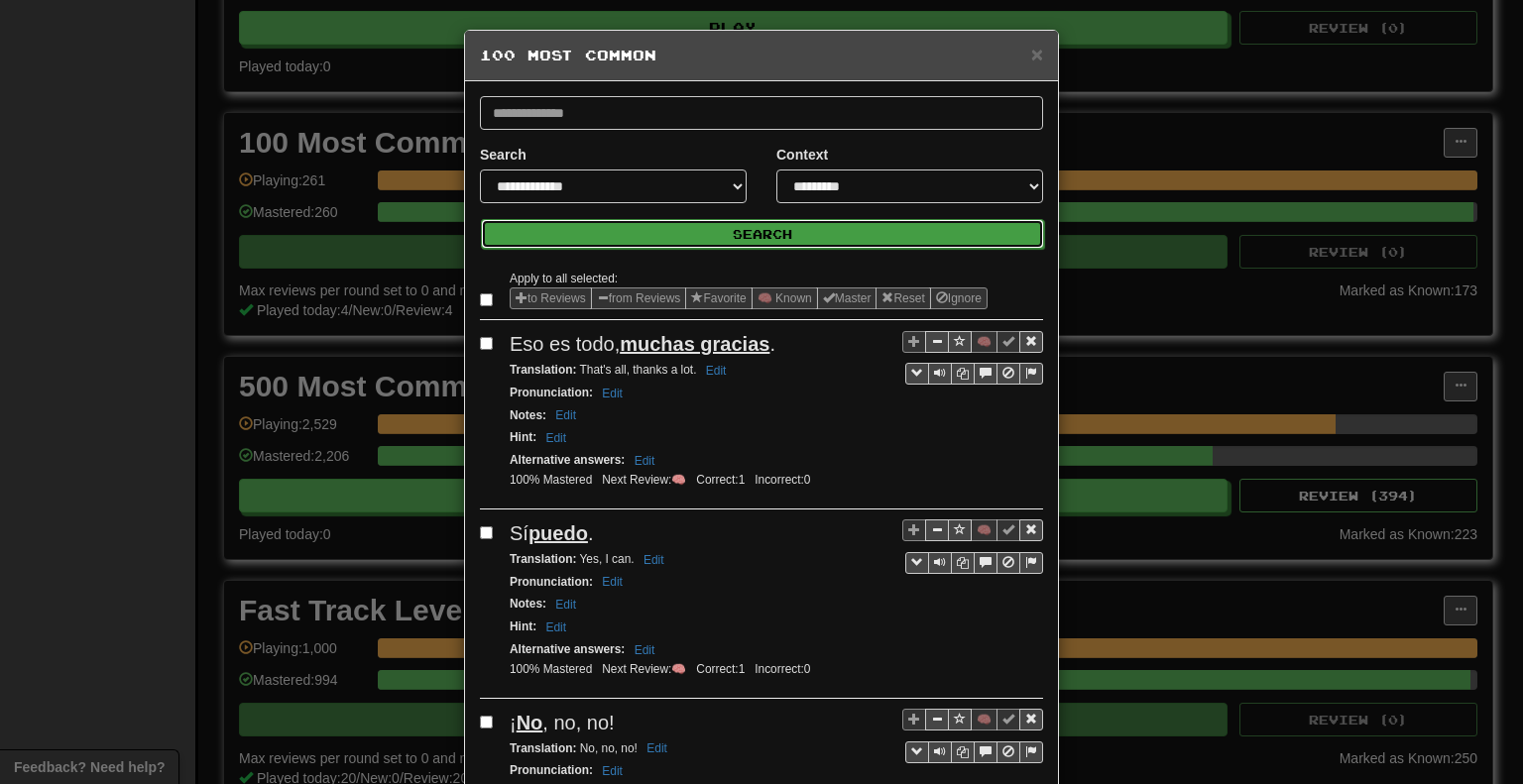 click on "Search" at bounding box center (762, 234) 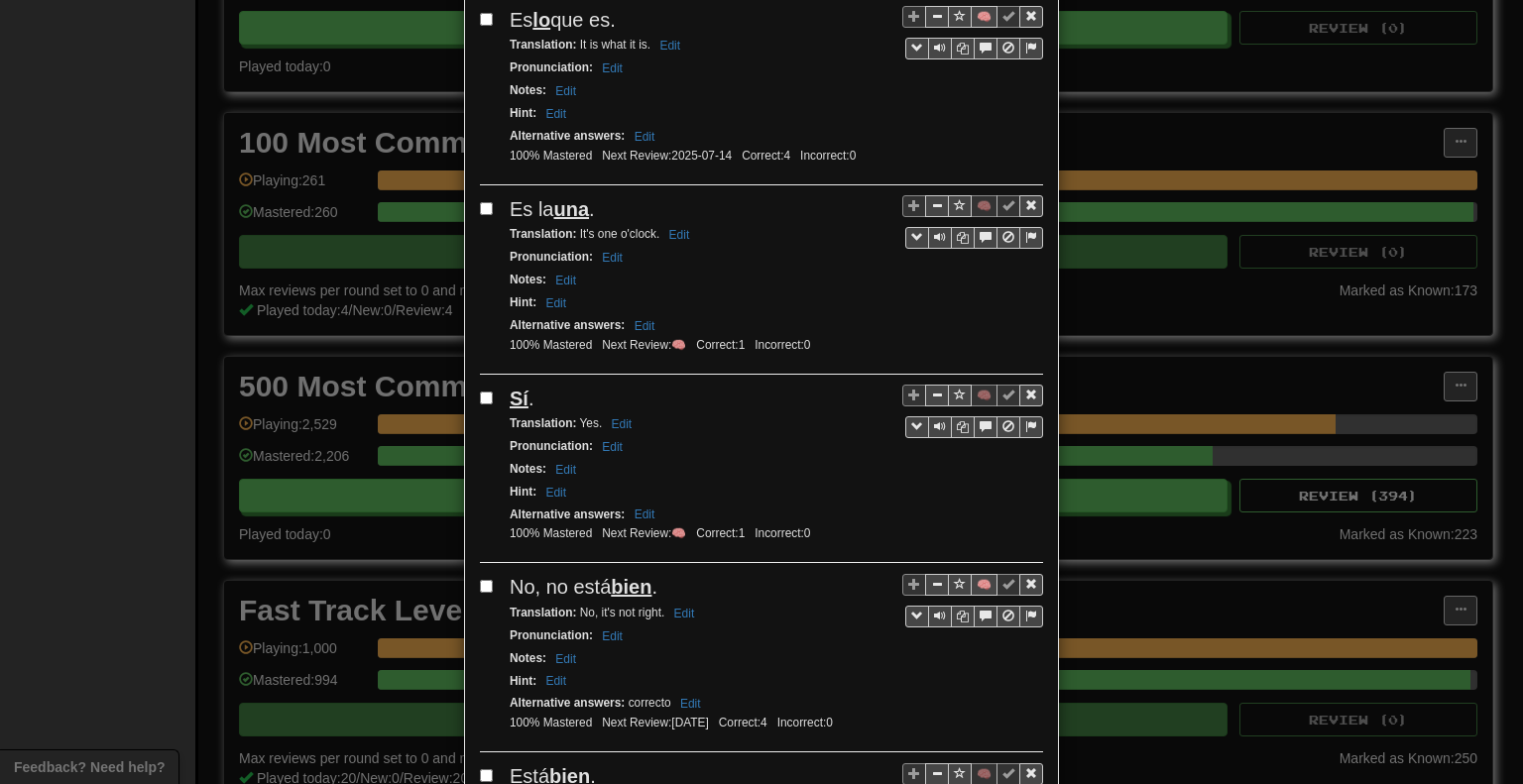 scroll, scrollTop: 793, scrollLeft: 0, axis: vertical 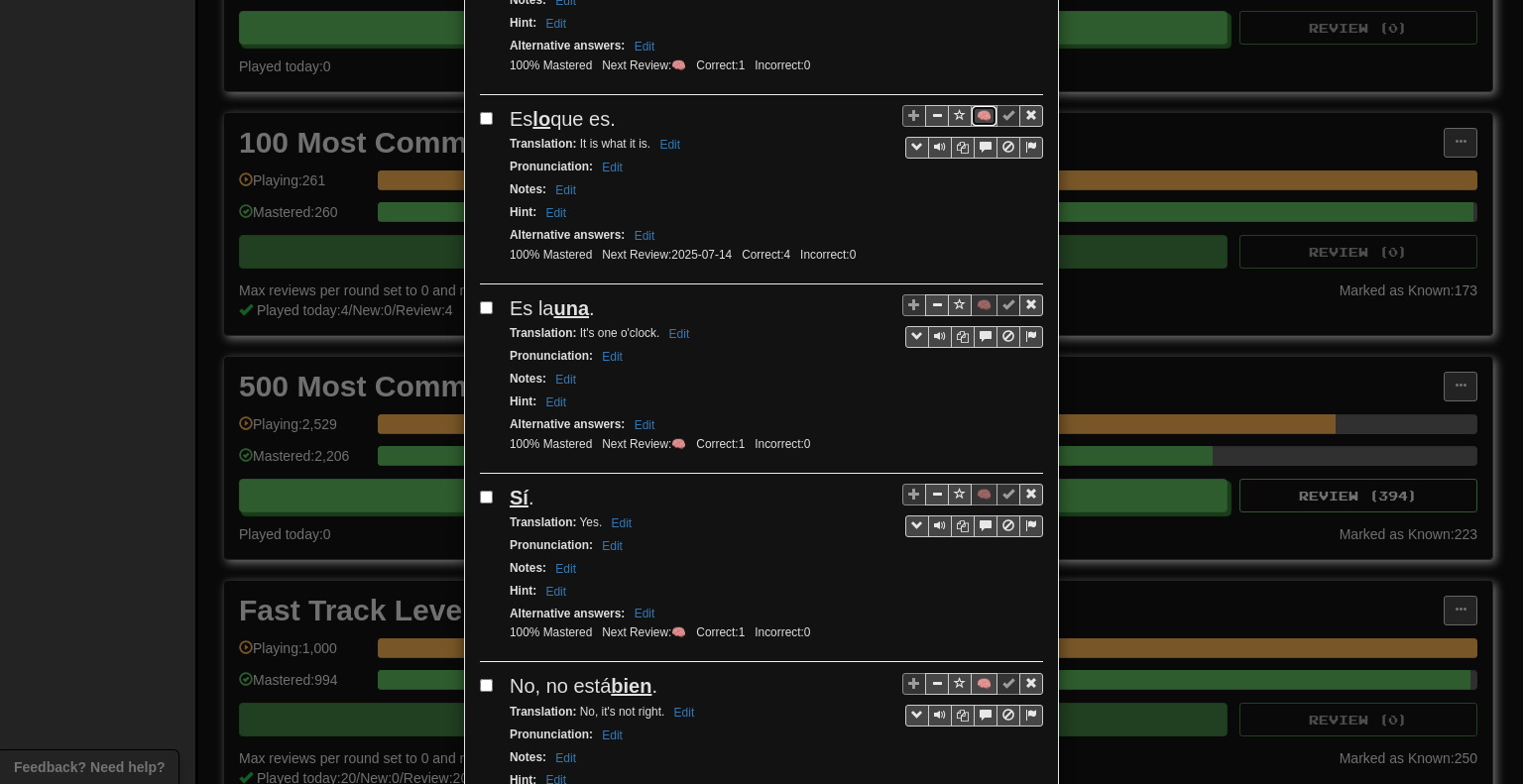 click on "🧠" at bounding box center (984, 116) 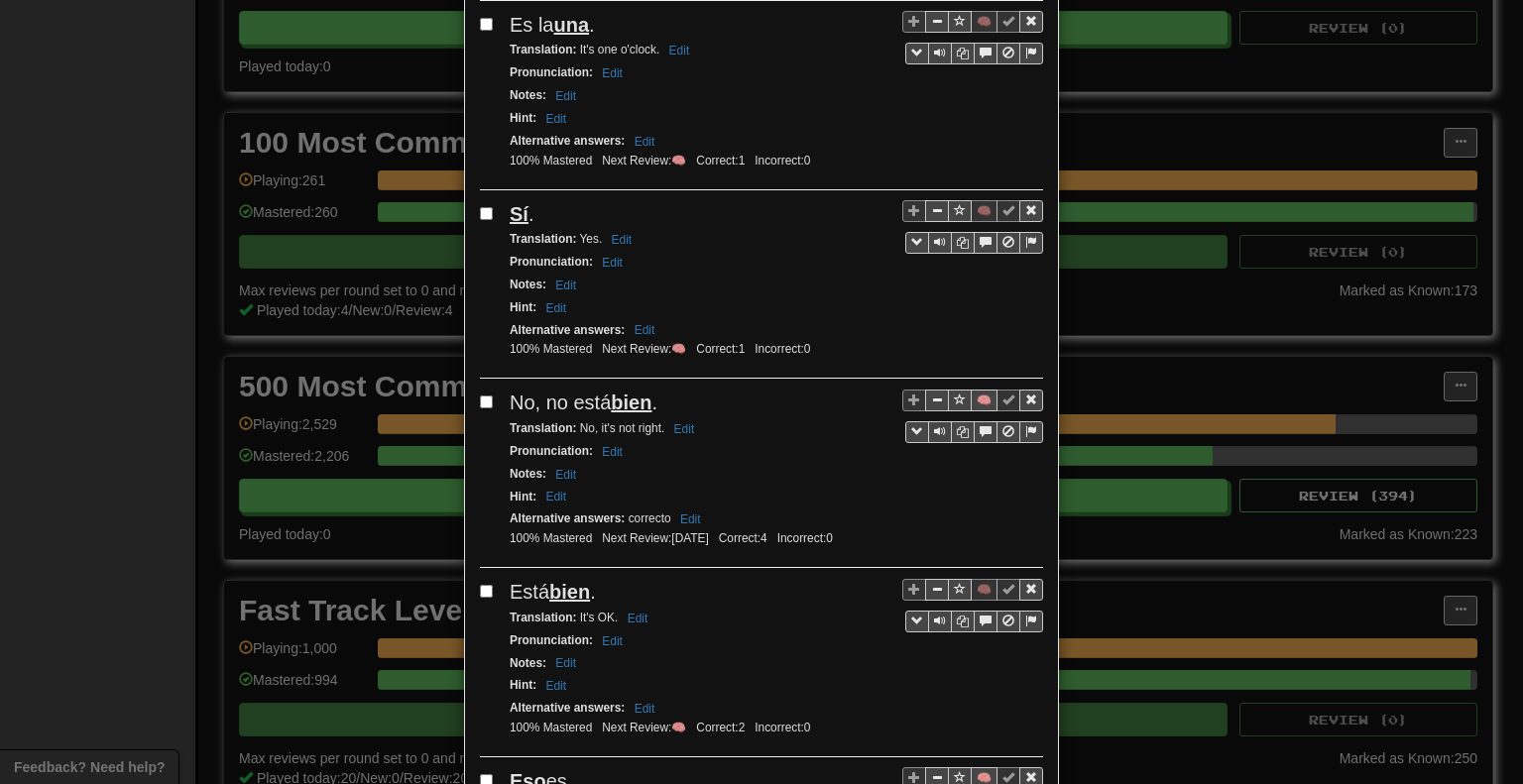 scroll, scrollTop: 1189, scrollLeft: 0, axis: vertical 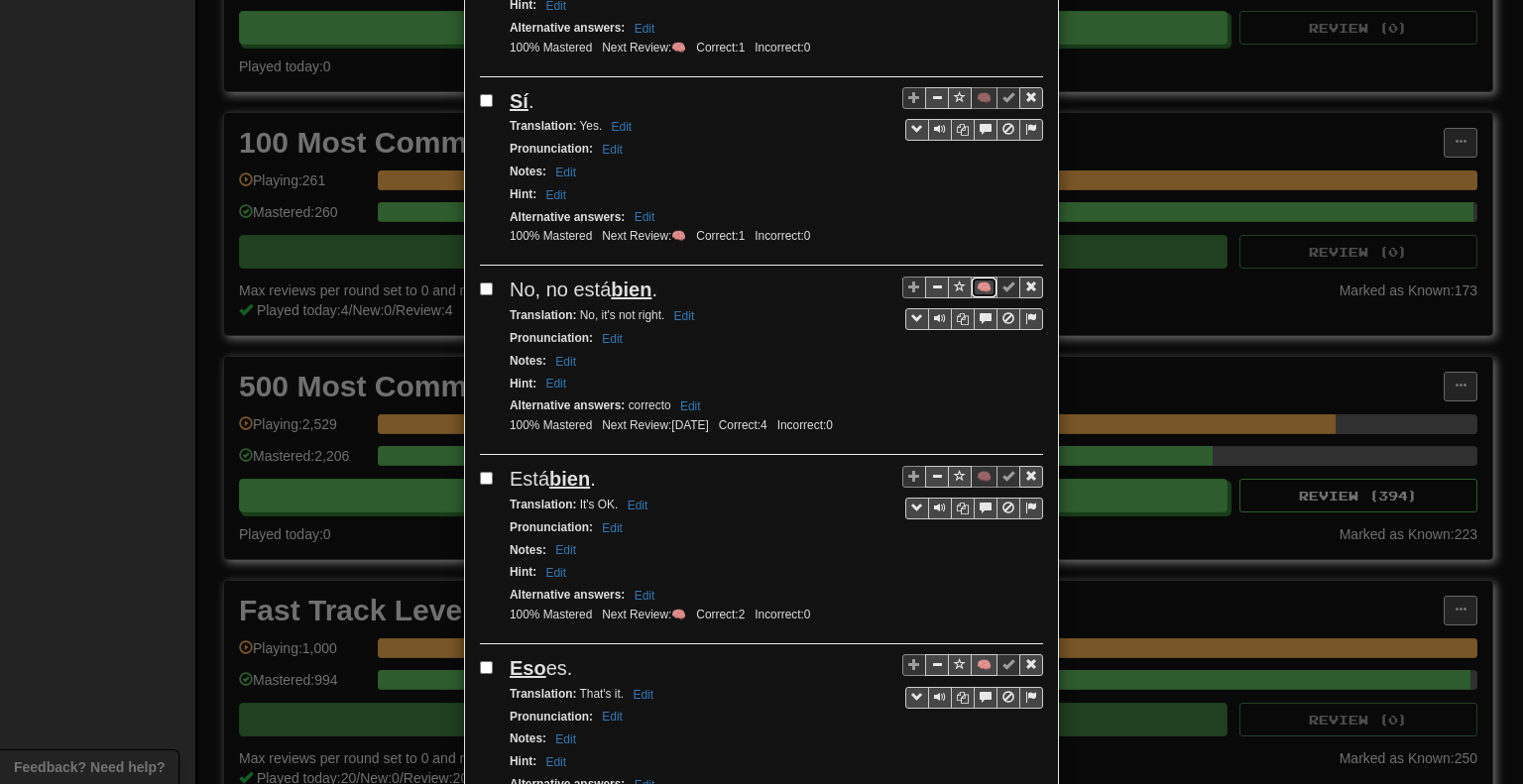 click on "🧠" at bounding box center [984, 287] 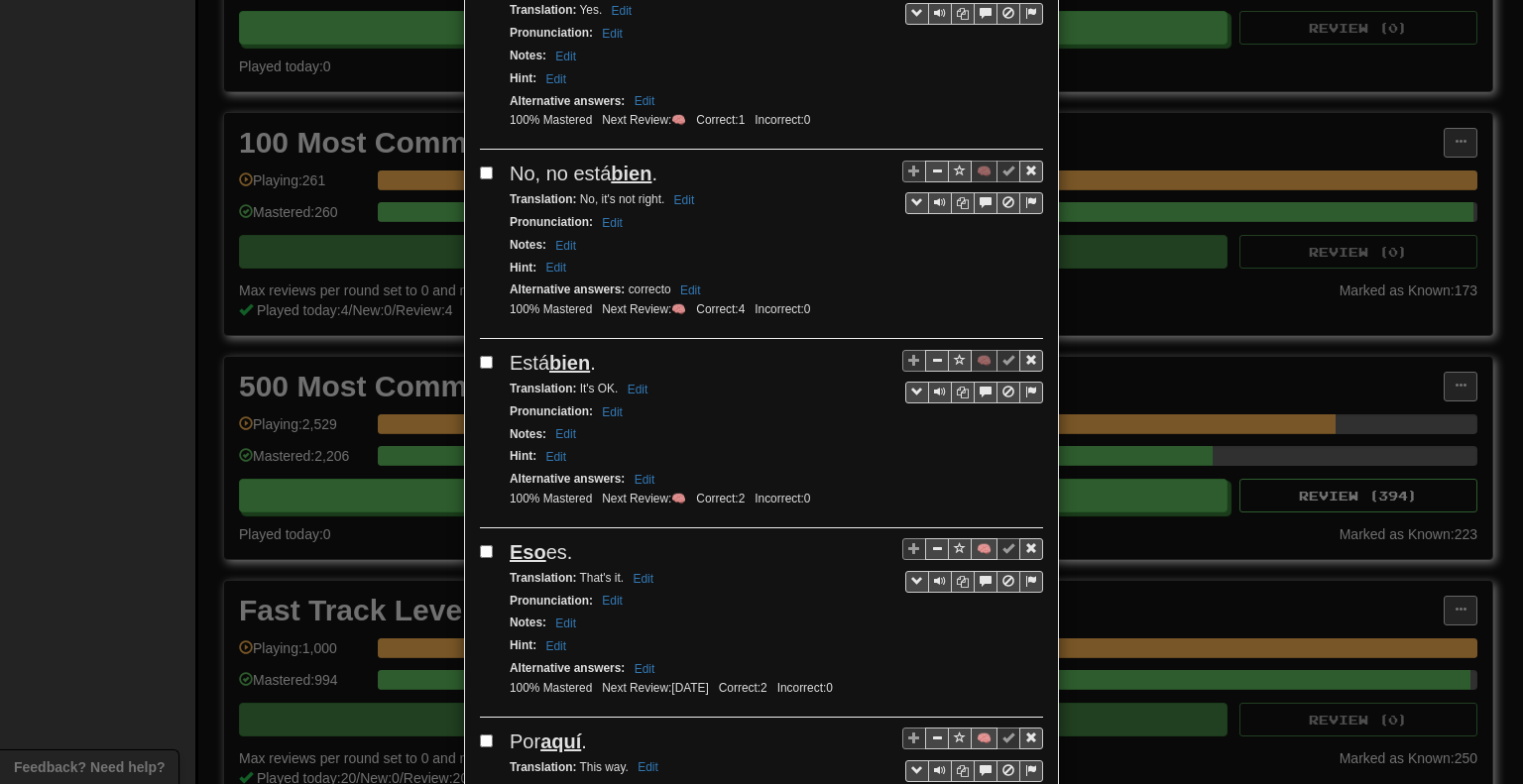scroll, scrollTop: 1487, scrollLeft: 0, axis: vertical 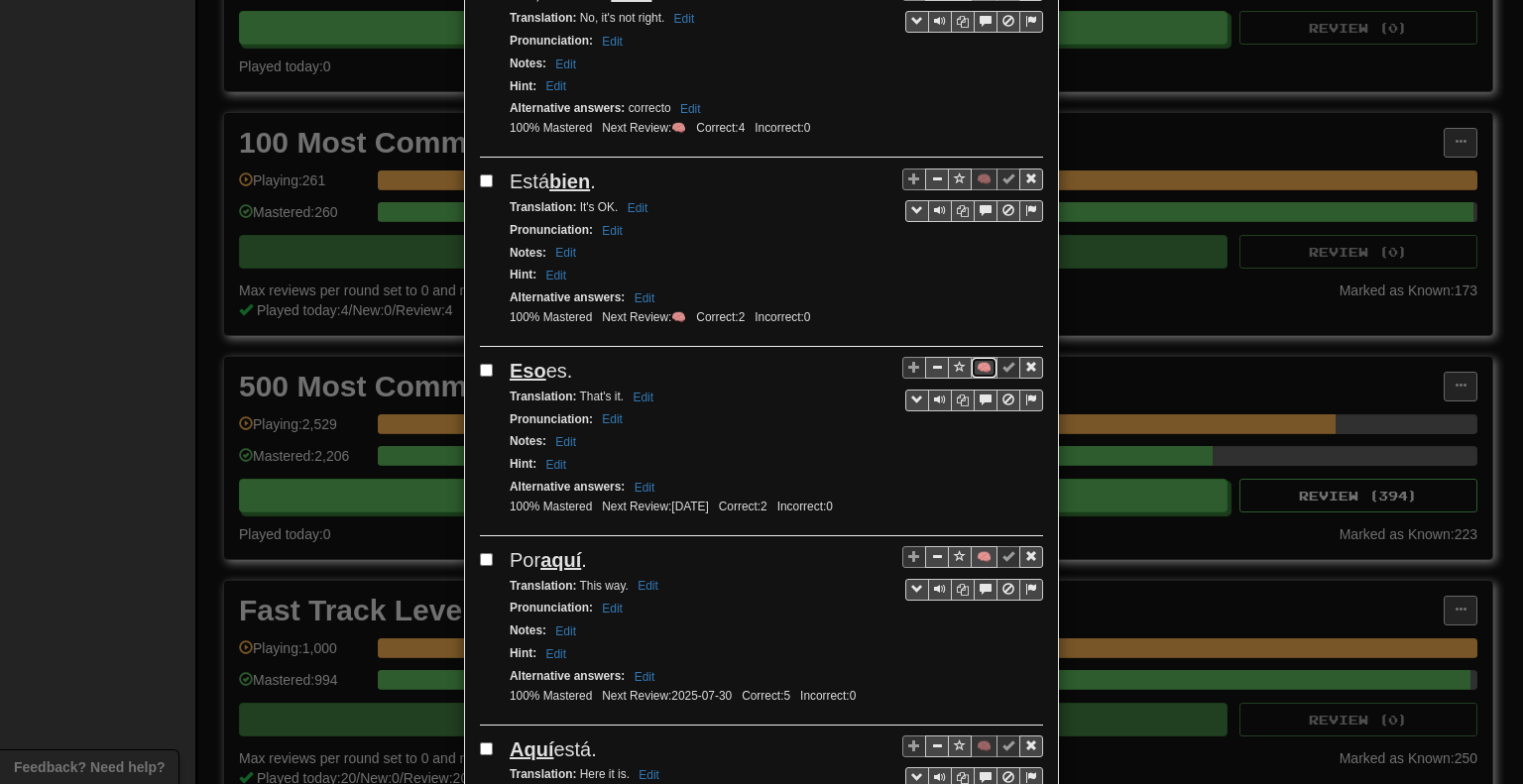 click on "🧠" at bounding box center (984, 368) 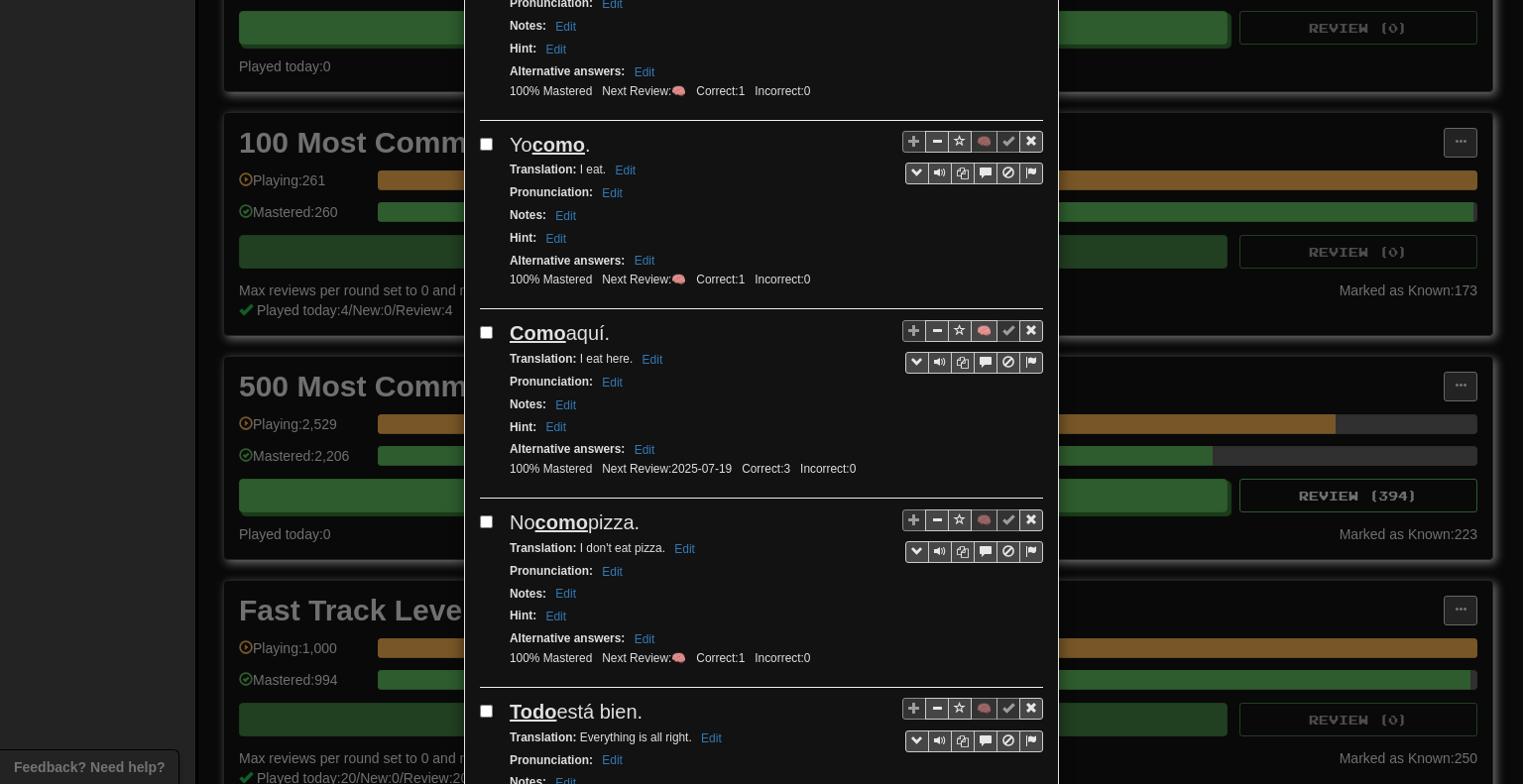 scroll, scrollTop: 2478, scrollLeft: 0, axis: vertical 